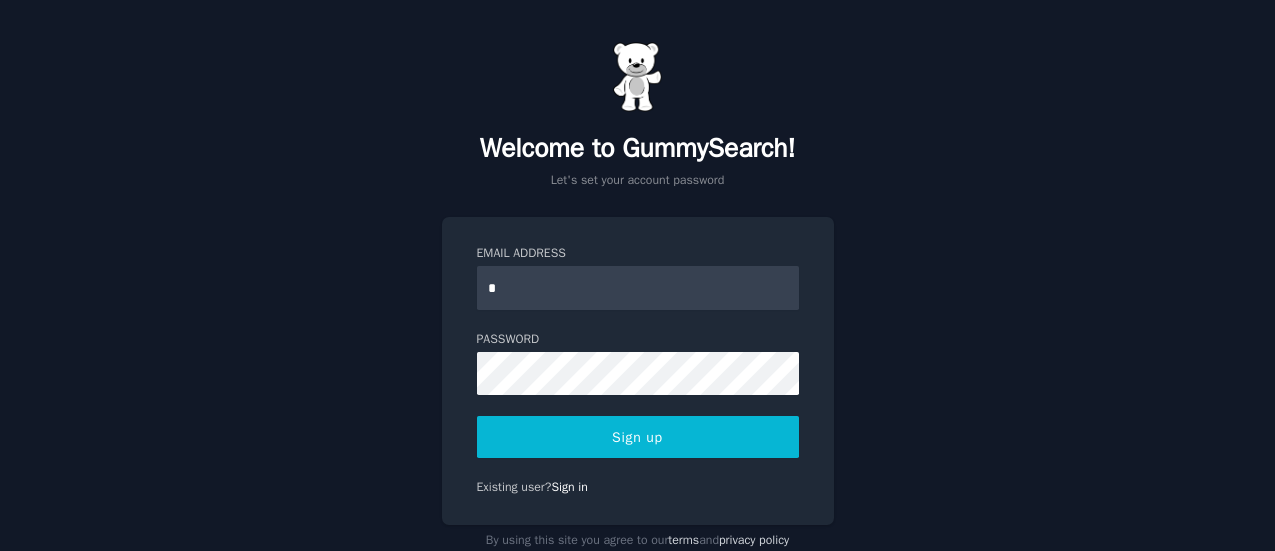 scroll, scrollTop: 0, scrollLeft: 0, axis: both 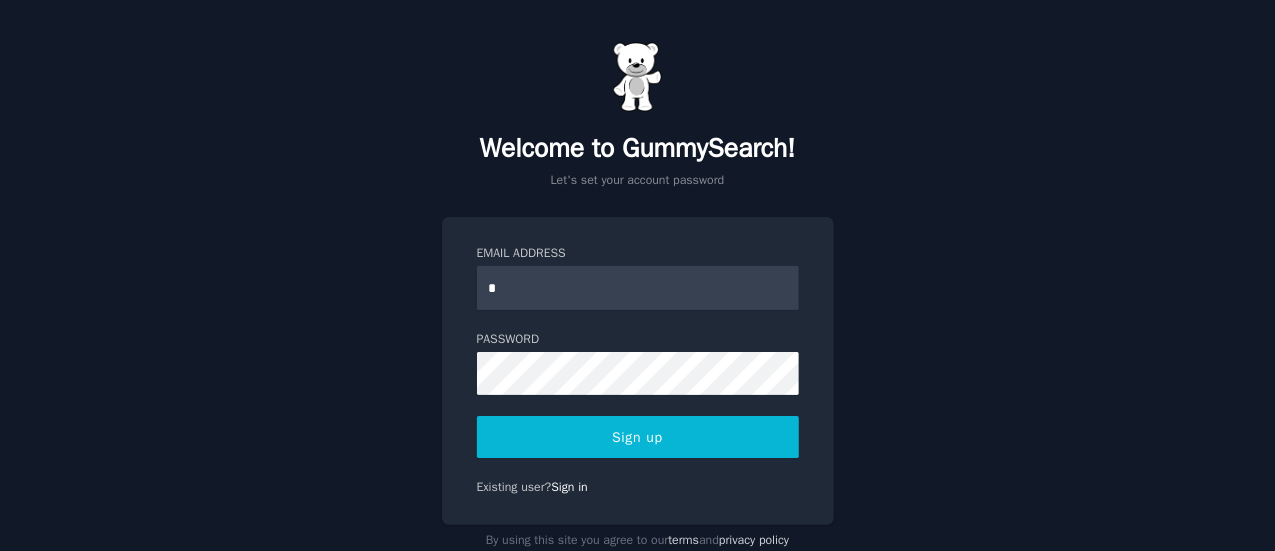 type on "**********" 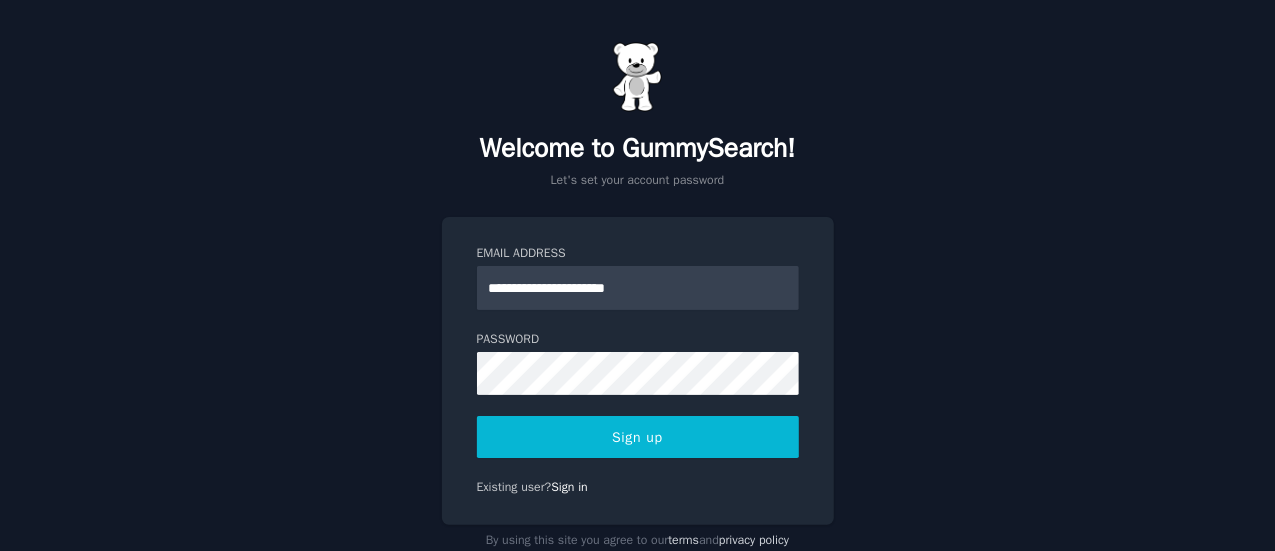 click on "Sign up" at bounding box center (638, 437) 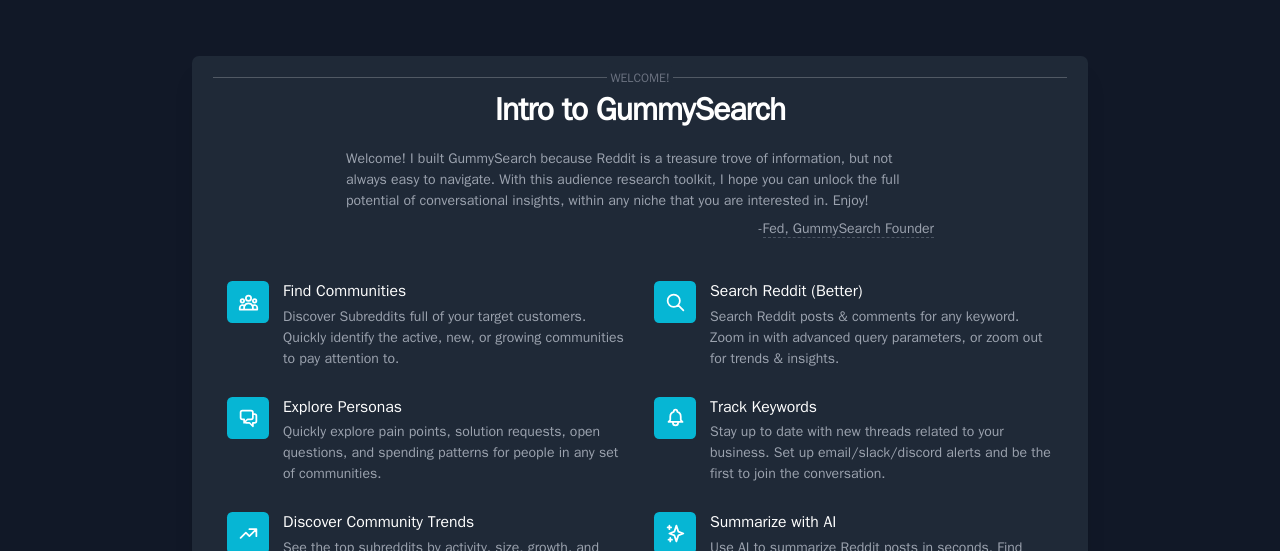 scroll, scrollTop: 0, scrollLeft: 0, axis: both 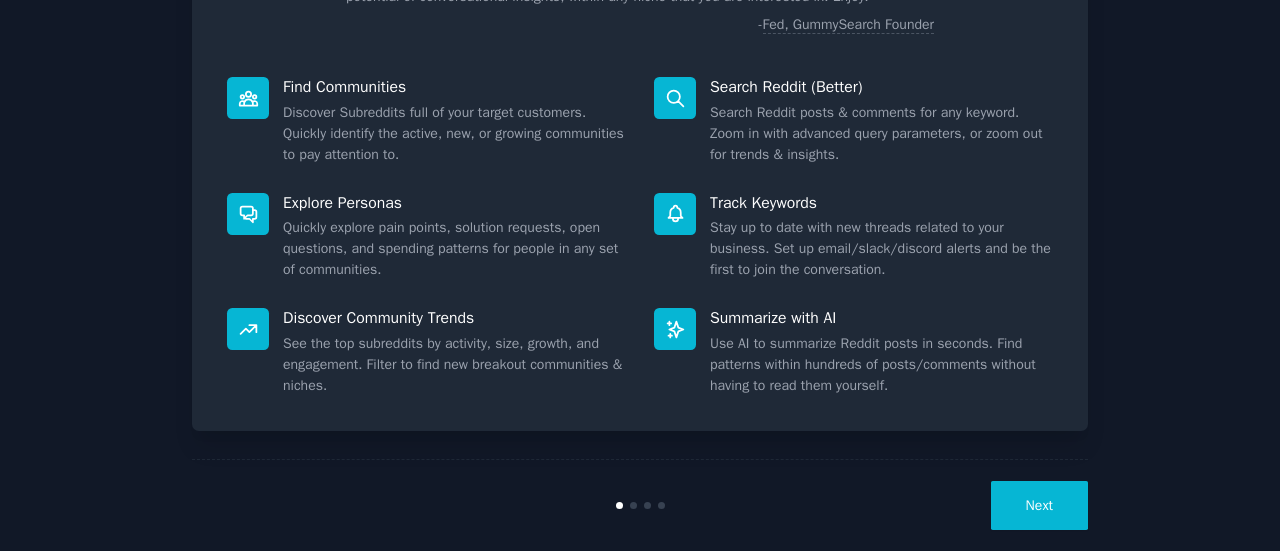 click on "Next" at bounding box center [1039, 505] 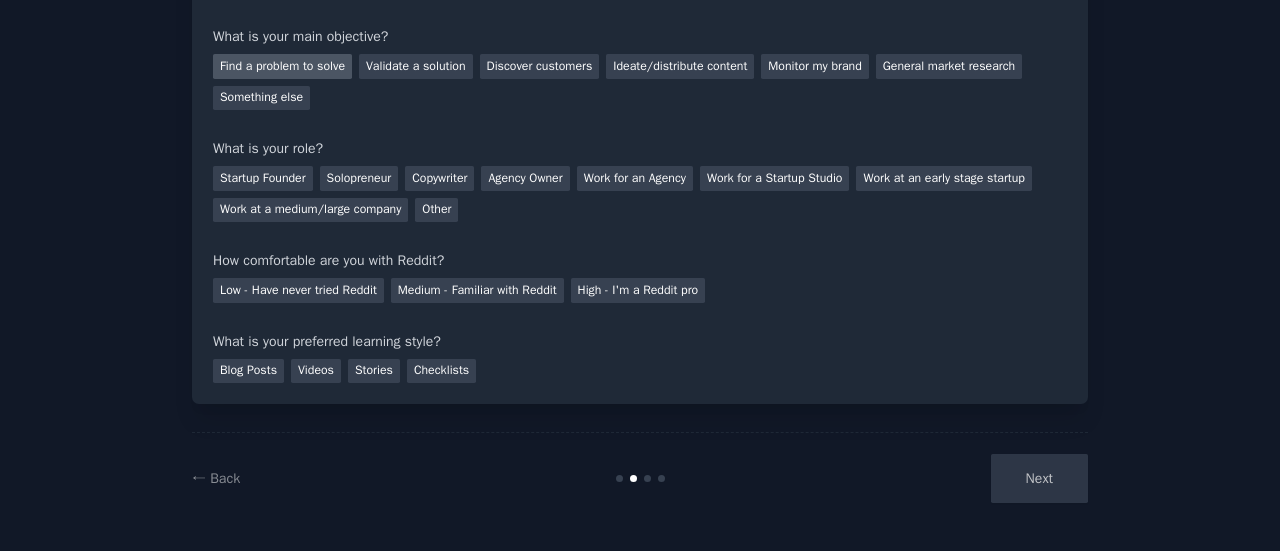 click on "Find a problem to solve" at bounding box center (282, 66) 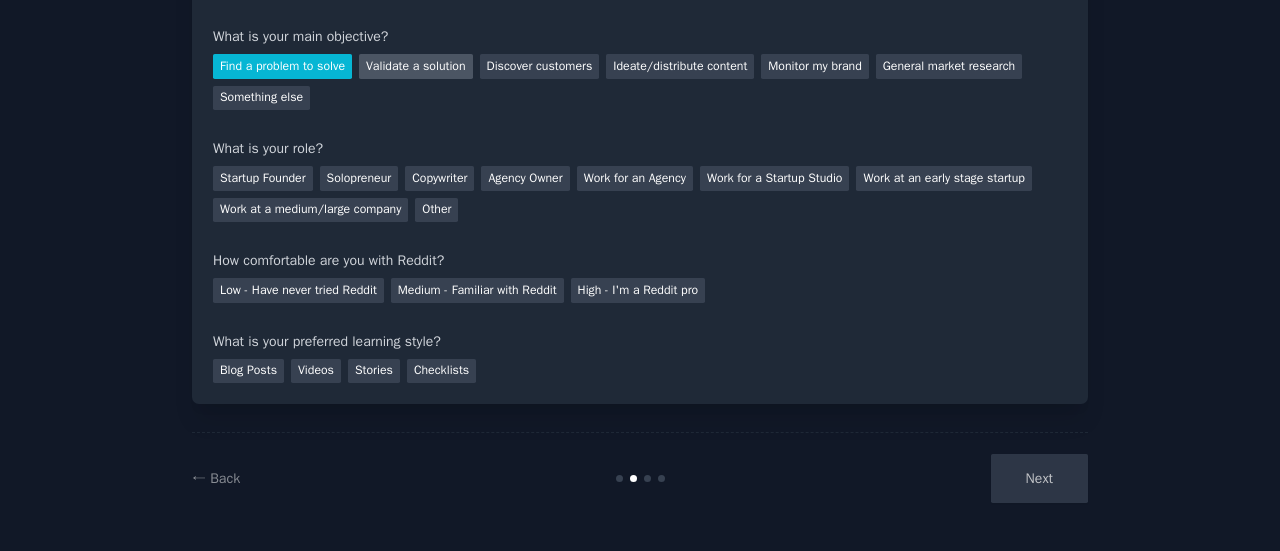 click on "Validate a solution" at bounding box center [416, 66] 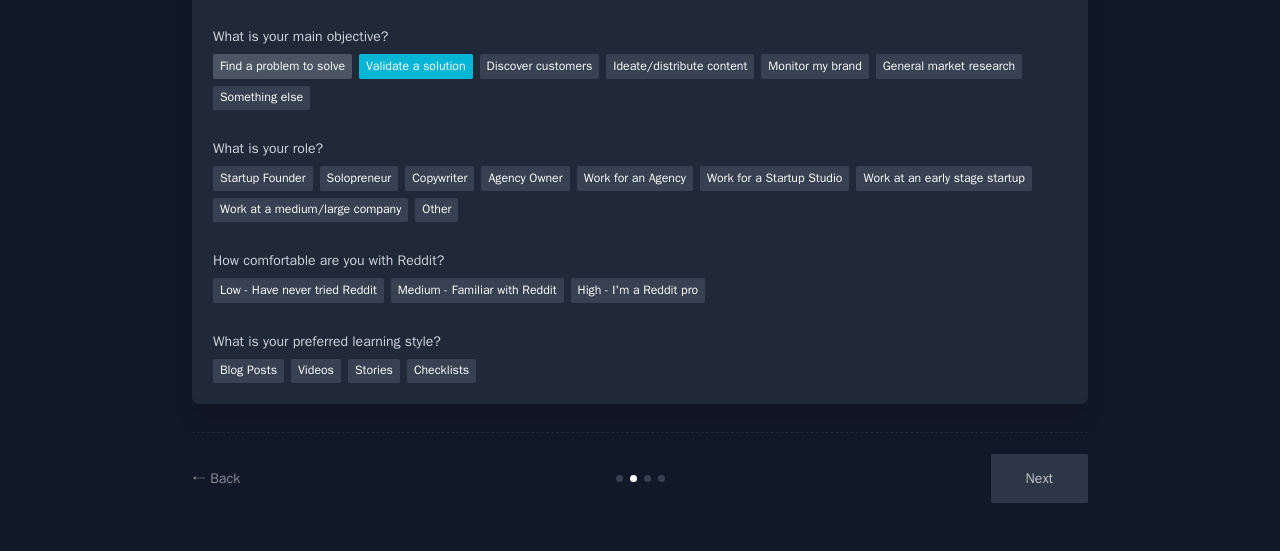 click on "Find a problem to solve" at bounding box center [282, 66] 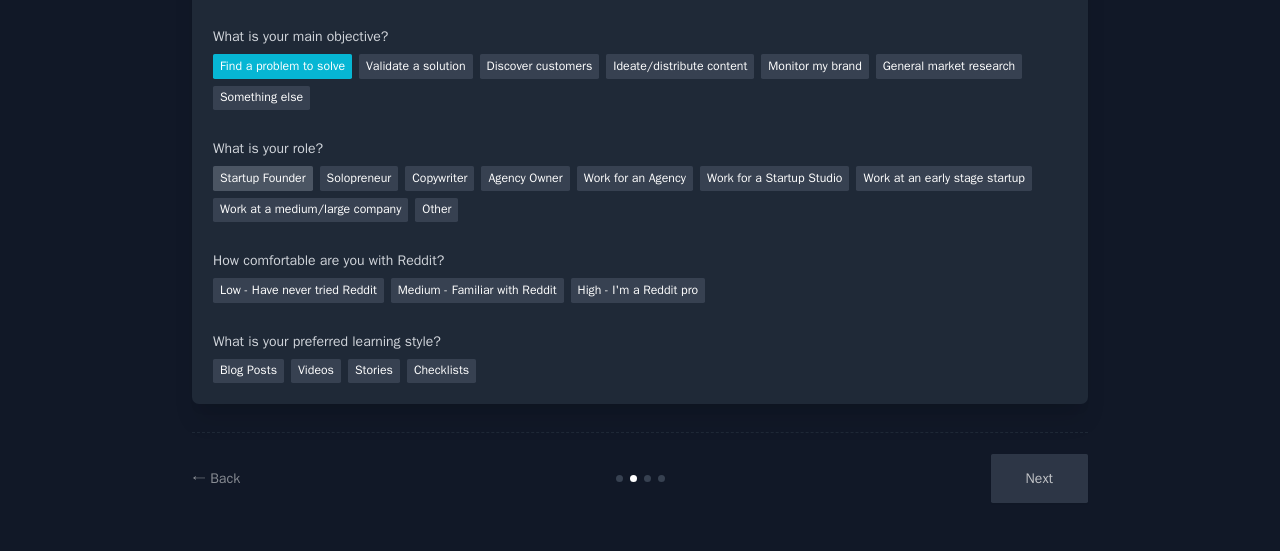 click on "Startup Founder" at bounding box center [263, 178] 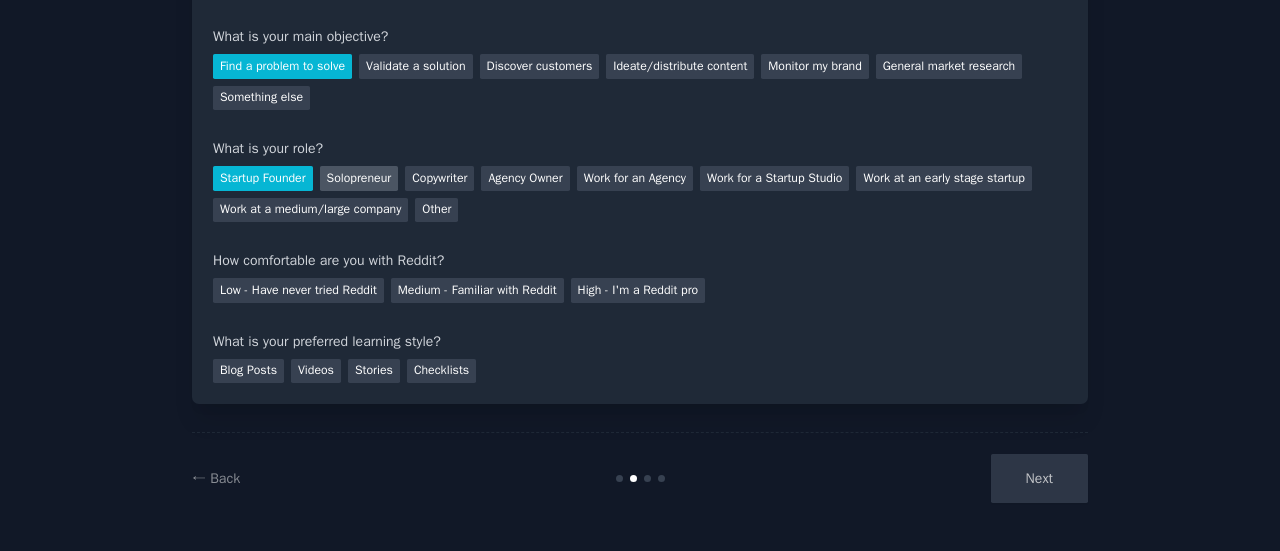 click on "Solopreneur" at bounding box center (359, 178) 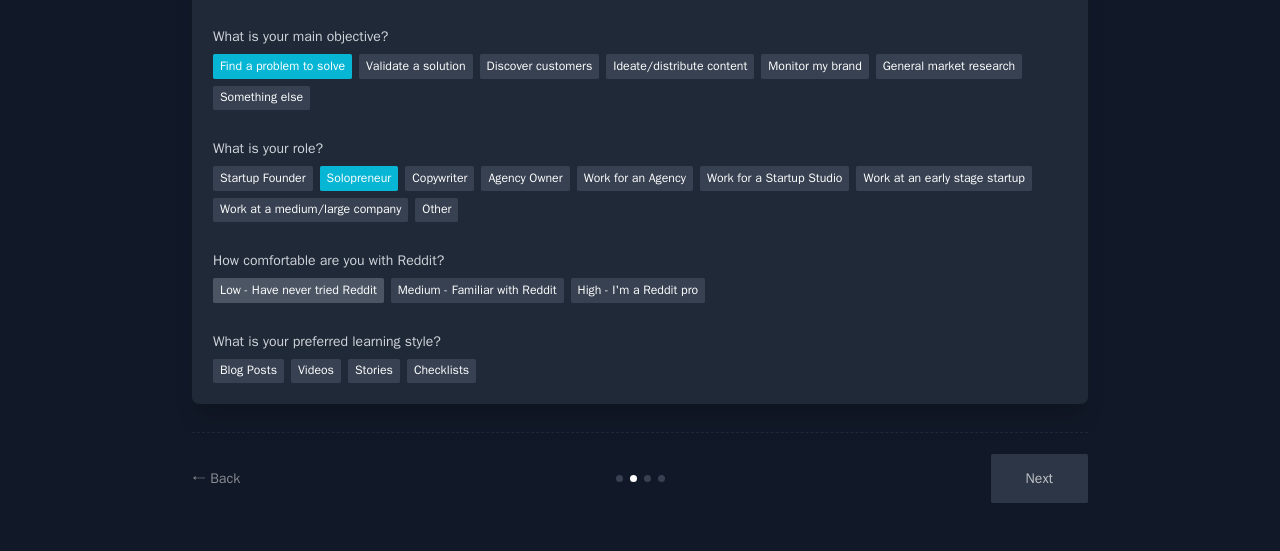 click on "Low - Have never tried Reddit" at bounding box center (298, 290) 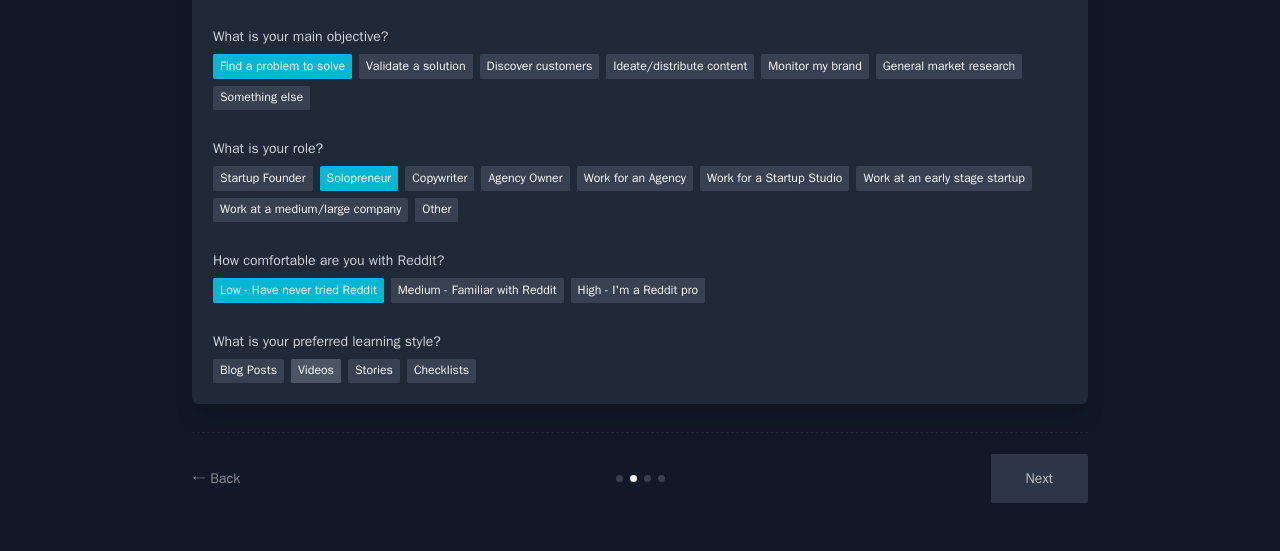 click on "Videos" at bounding box center (316, 371) 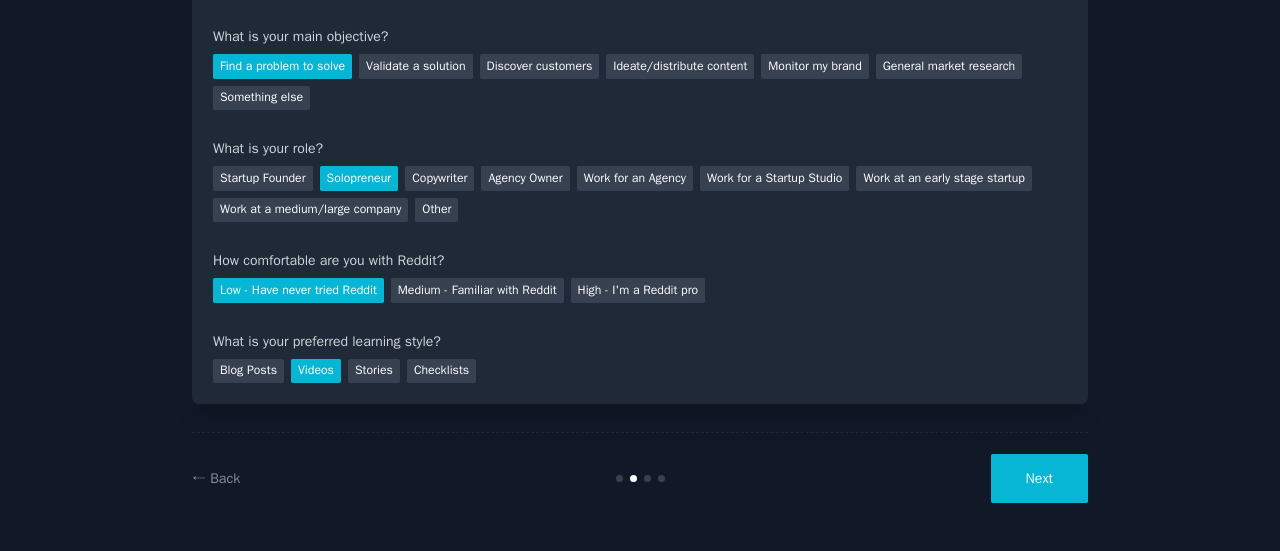click on "Next" at bounding box center (1039, 478) 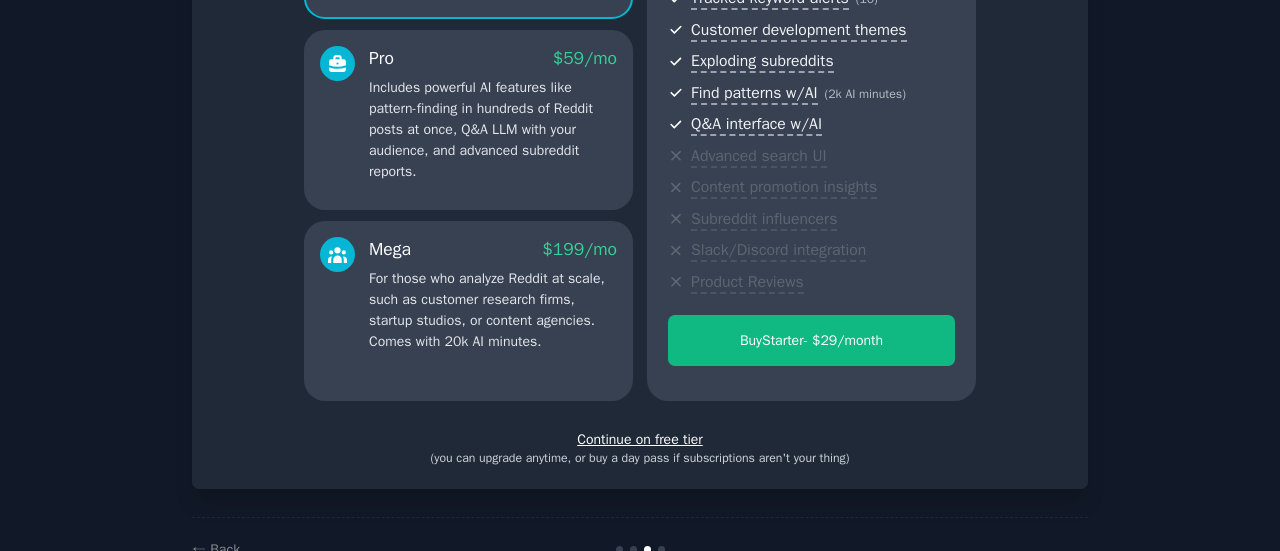 scroll, scrollTop: 341, scrollLeft: 0, axis: vertical 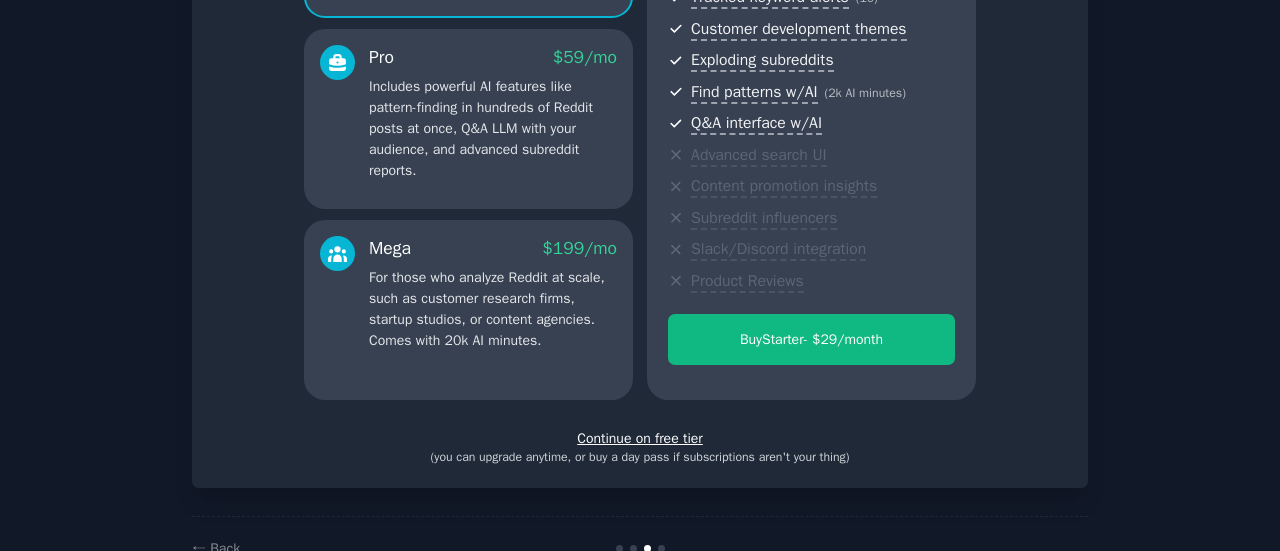 click on "Continue on free tier" at bounding box center (640, 438) 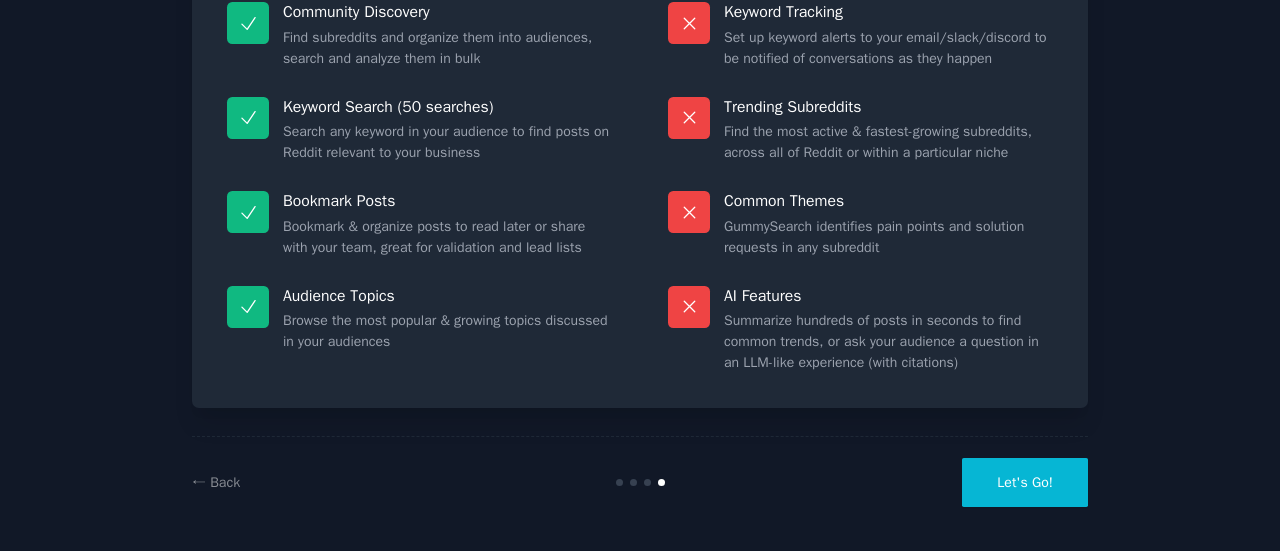 scroll, scrollTop: 227, scrollLeft: 0, axis: vertical 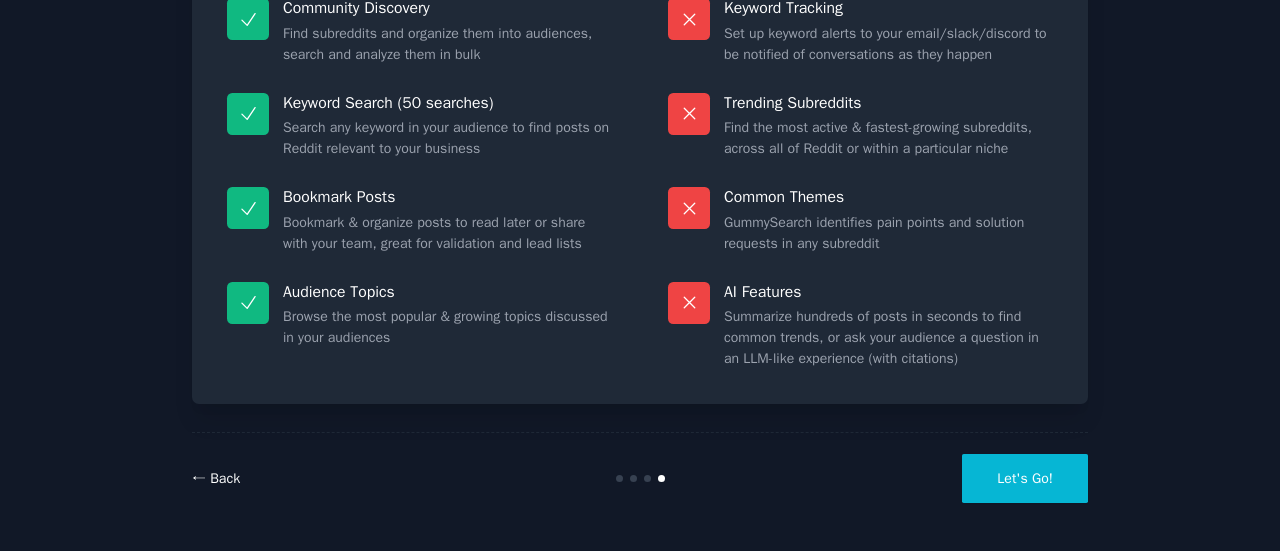 click on "← Back" at bounding box center [216, 478] 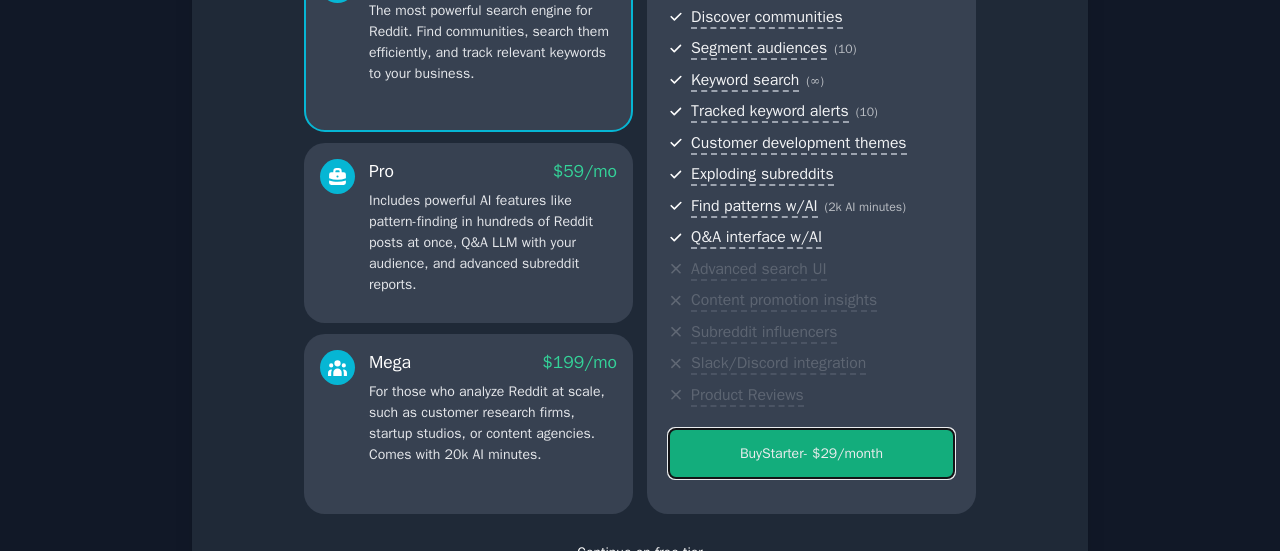 click on "Buy  Starter  - $ 29 /month" at bounding box center (811, 453) 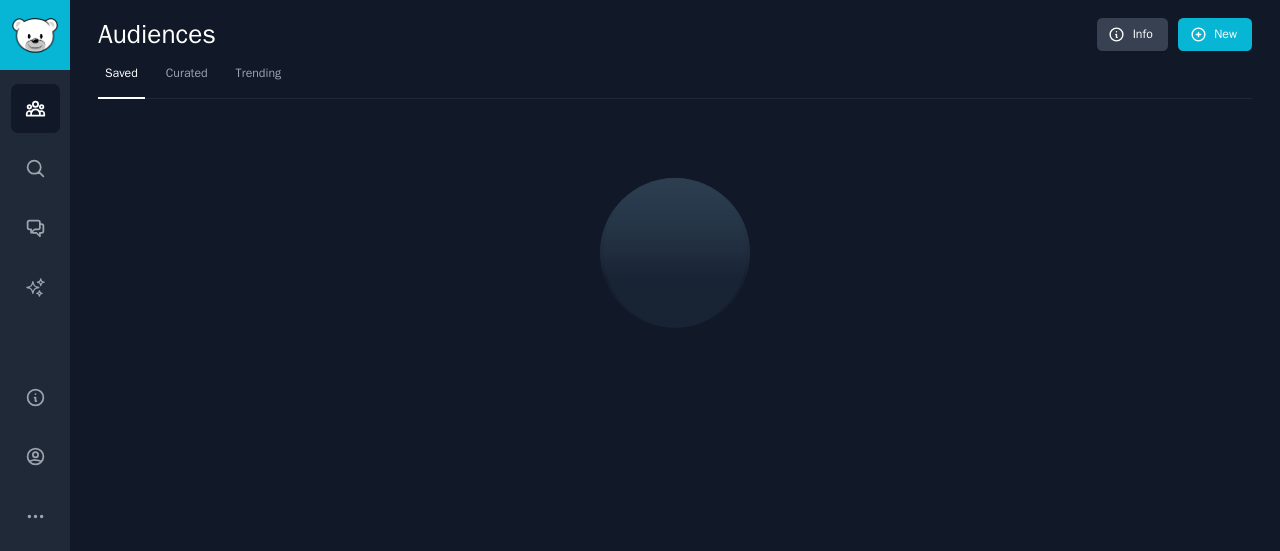 scroll, scrollTop: 0, scrollLeft: 0, axis: both 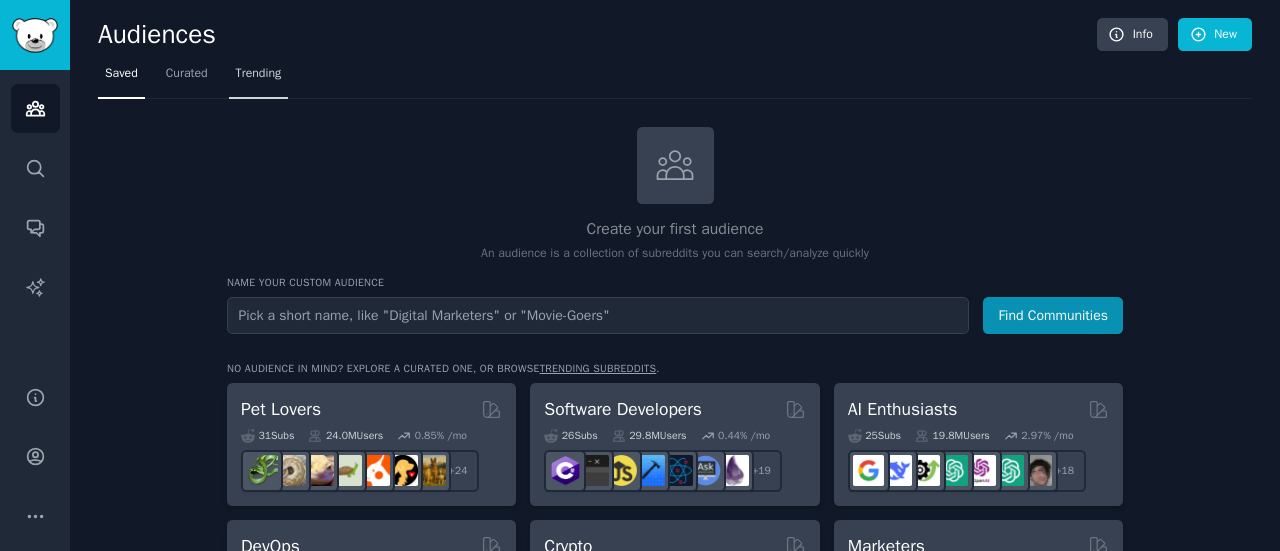 click on "Trending" at bounding box center [259, 74] 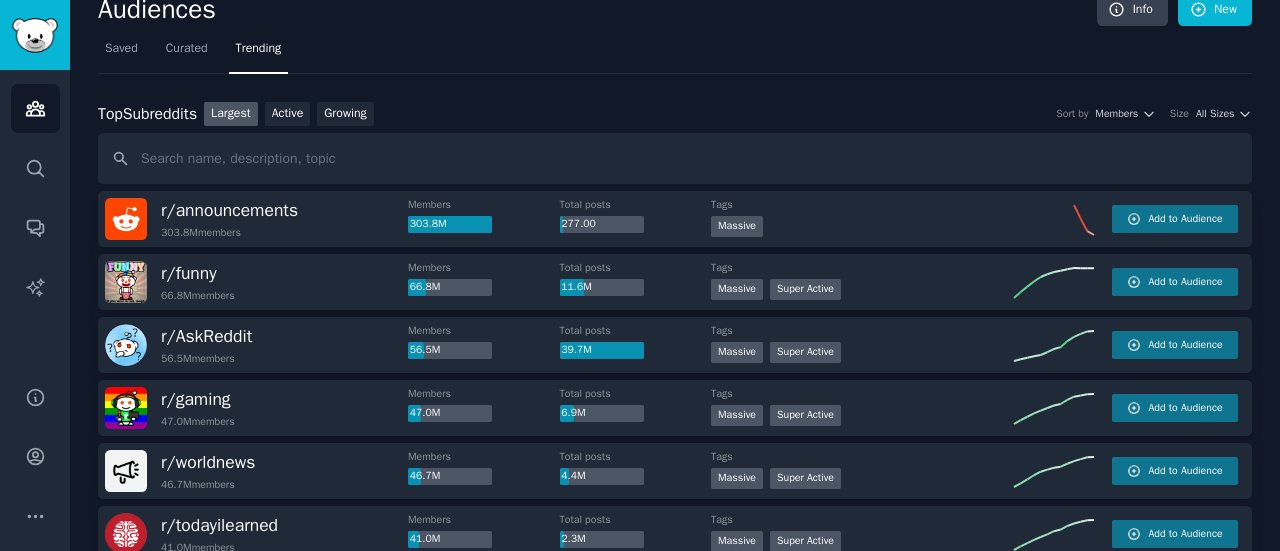 scroll, scrollTop: 26, scrollLeft: 0, axis: vertical 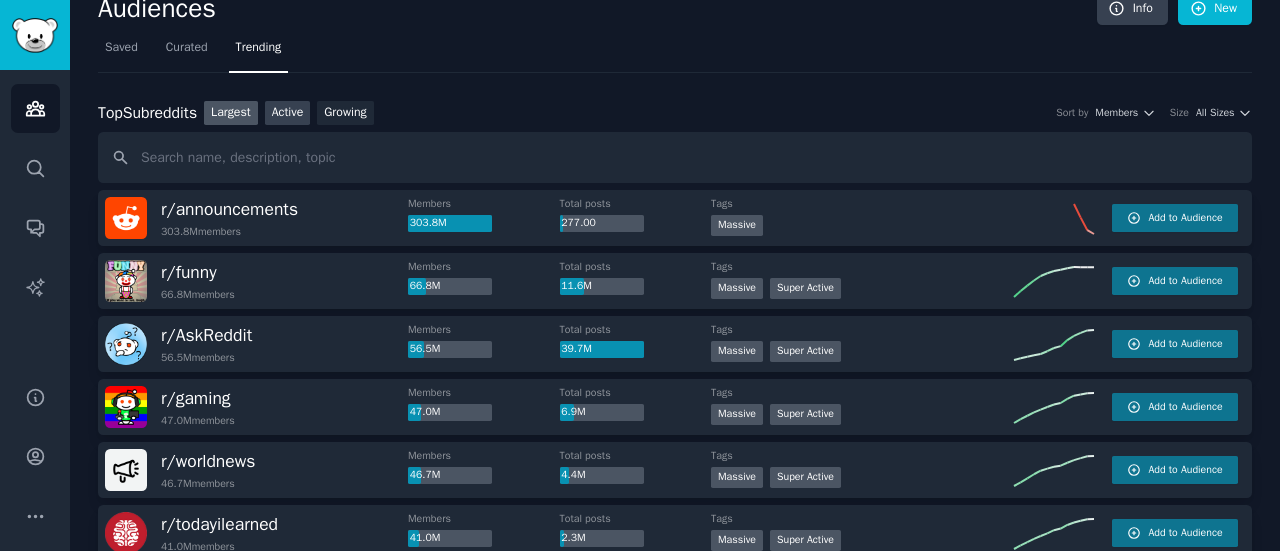 click on "Active" at bounding box center [288, 113] 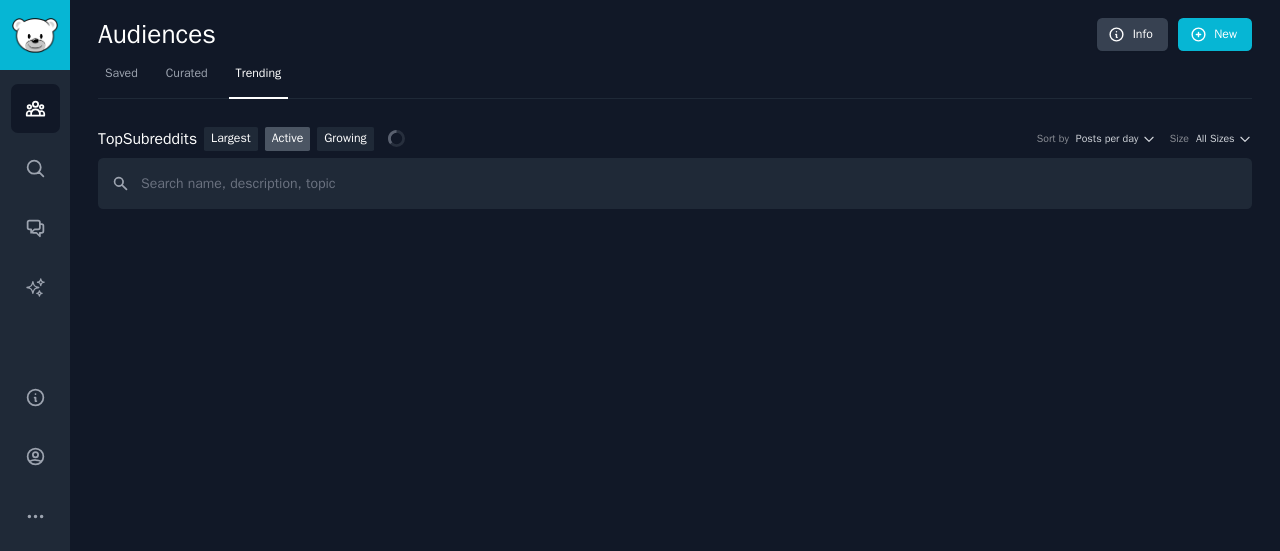 scroll, scrollTop: 0, scrollLeft: 0, axis: both 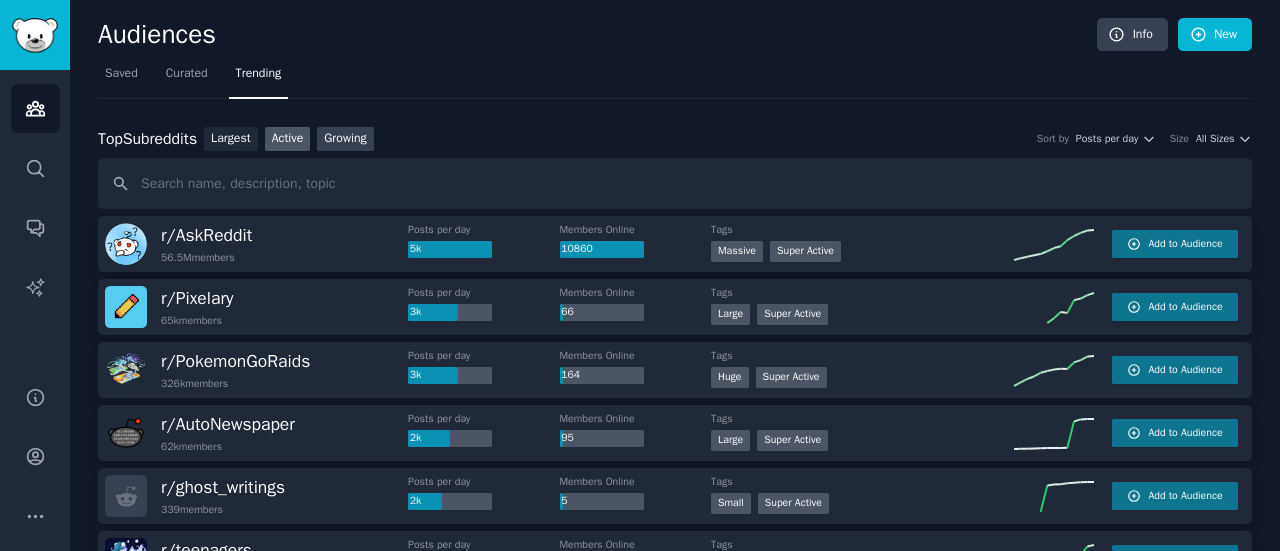 click on "Growing" at bounding box center [345, 139] 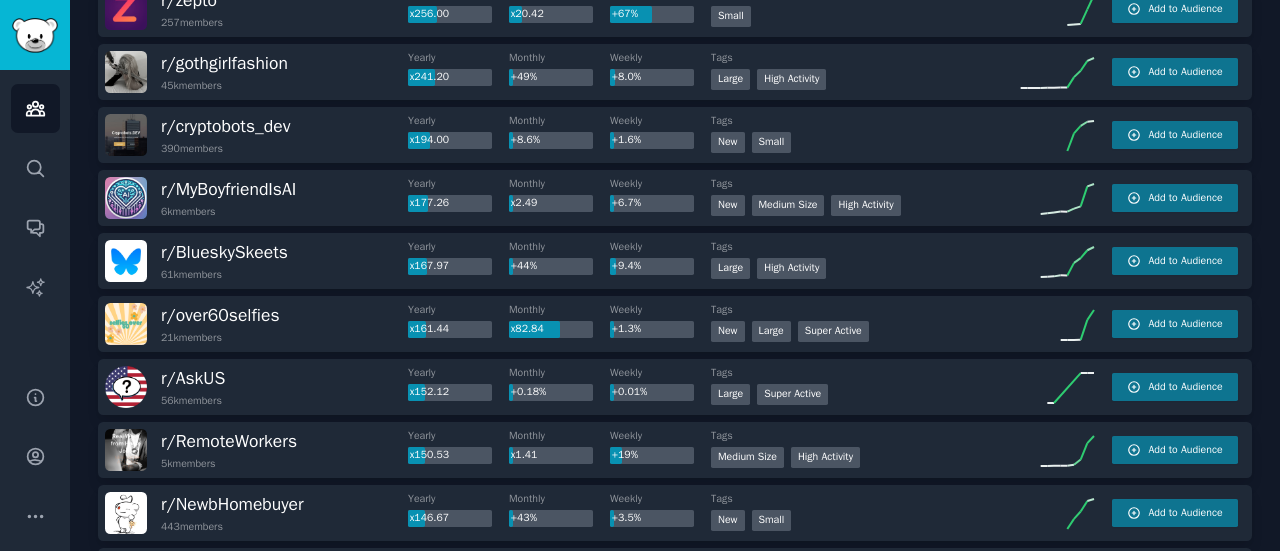 scroll, scrollTop: 614, scrollLeft: 0, axis: vertical 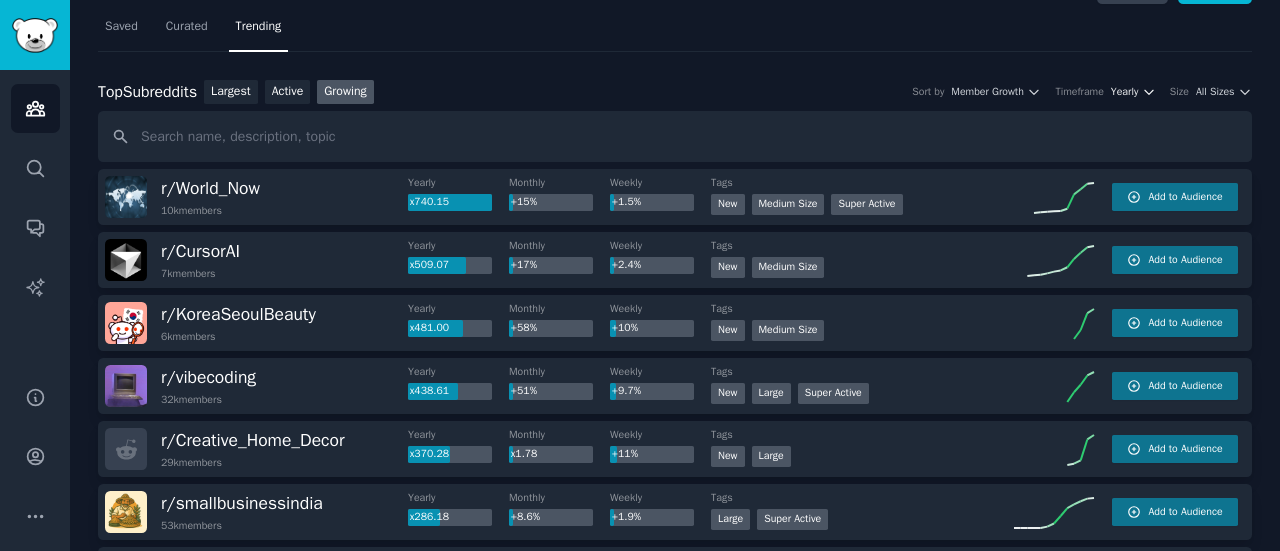 click 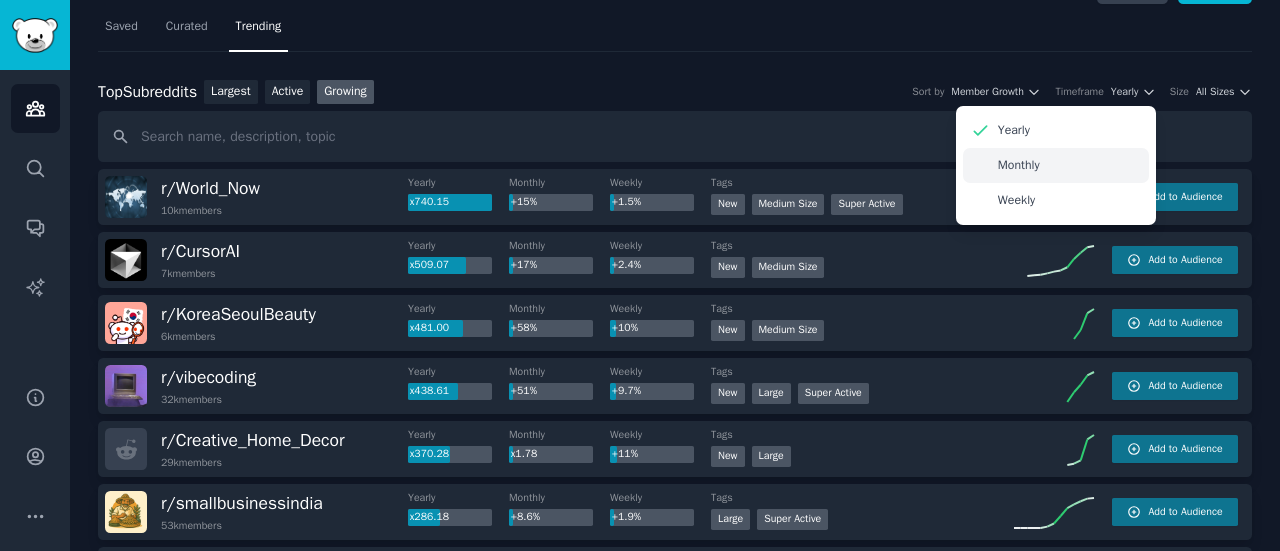 click on "Monthly" at bounding box center [1056, 165] 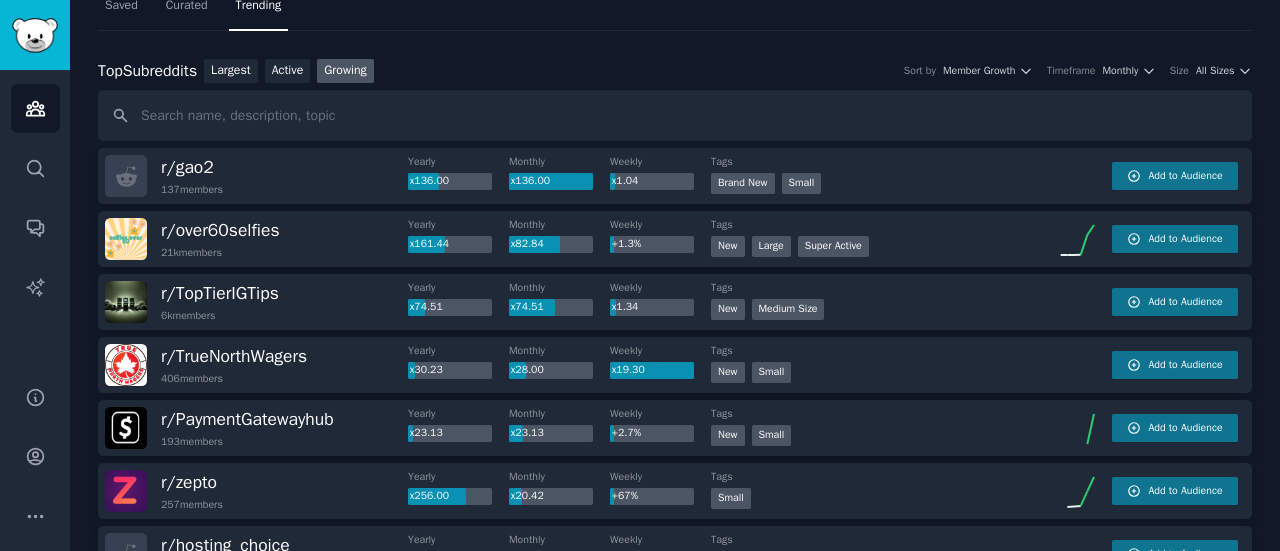 scroll, scrollTop: 47, scrollLeft: 0, axis: vertical 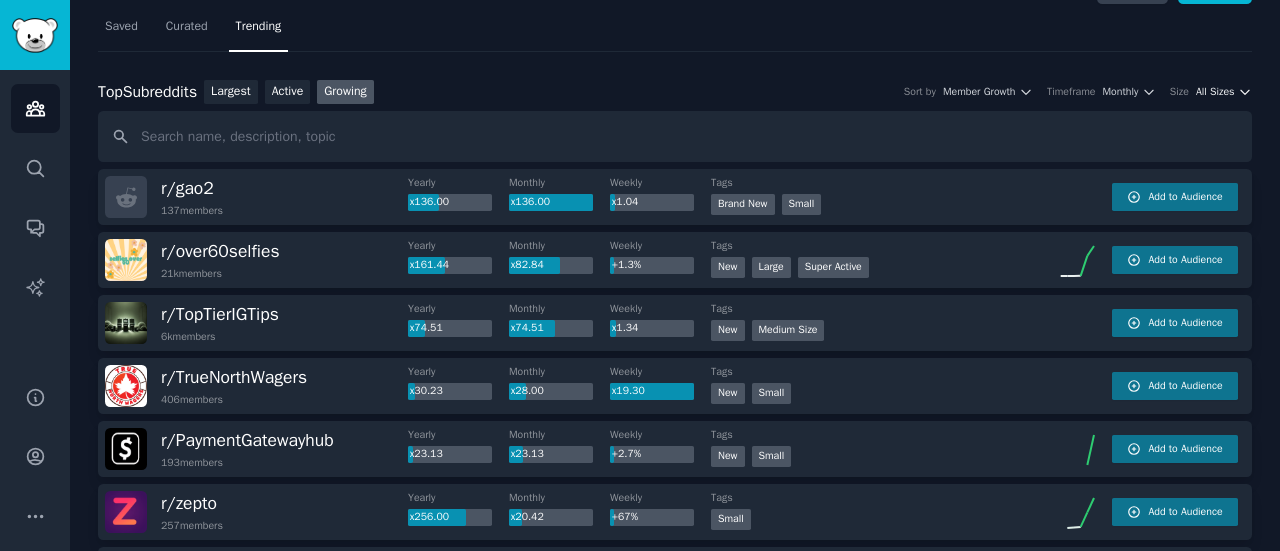 click 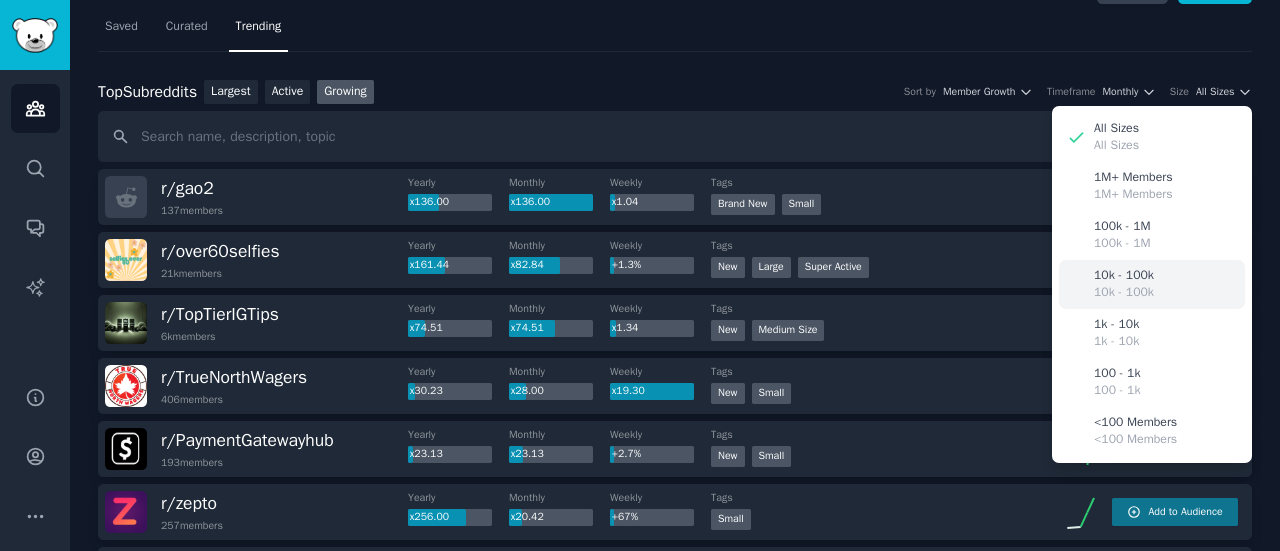 click on "10k - 100k" at bounding box center (1124, 276) 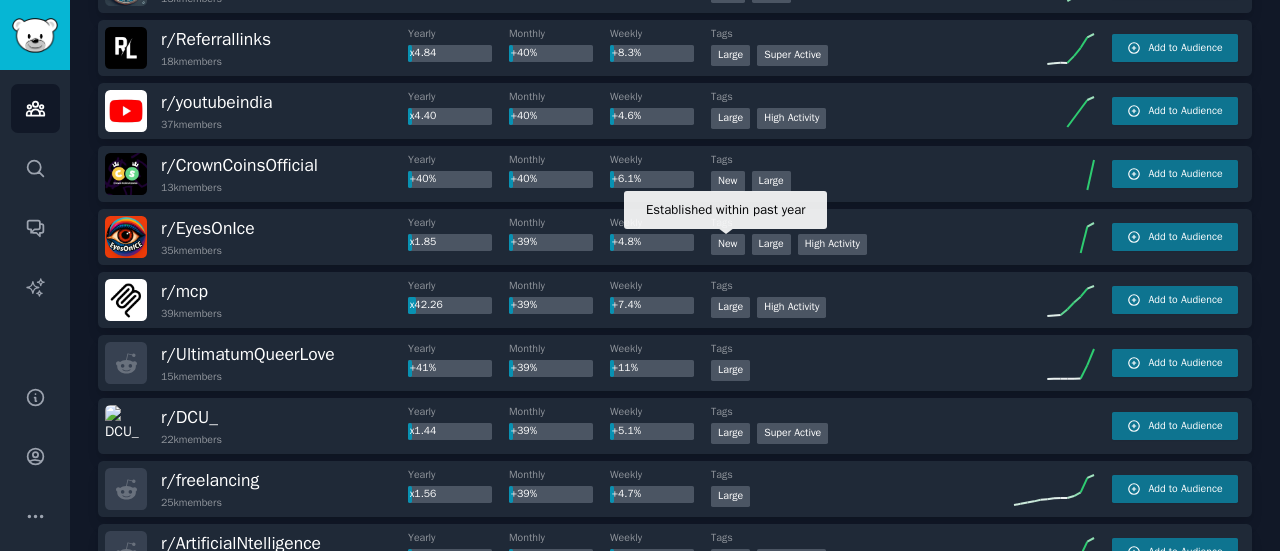 scroll, scrollTop: 2528, scrollLeft: 0, axis: vertical 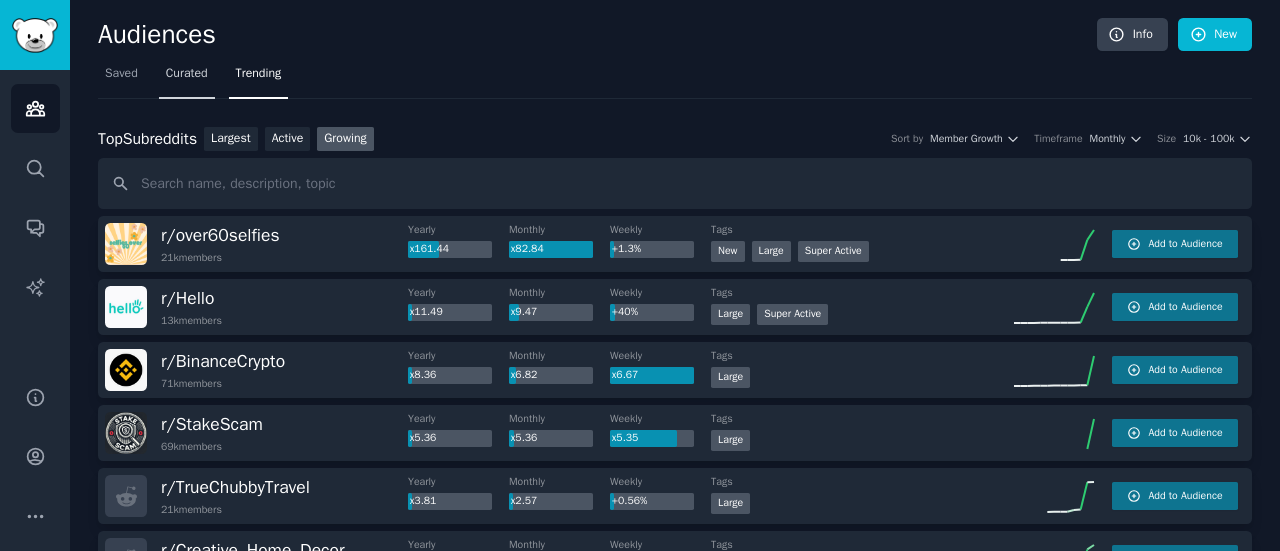 click on "Curated" at bounding box center (187, 74) 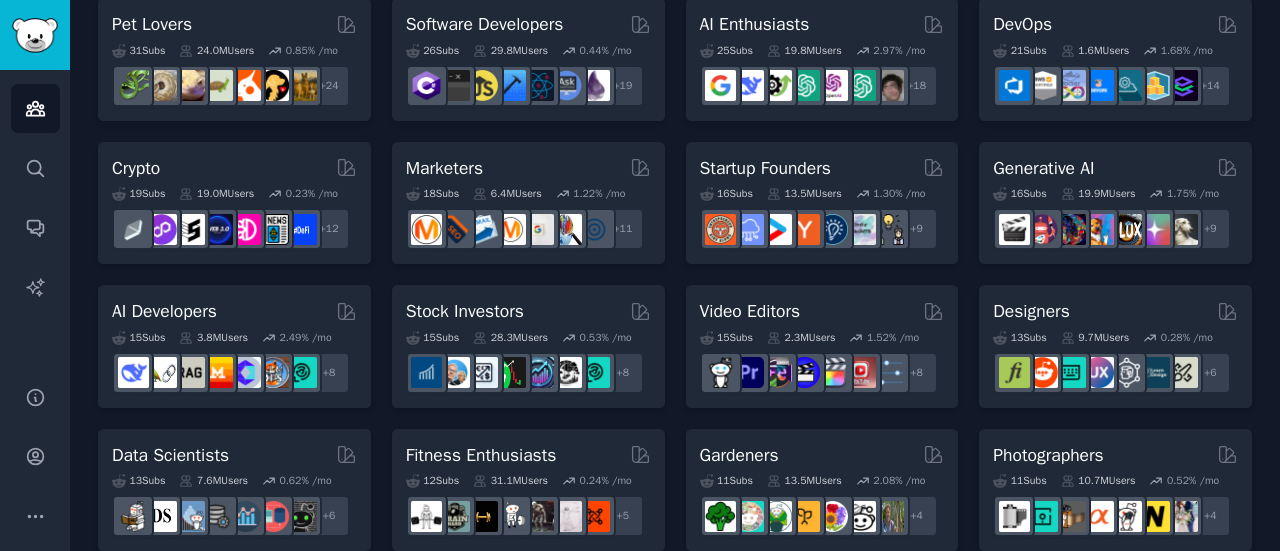 scroll, scrollTop: 0, scrollLeft: 0, axis: both 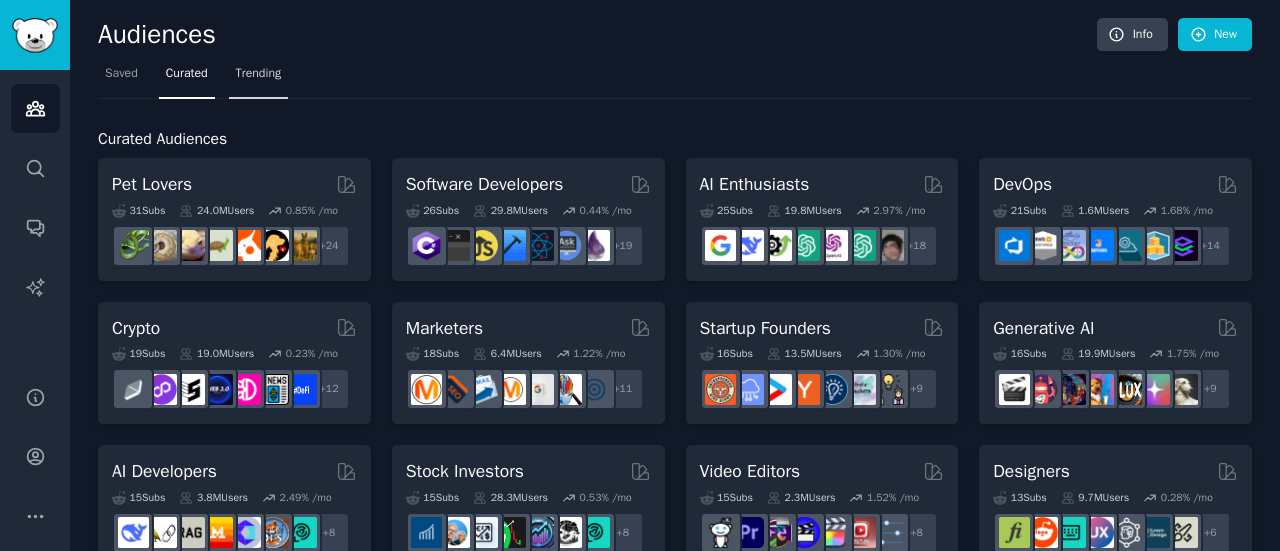 click on "Trending" at bounding box center (259, 74) 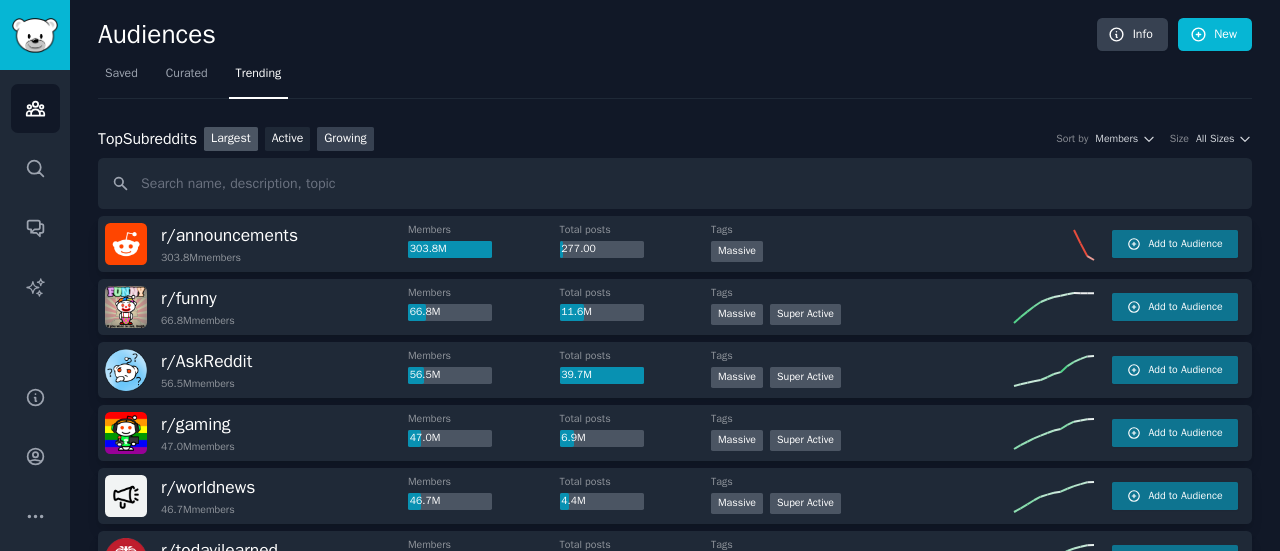 click on "Growing" at bounding box center [345, 139] 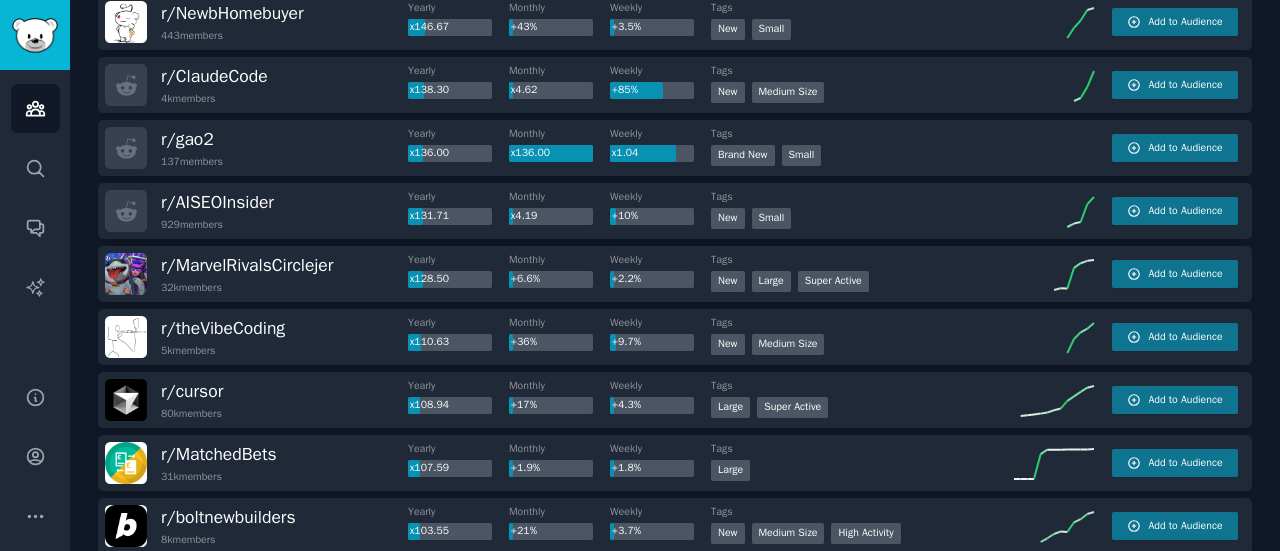 scroll, scrollTop: 1105, scrollLeft: 0, axis: vertical 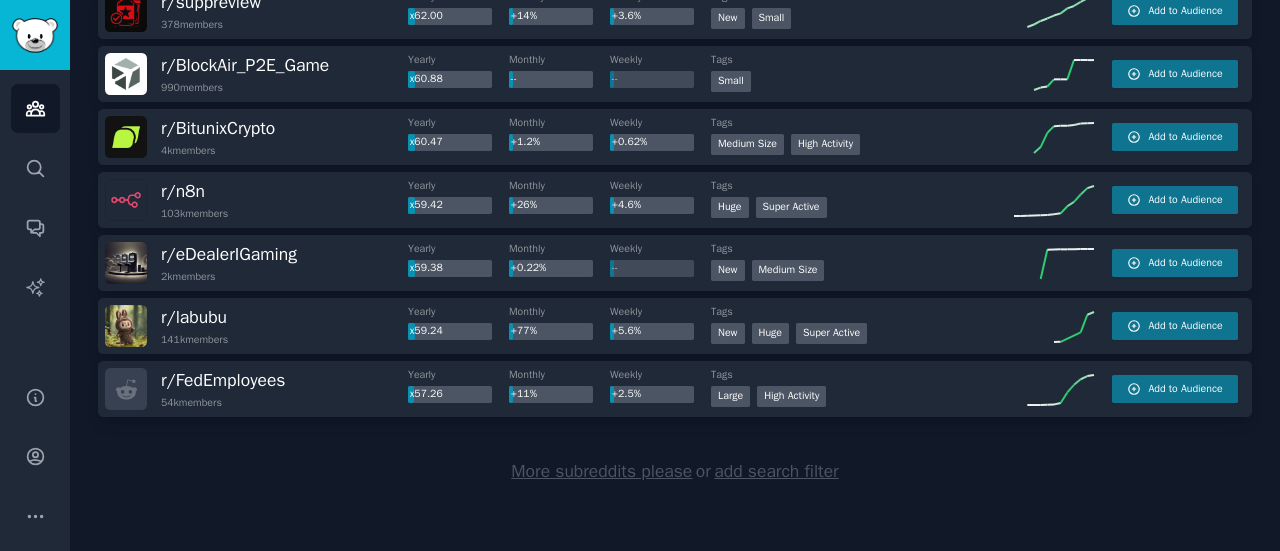 click on "More subreddits please" at bounding box center (601, 471) 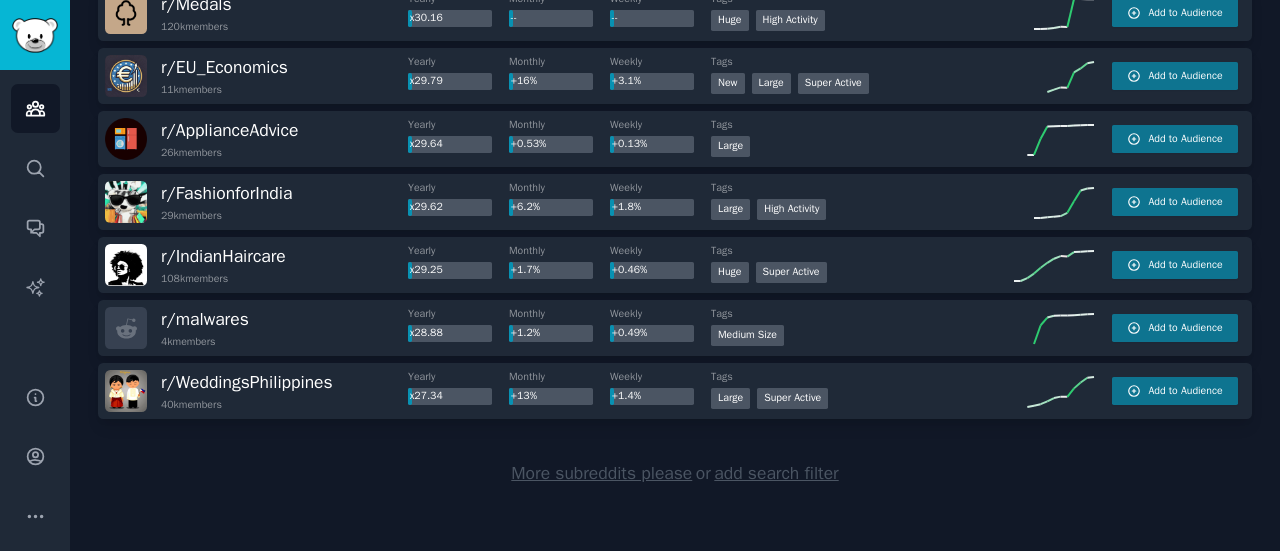scroll, scrollTop: 6092, scrollLeft: 0, axis: vertical 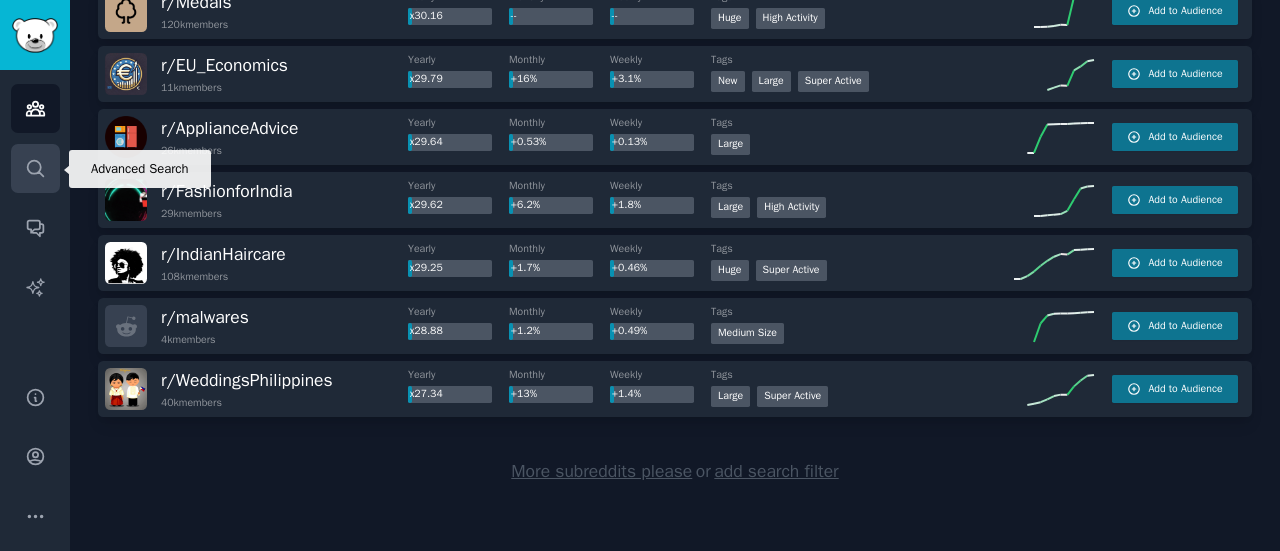click 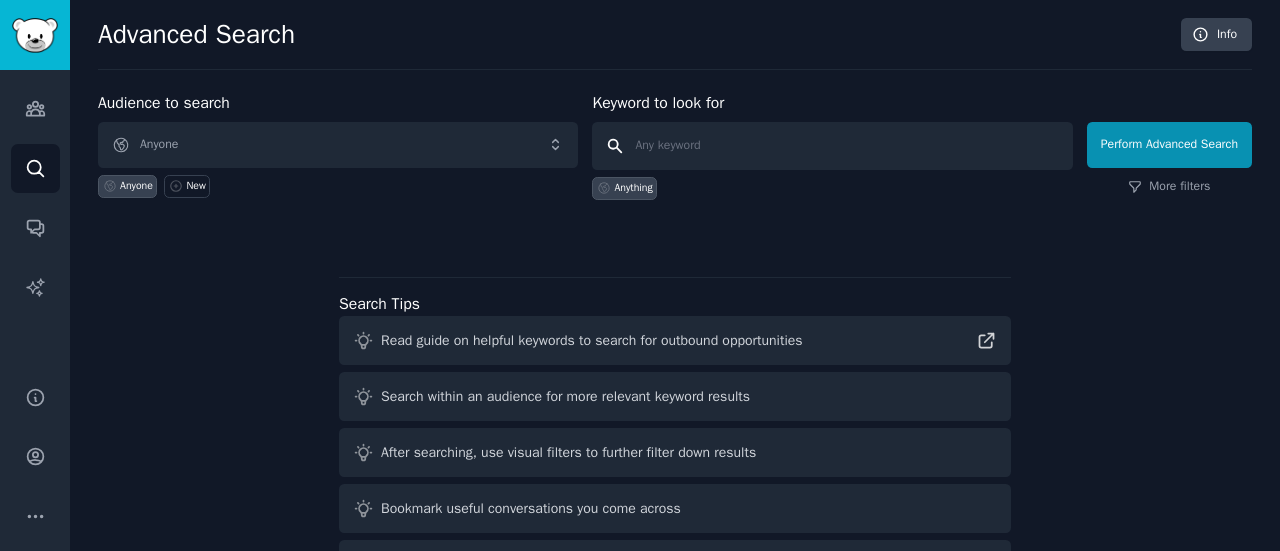 click at bounding box center (832, 146) 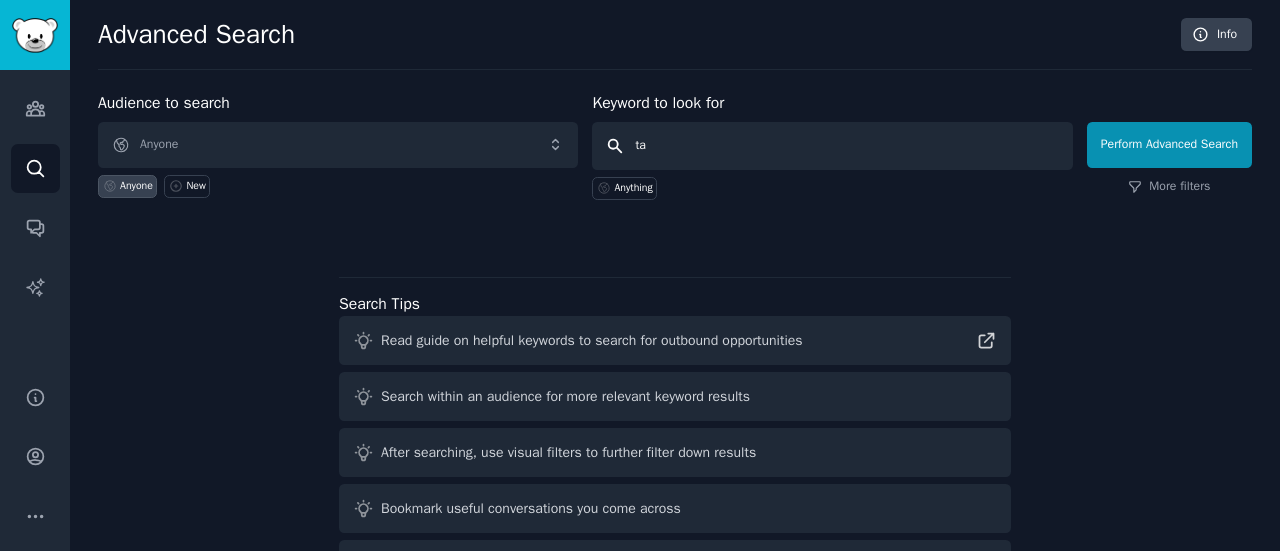 type on "t" 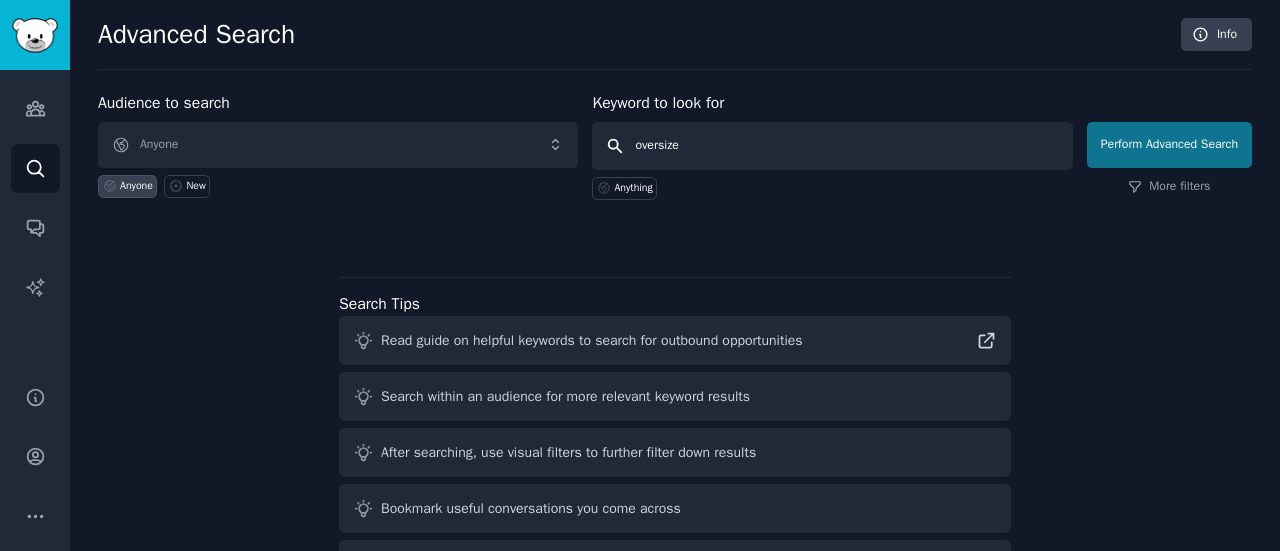 type on "oversize" 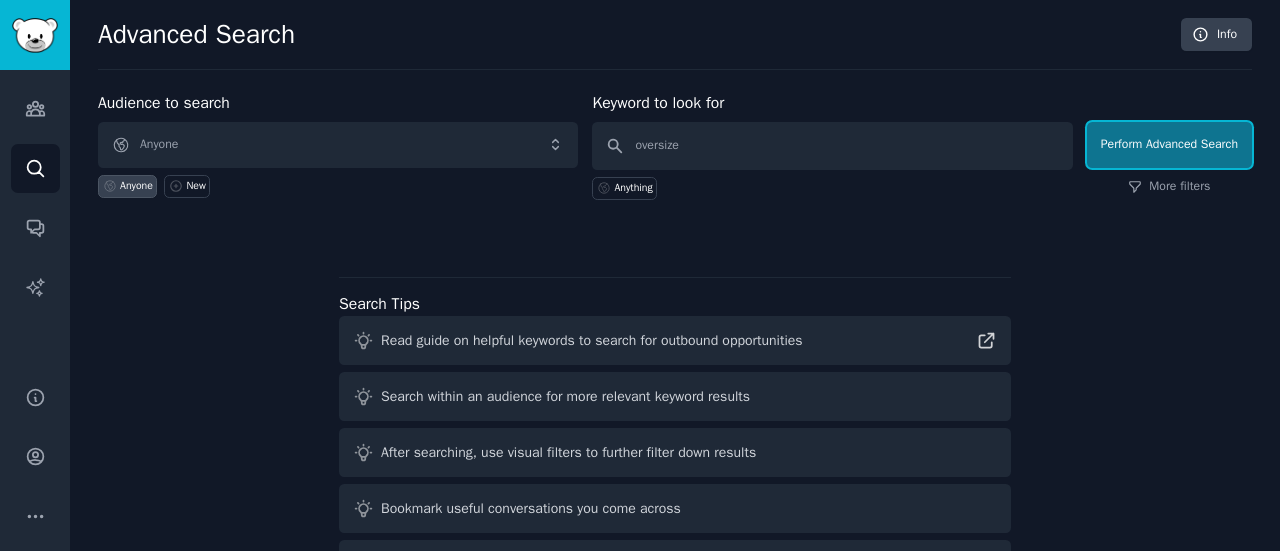 click on "Perform Advanced Search" at bounding box center [1169, 145] 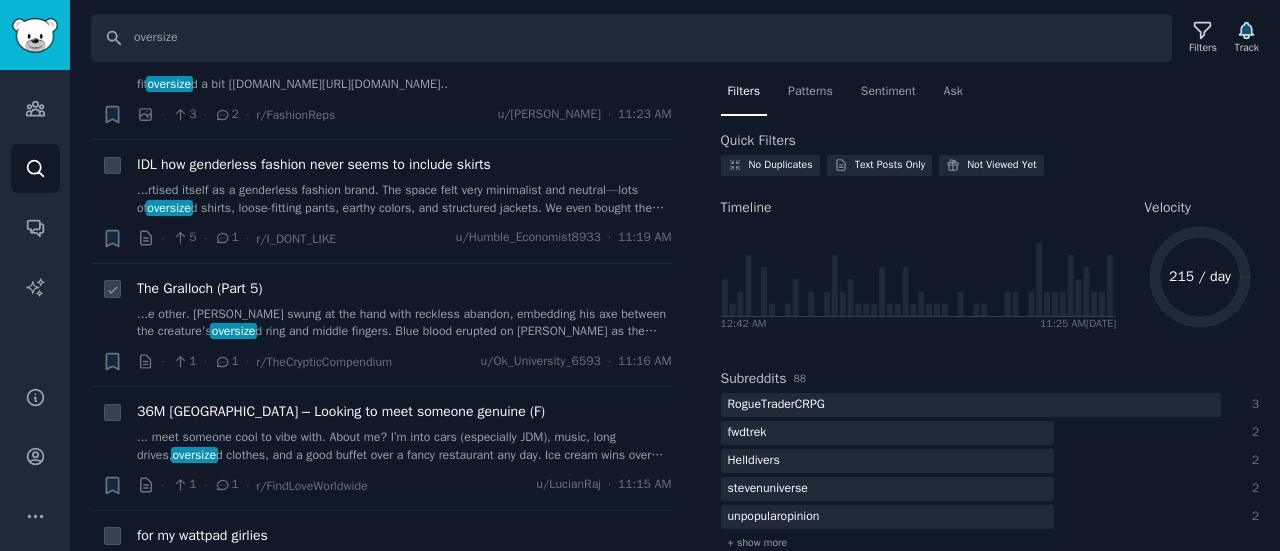 scroll, scrollTop: 0, scrollLeft: 0, axis: both 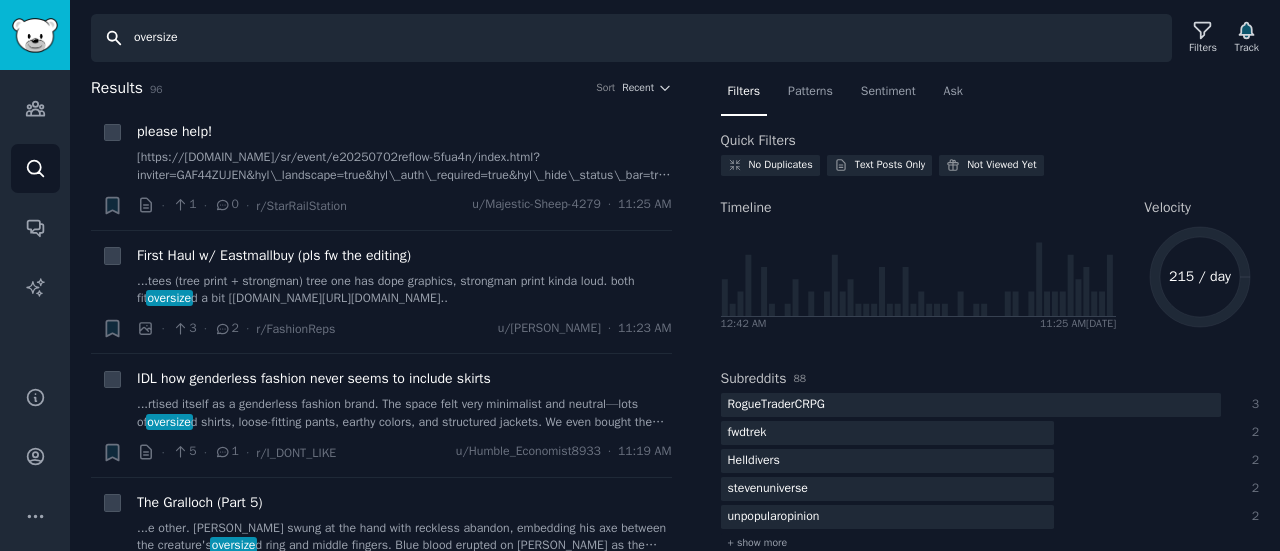 click on "oversize" at bounding box center (631, 38) 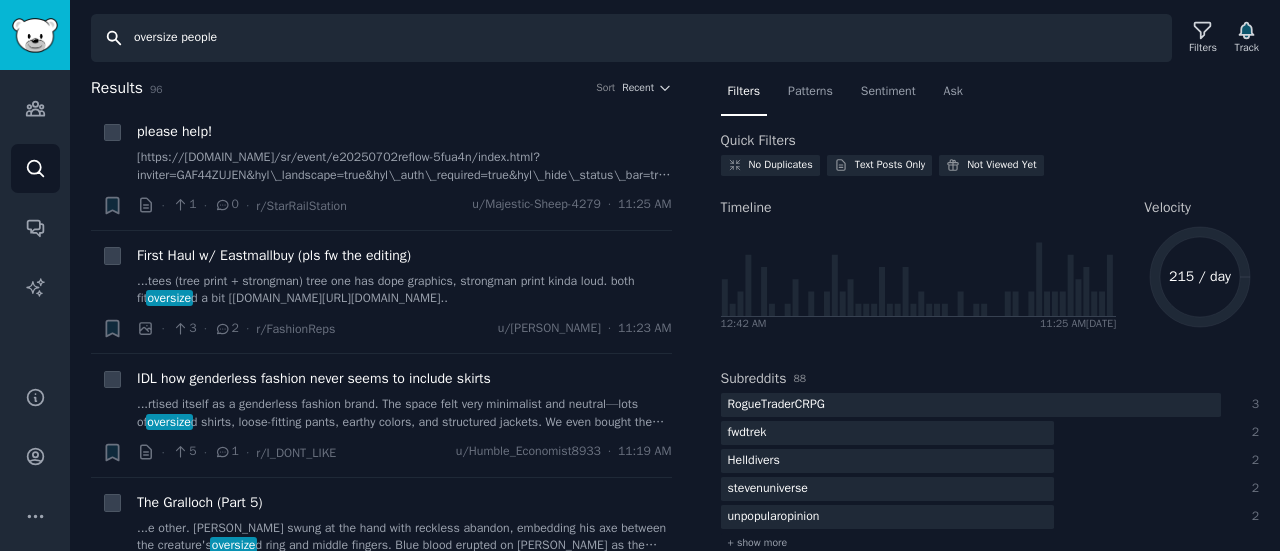 type on "oversize people" 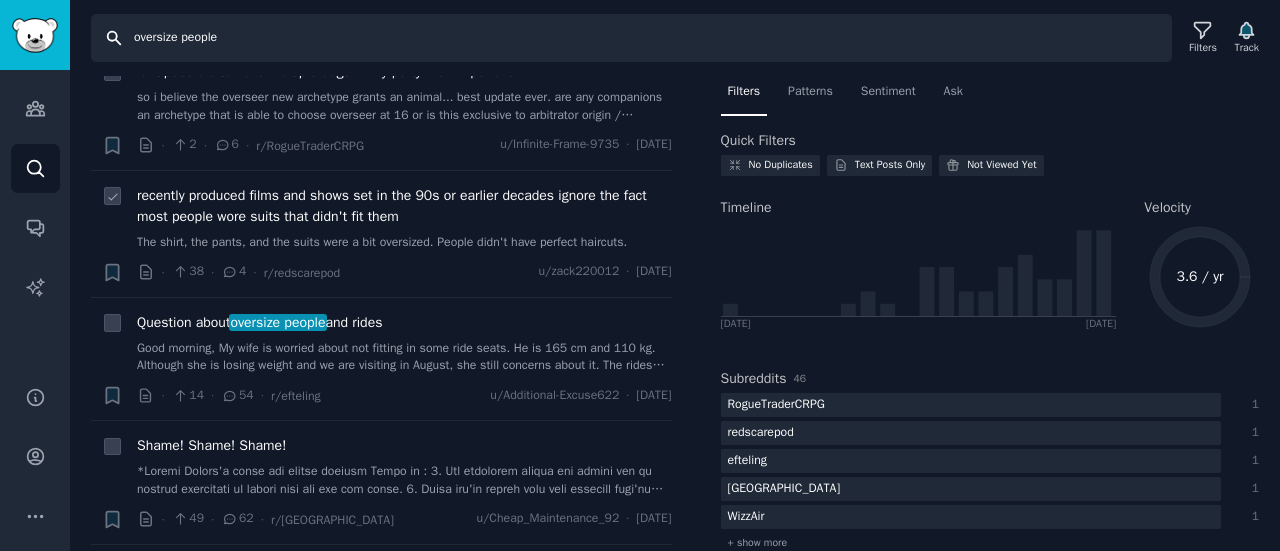 scroll, scrollTop: 61, scrollLeft: 0, axis: vertical 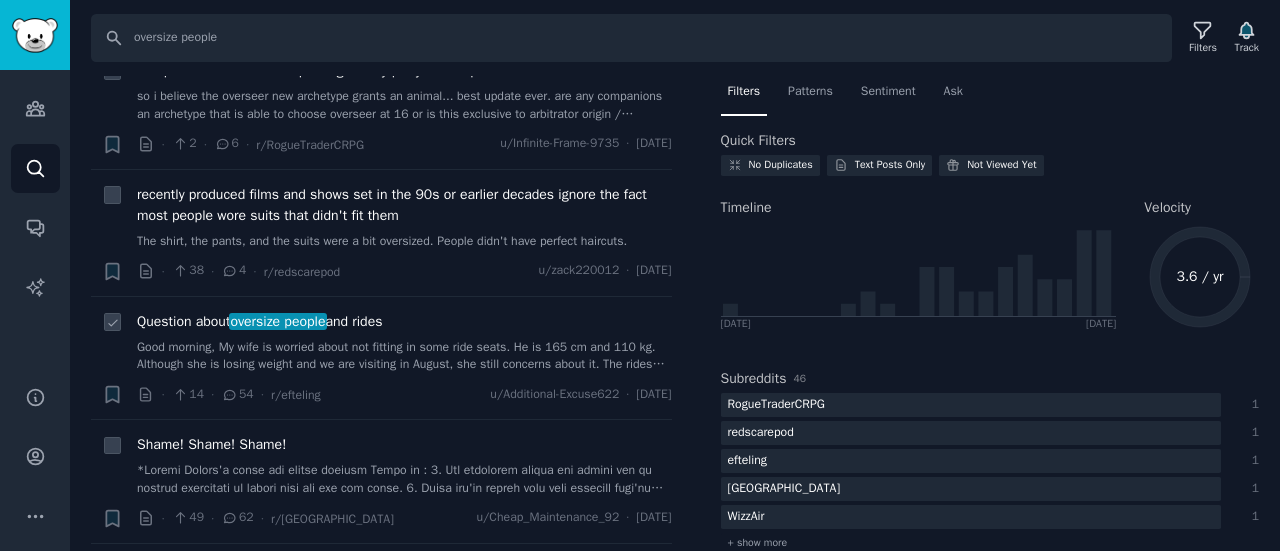 click on "Question about  oversize people  and rides" at bounding box center [404, 321] 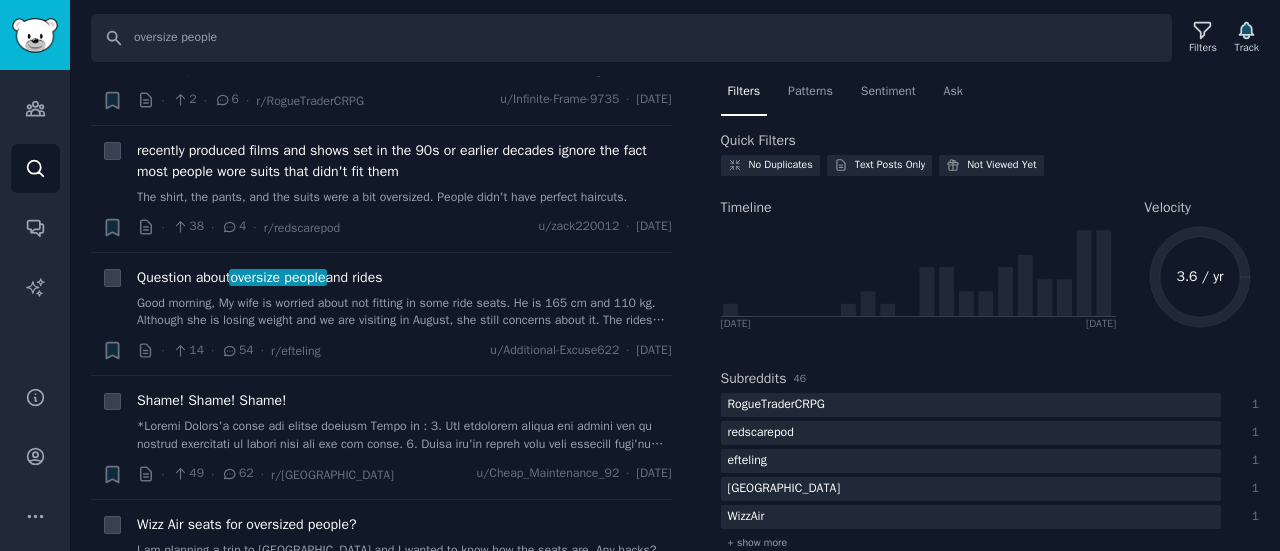 scroll, scrollTop: 106, scrollLeft: 0, axis: vertical 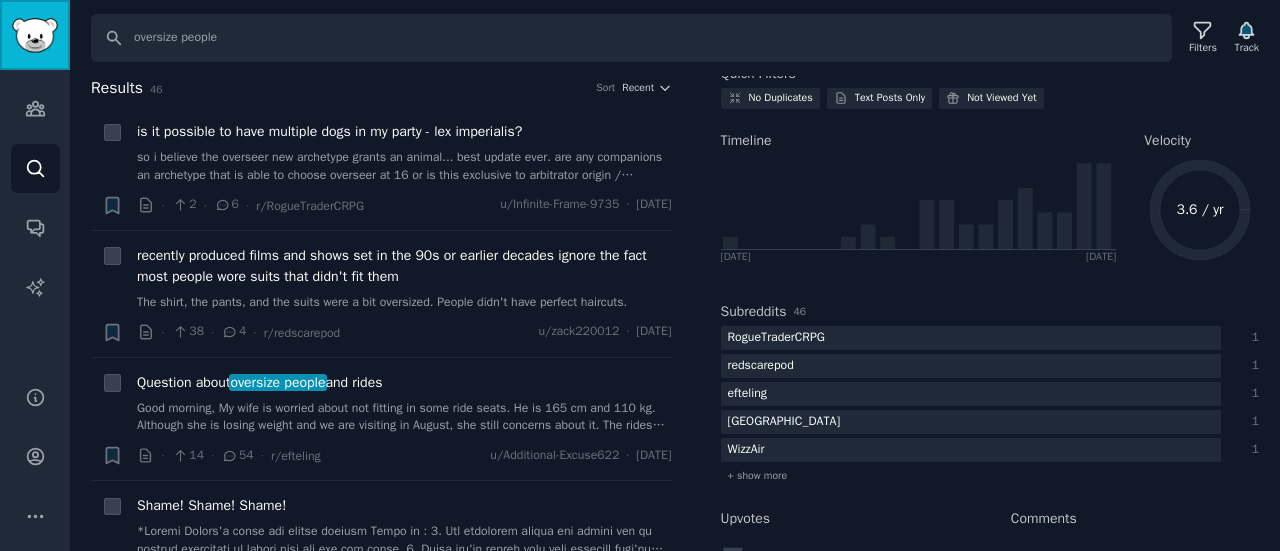 click at bounding box center (35, 35) 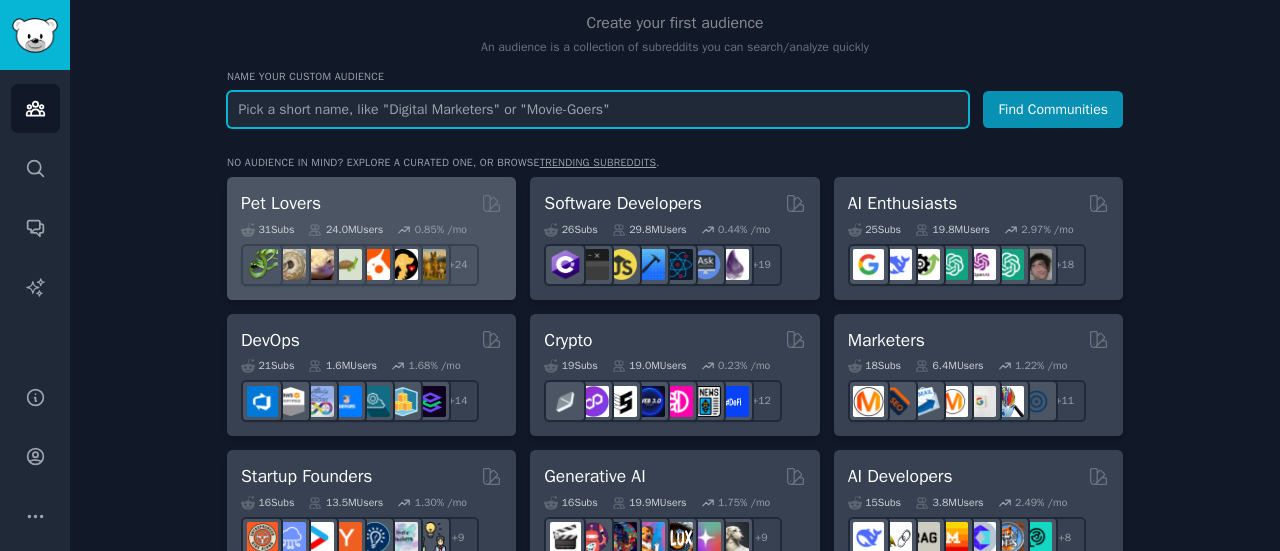 scroll, scrollTop: 206, scrollLeft: 0, axis: vertical 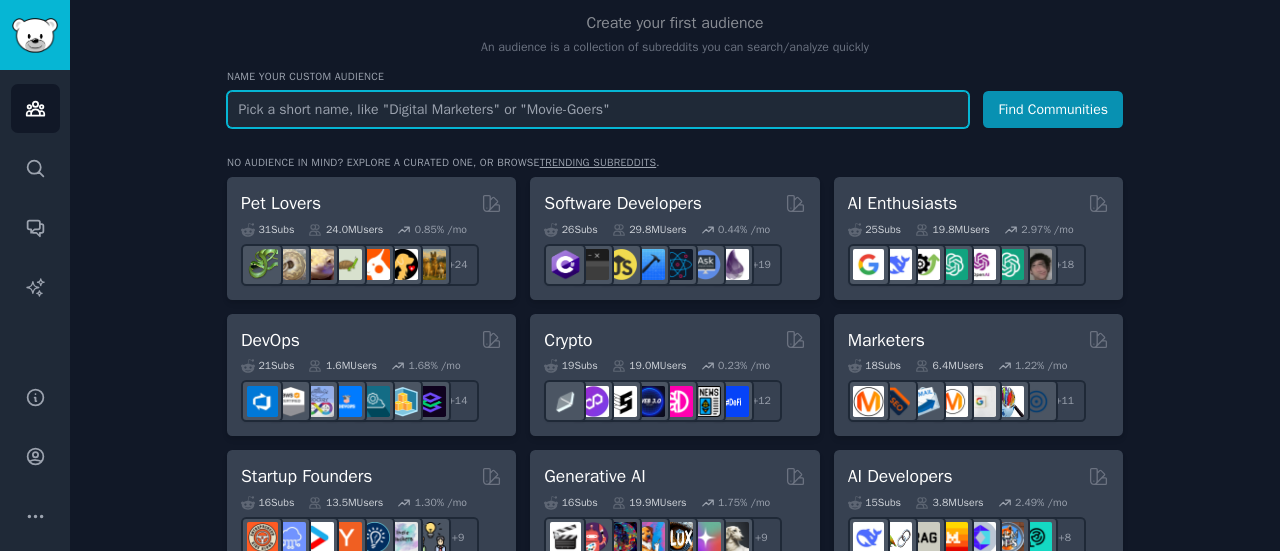 click at bounding box center [598, 109] 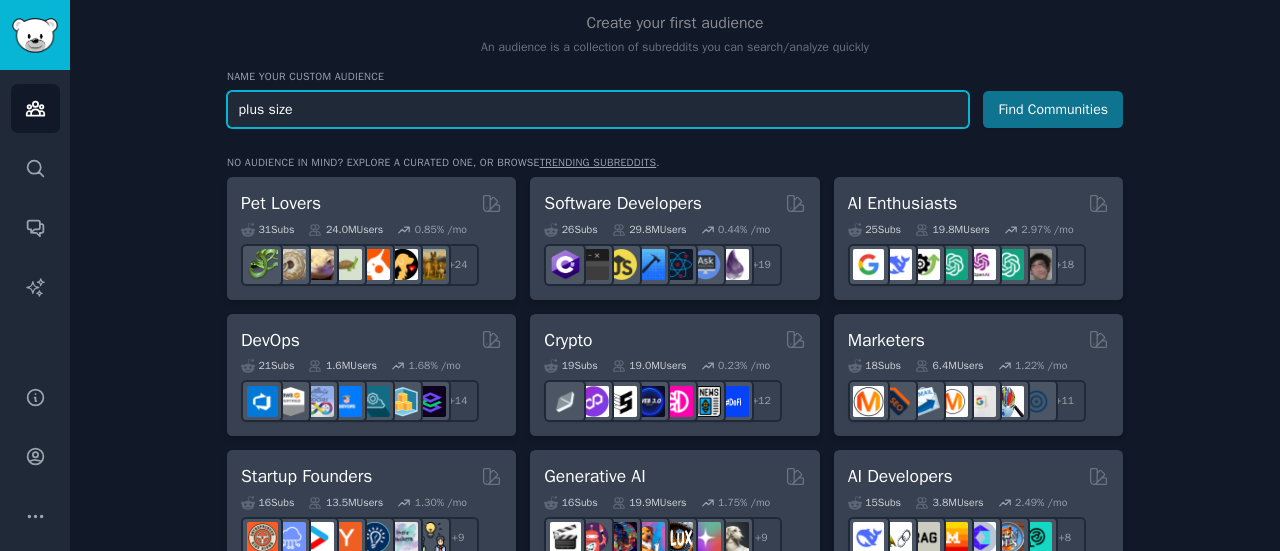 type on "plus size" 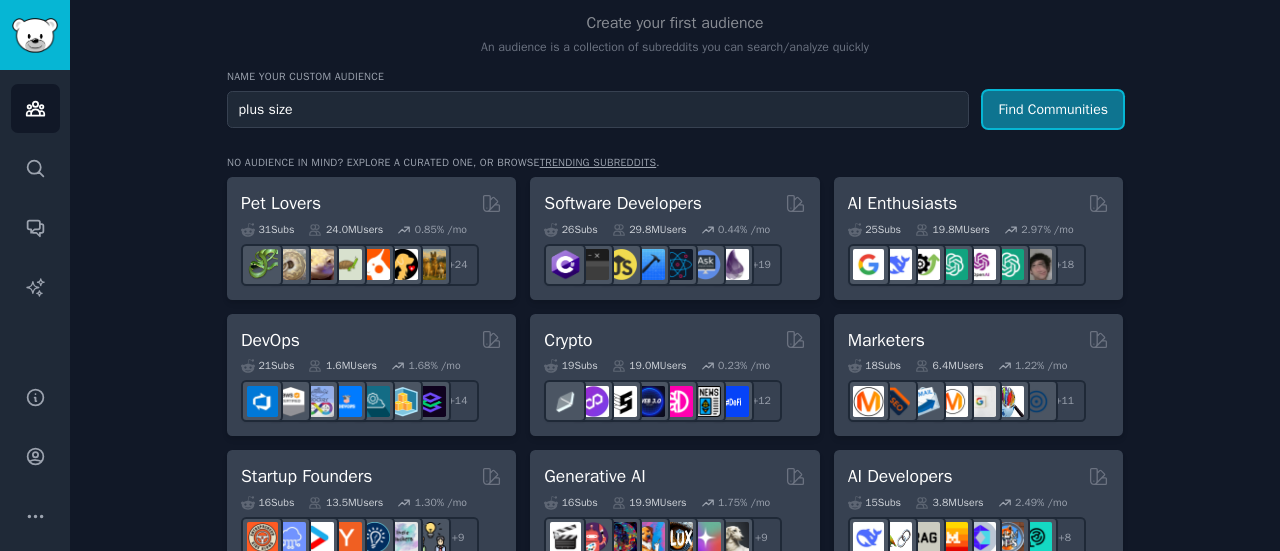 click on "Find Communities" at bounding box center [1053, 109] 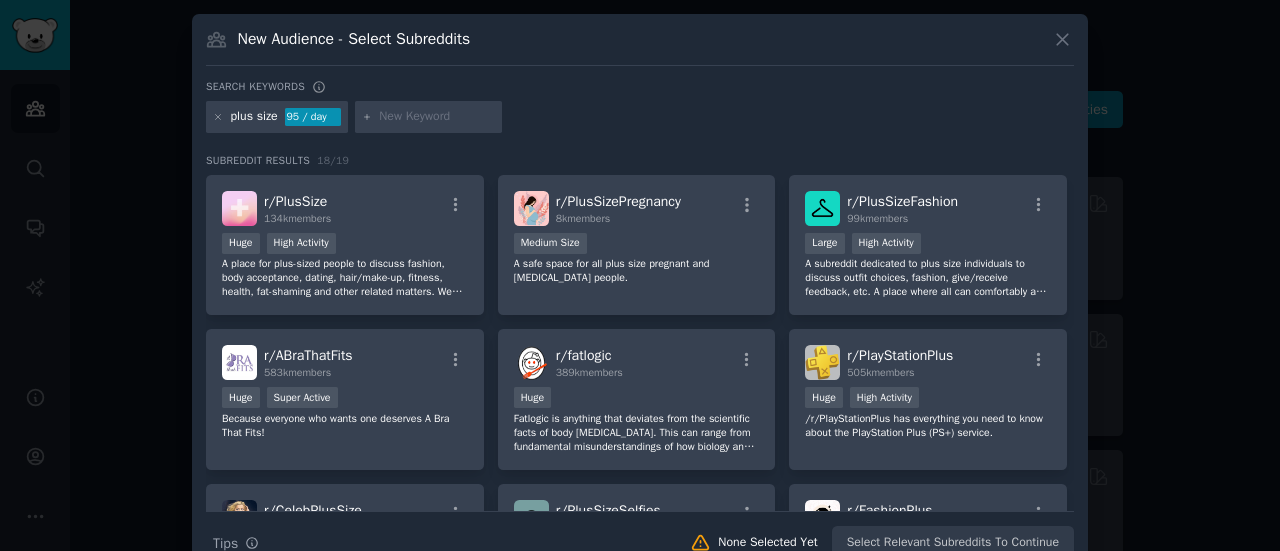 scroll, scrollTop: 36, scrollLeft: 0, axis: vertical 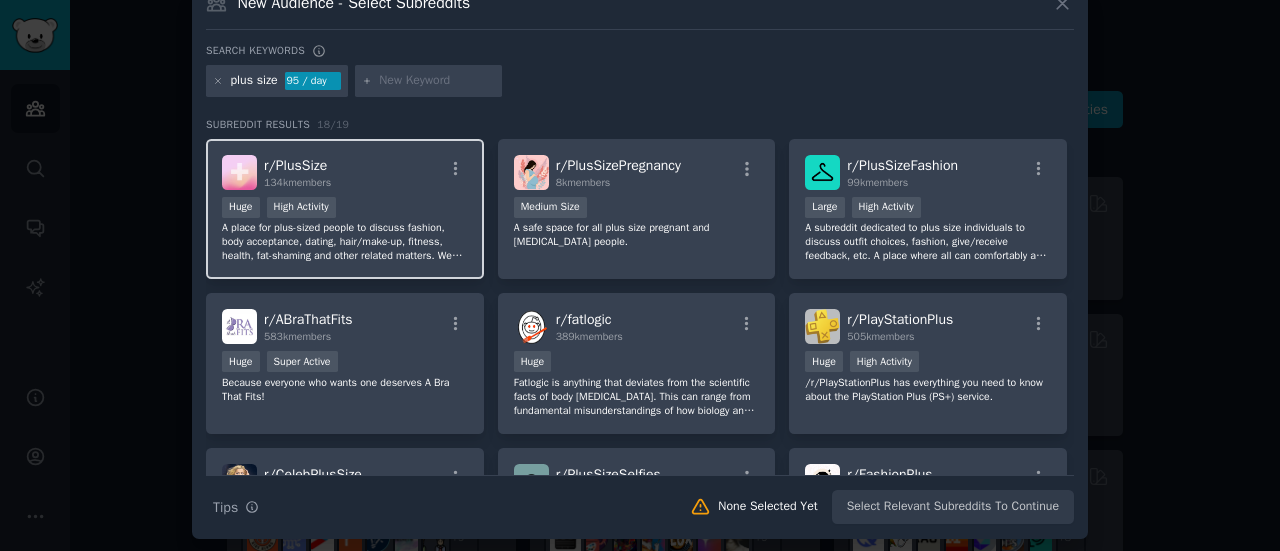 click on "Huge High Activity" at bounding box center (345, 209) 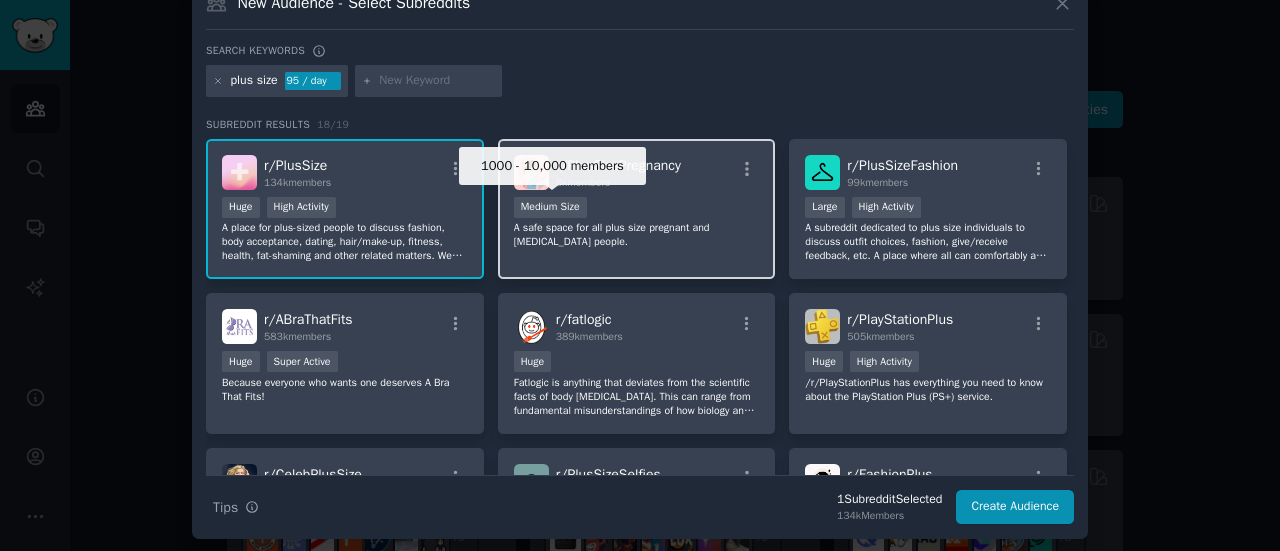 click on "Medium Size" at bounding box center [550, 207] 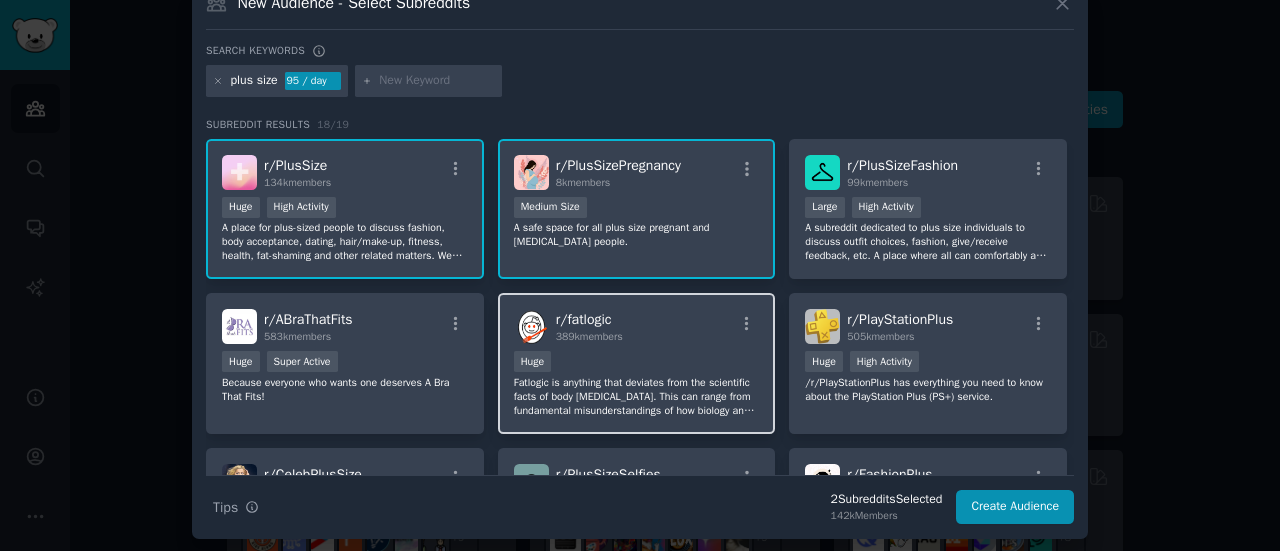 click on "r/ fatlogic" at bounding box center [584, 319] 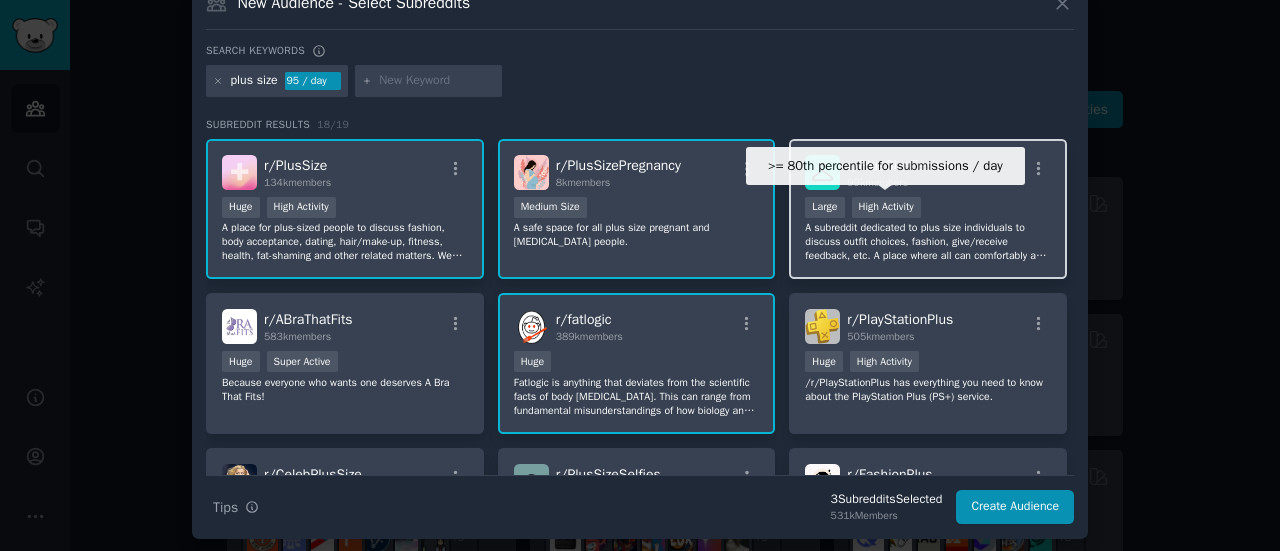click on "High Activity" at bounding box center [886, 207] 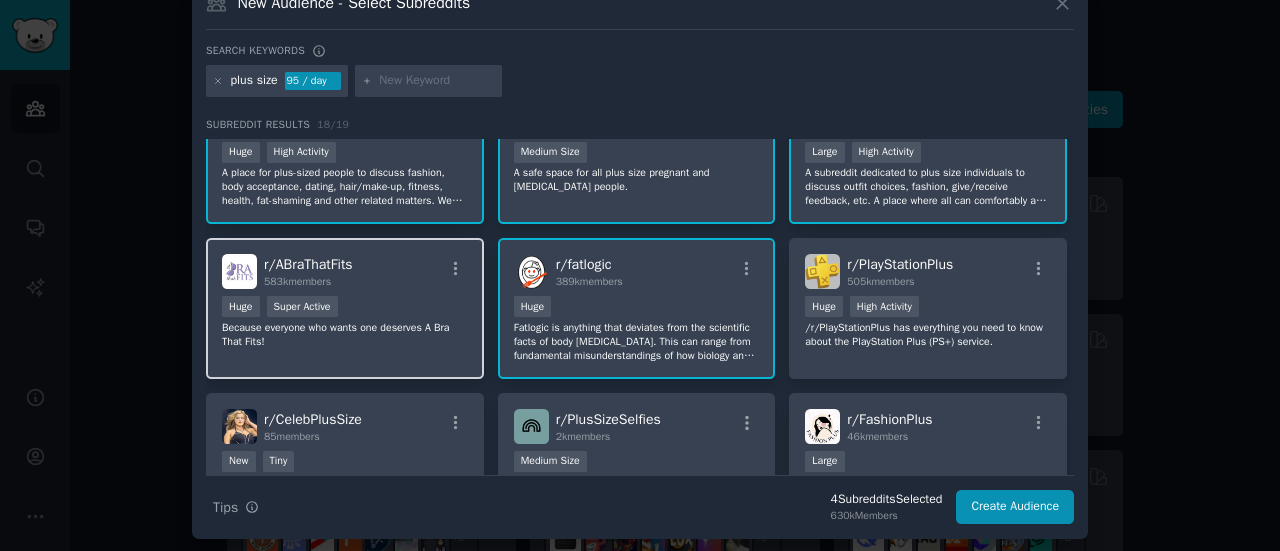 scroll, scrollTop: 56, scrollLeft: 0, axis: vertical 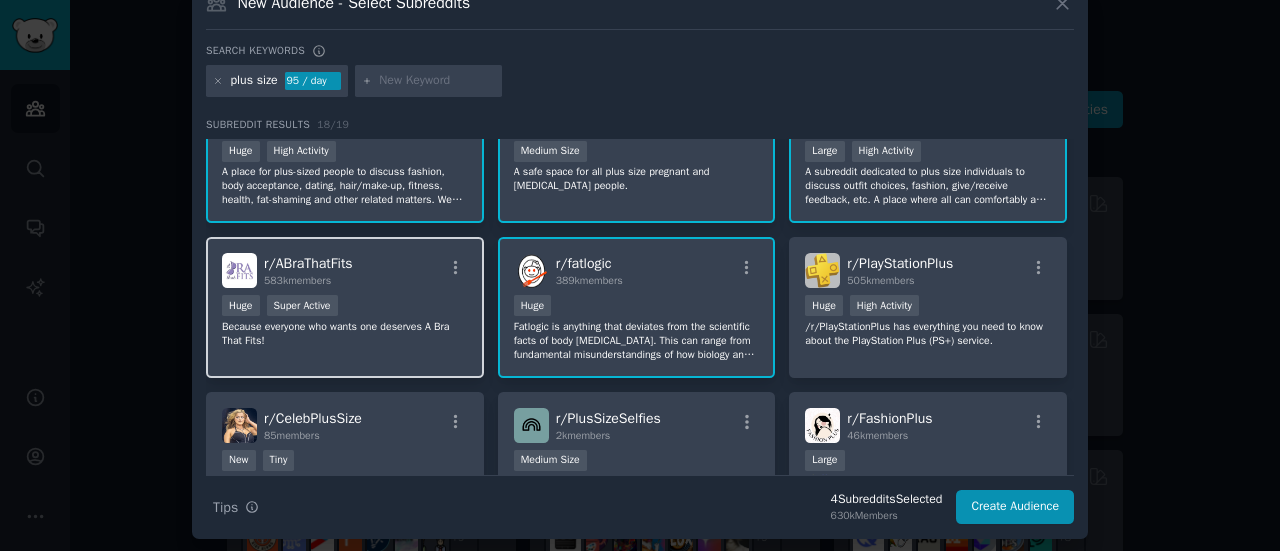 click on "Huge Super Active" at bounding box center [345, 307] 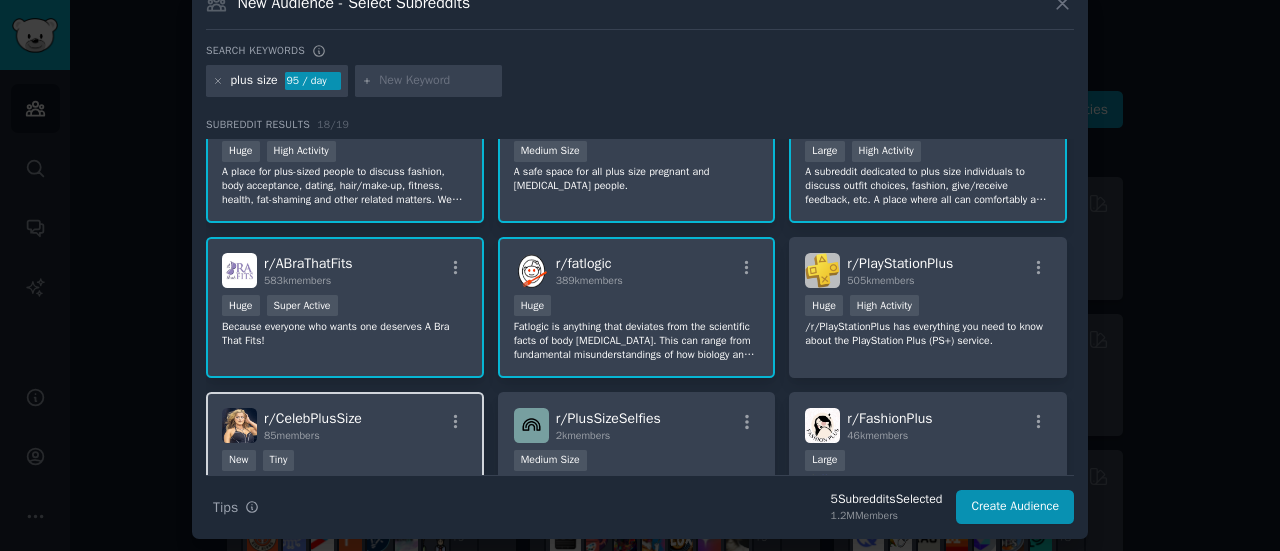 click on "r/ CelebPlusSize 85  members" at bounding box center [345, 425] 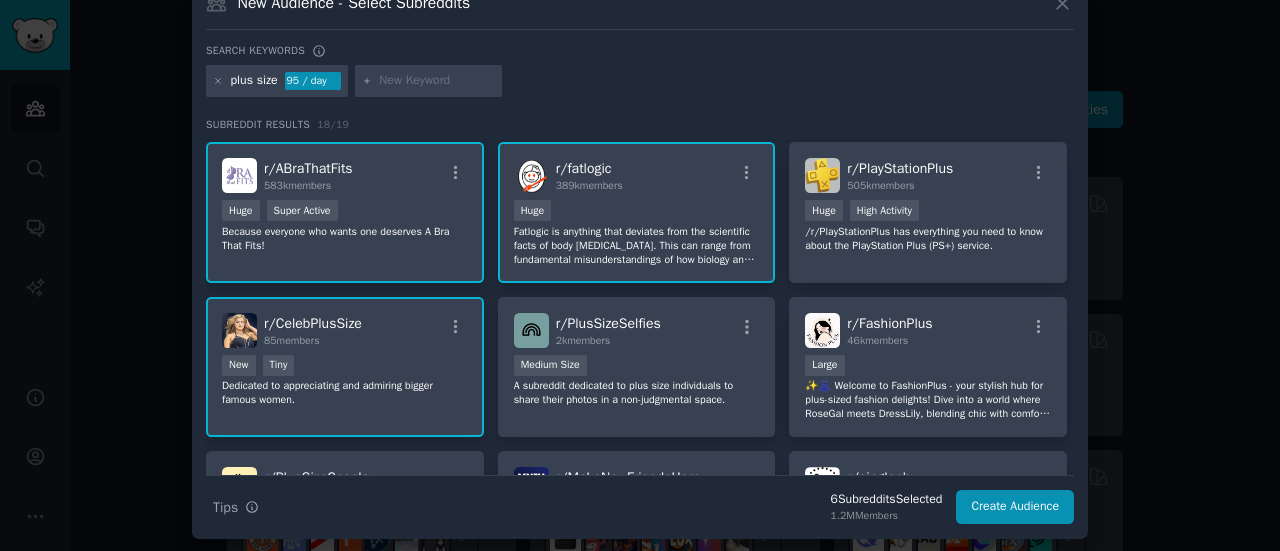 scroll, scrollTop: 153, scrollLeft: 0, axis: vertical 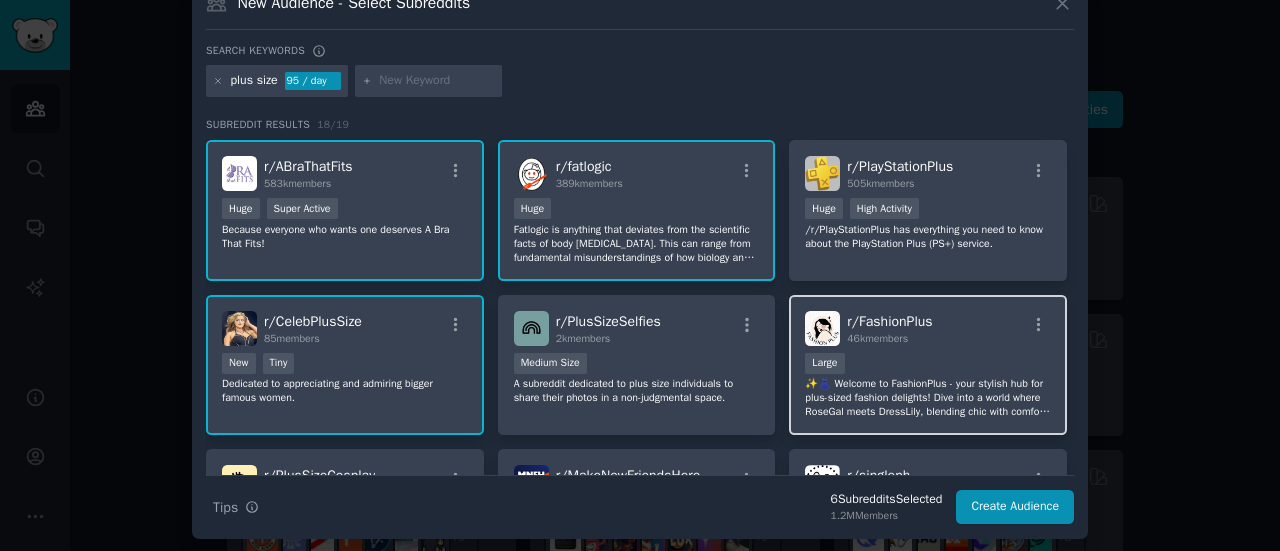 click on "10,000 - 100,000 members Large" at bounding box center [928, 365] 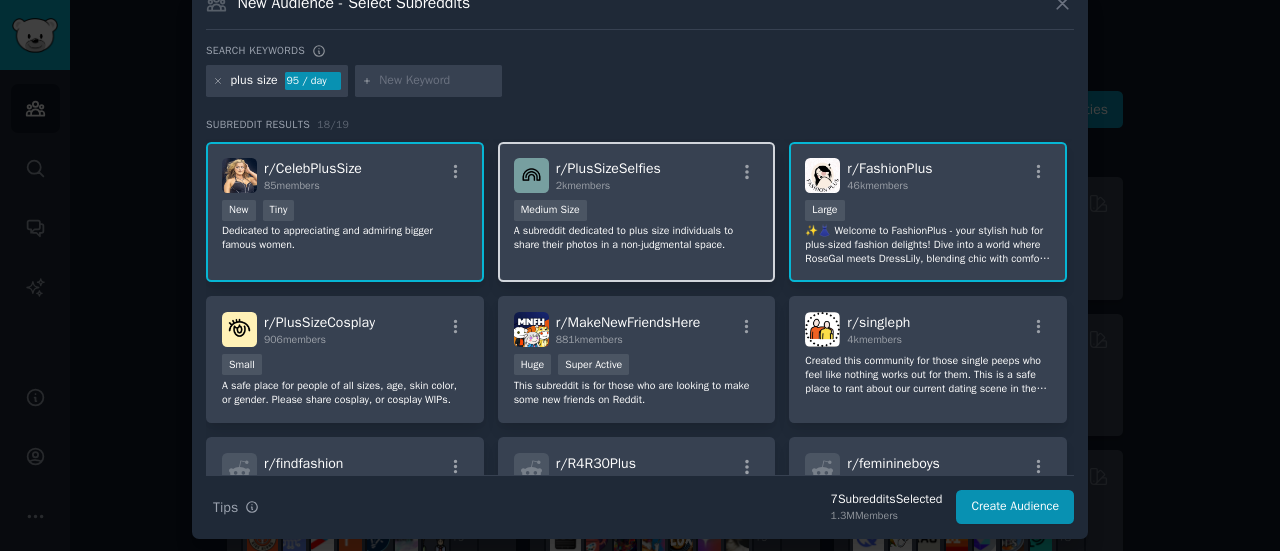 scroll, scrollTop: 372, scrollLeft: 0, axis: vertical 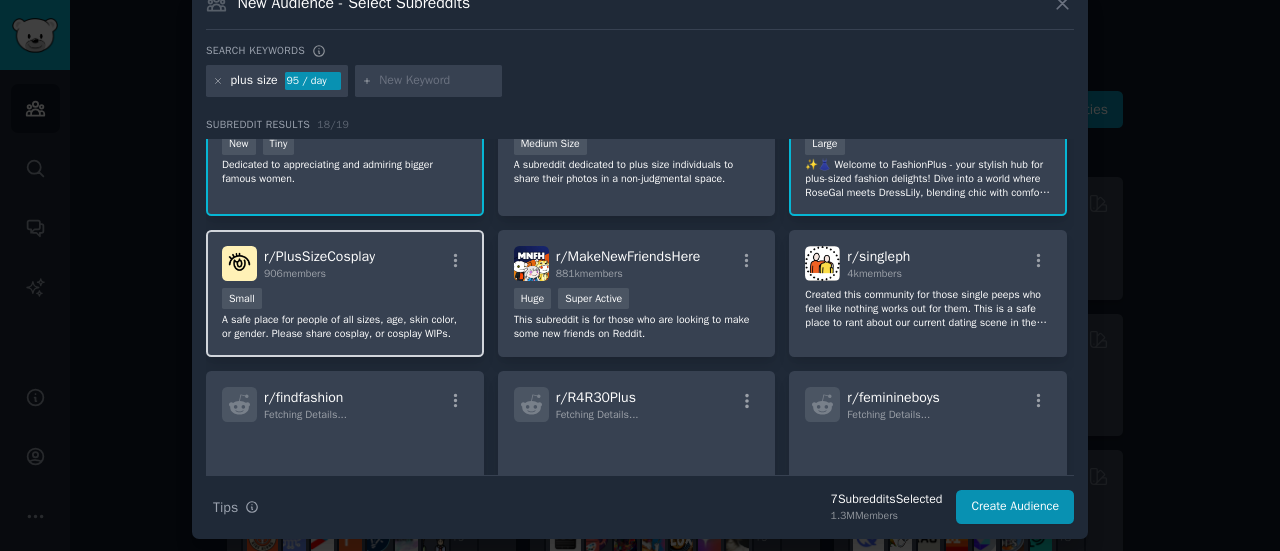 click on "r/ PlusSizeCosplay 906  members Small A safe place for people of all sizes, age, skin color, or gender. Please share cosplay, or cosplay WIPs." at bounding box center [345, 293] 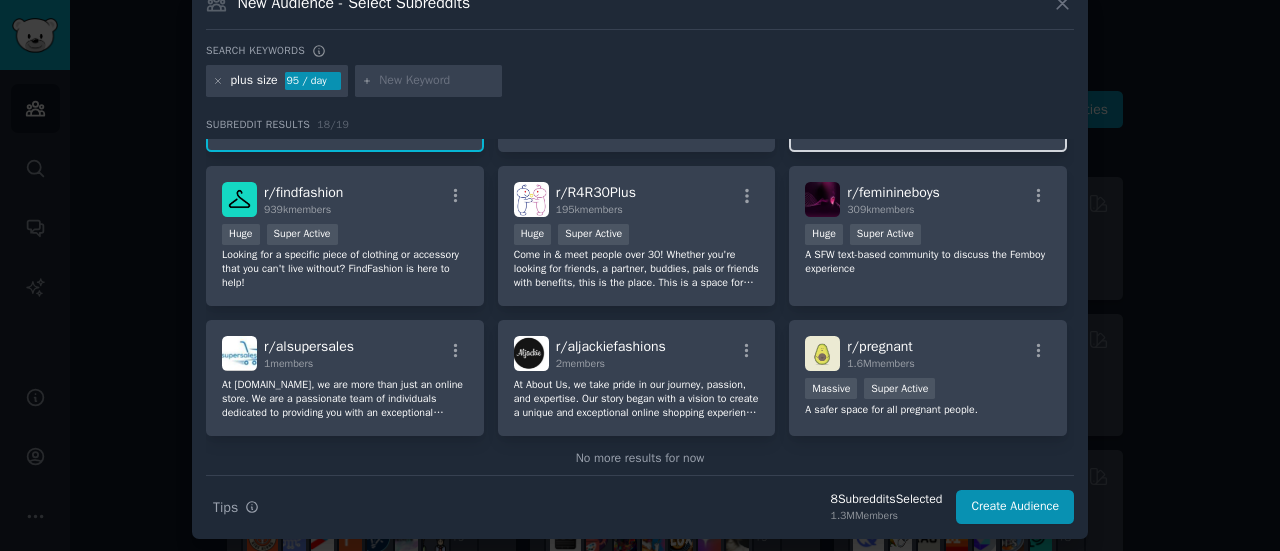 scroll, scrollTop: 579, scrollLeft: 0, axis: vertical 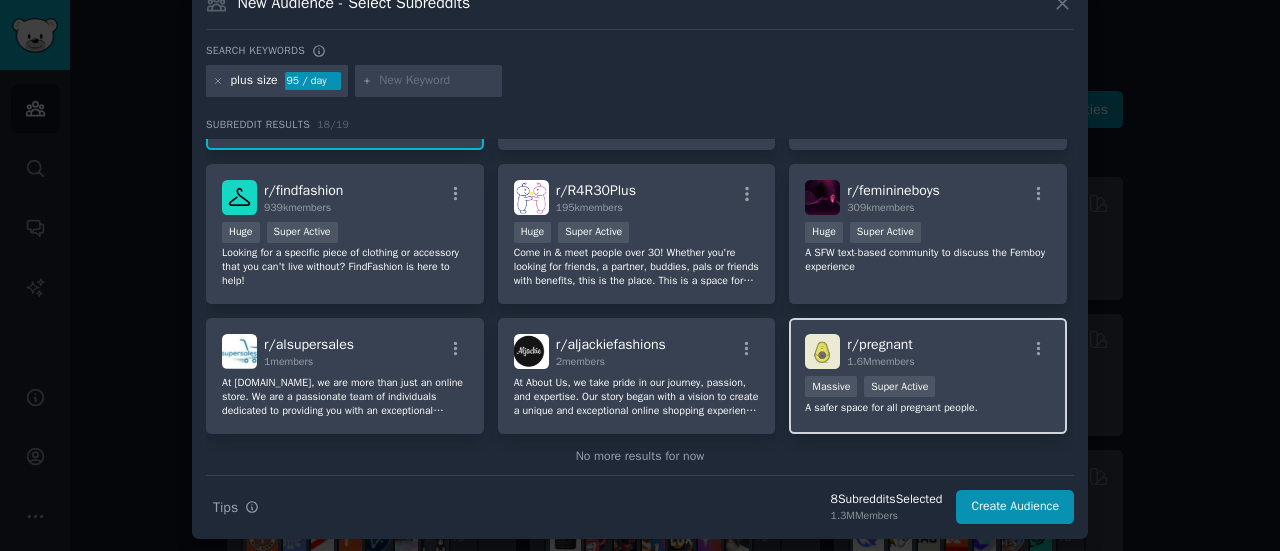 click on "1.6M  members" at bounding box center [880, 361] 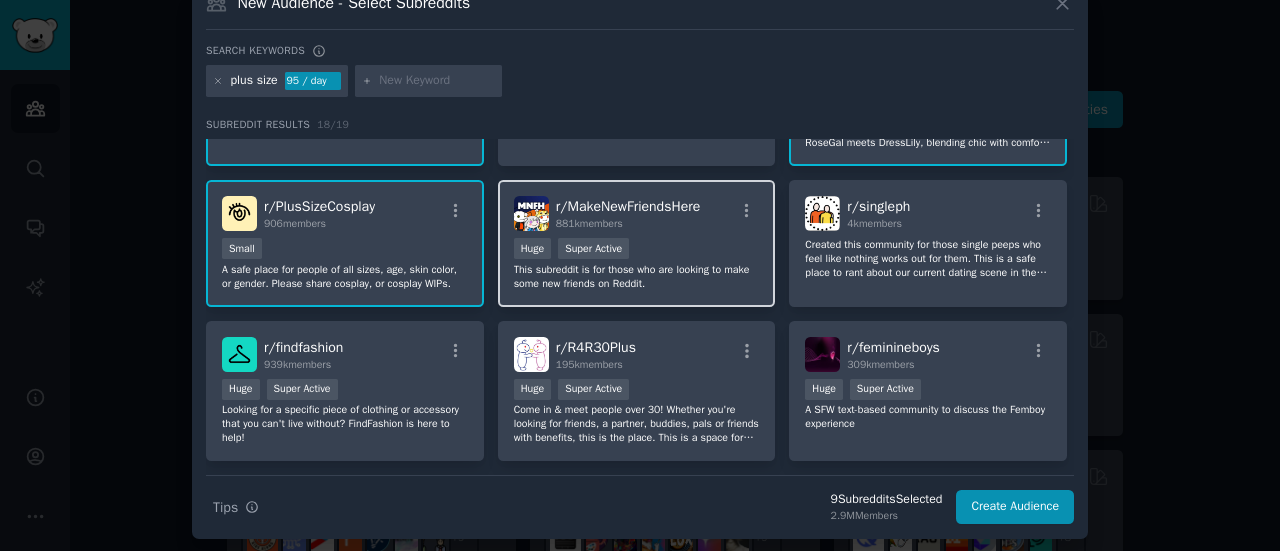 scroll, scrollTop: 421, scrollLeft: 0, axis: vertical 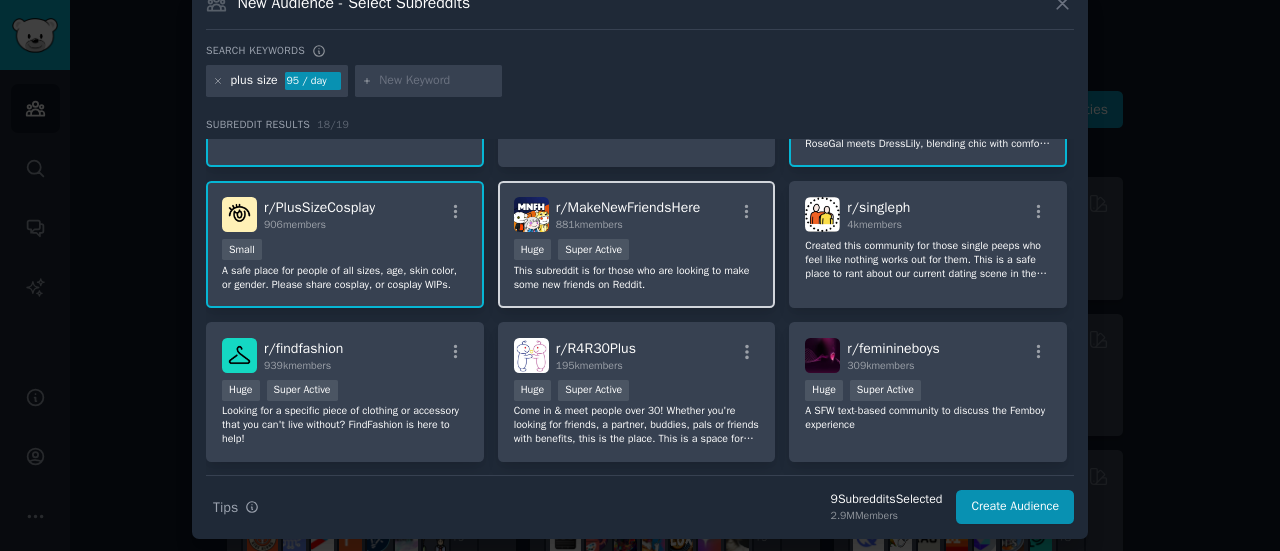 click on "r/ R4R30Plus 195k  members" at bounding box center [637, 355] 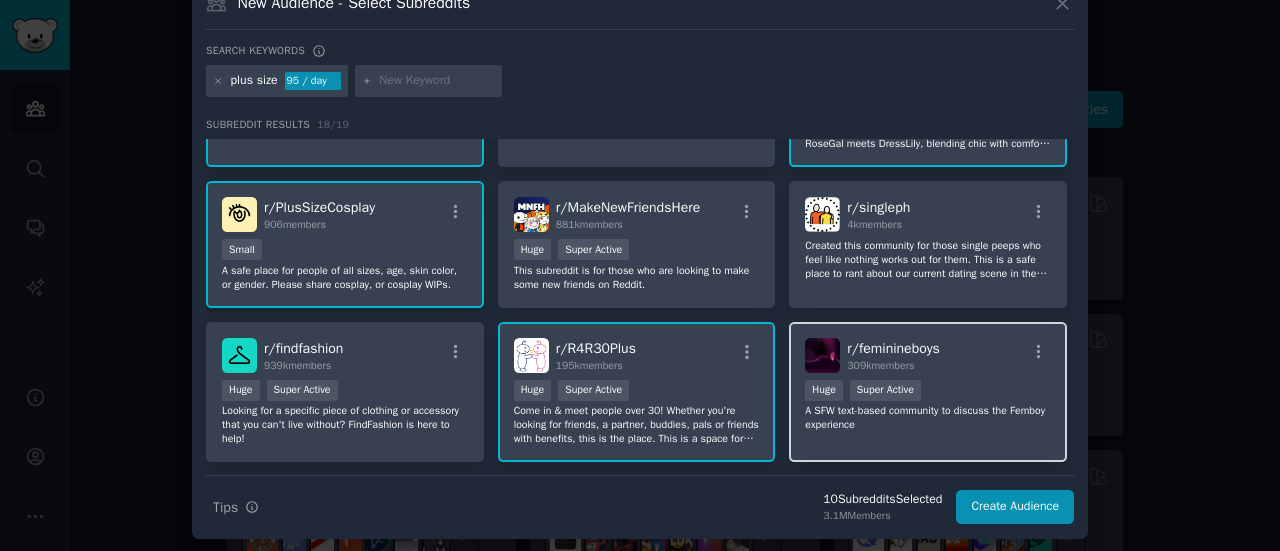 click on "r/ feminineboys" at bounding box center [893, 348] 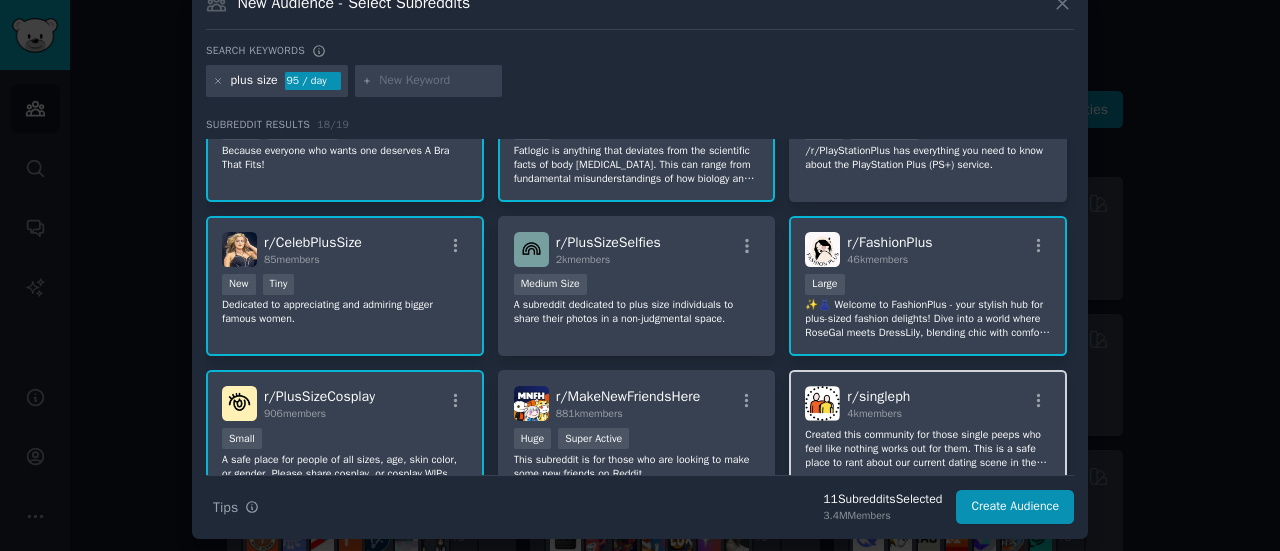 scroll, scrollTop: 230, scrollLeft: 0, axis: vertical 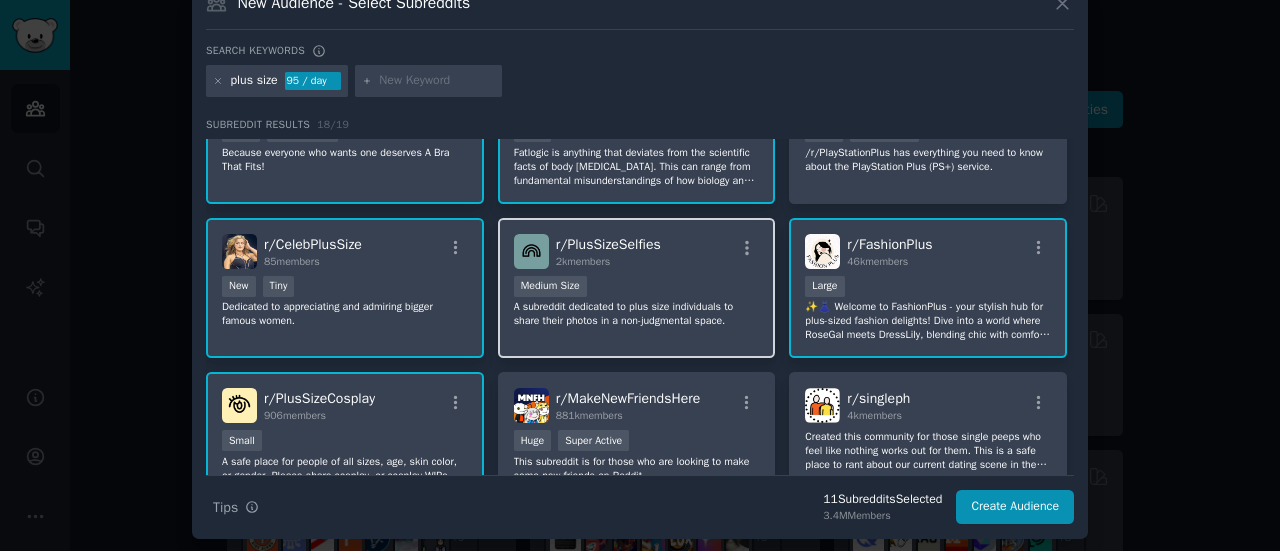 click on "Medium Size" at bounding box center (637, 288) 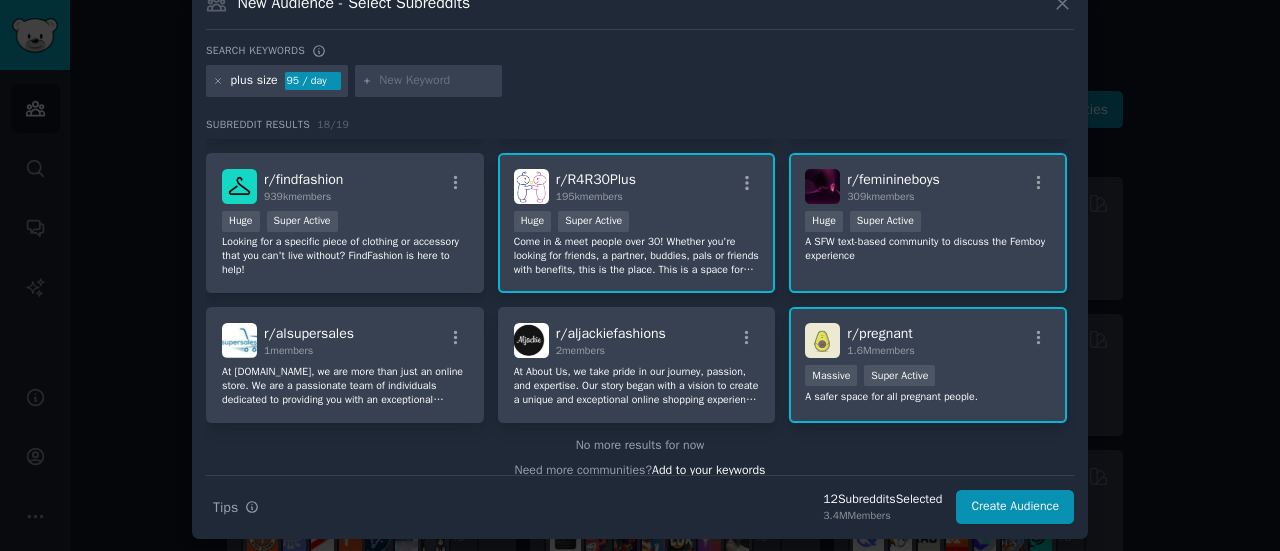 scroll, scrollTop: 608, scrollLeft: 0, axis: vertical 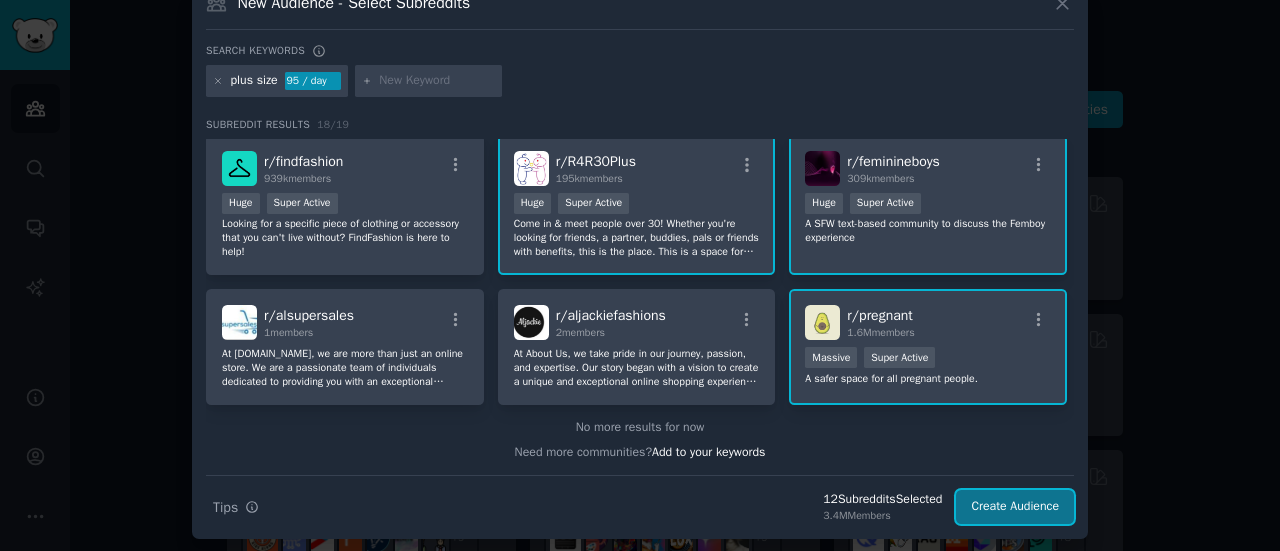 click on "Create Audience" at bounding box center [1015, 507] 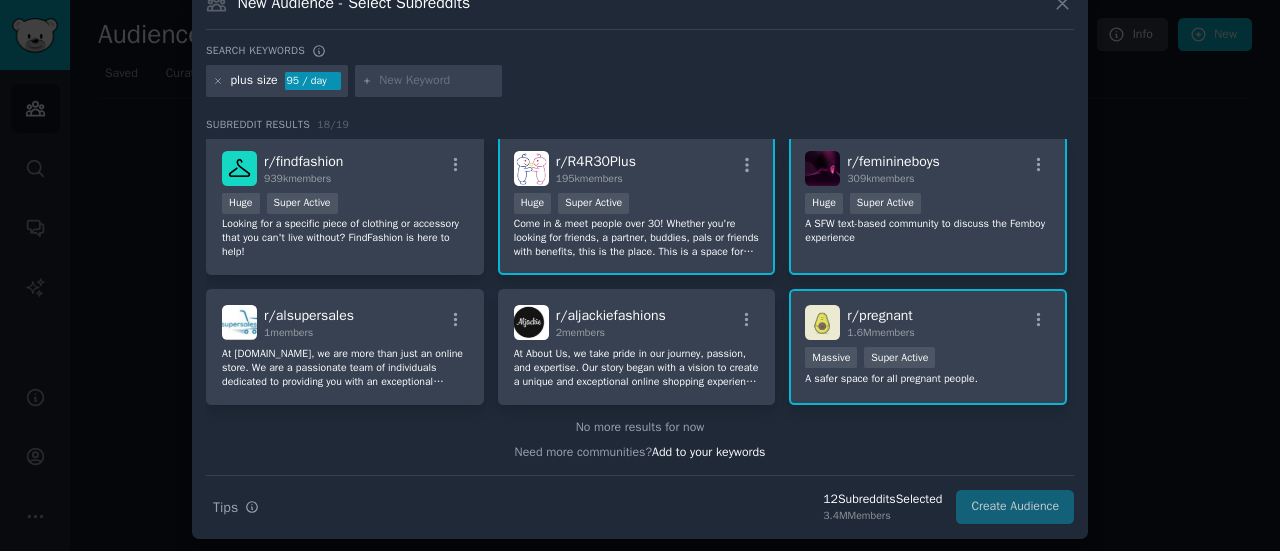 scroll, scrollTop: 0, scrollLeft: 0, axis: both 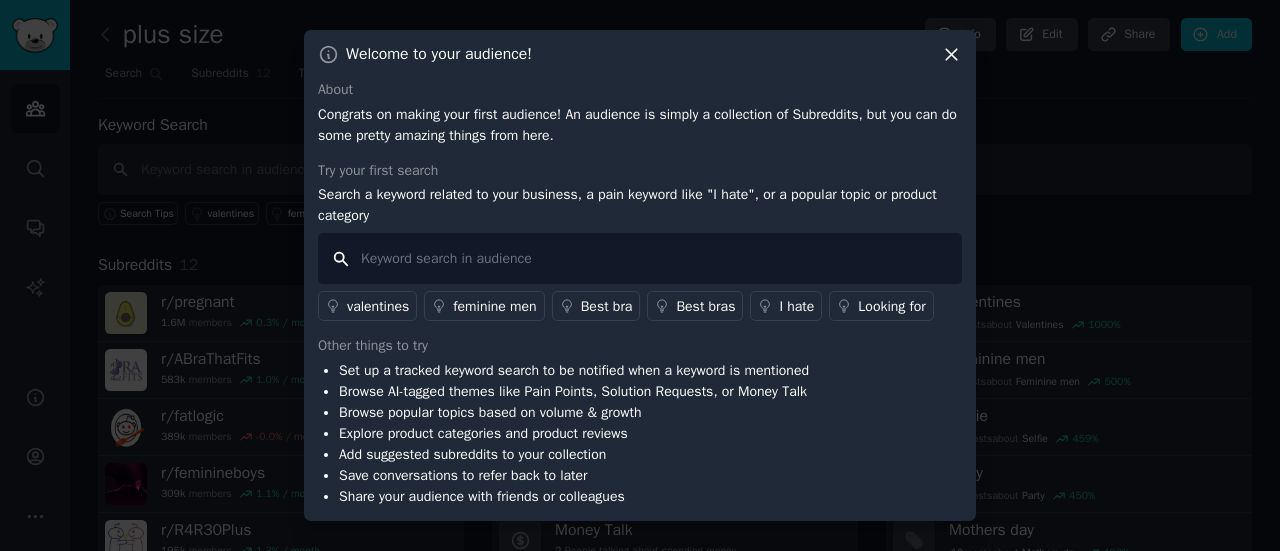 click at bounding box center [640, 258] 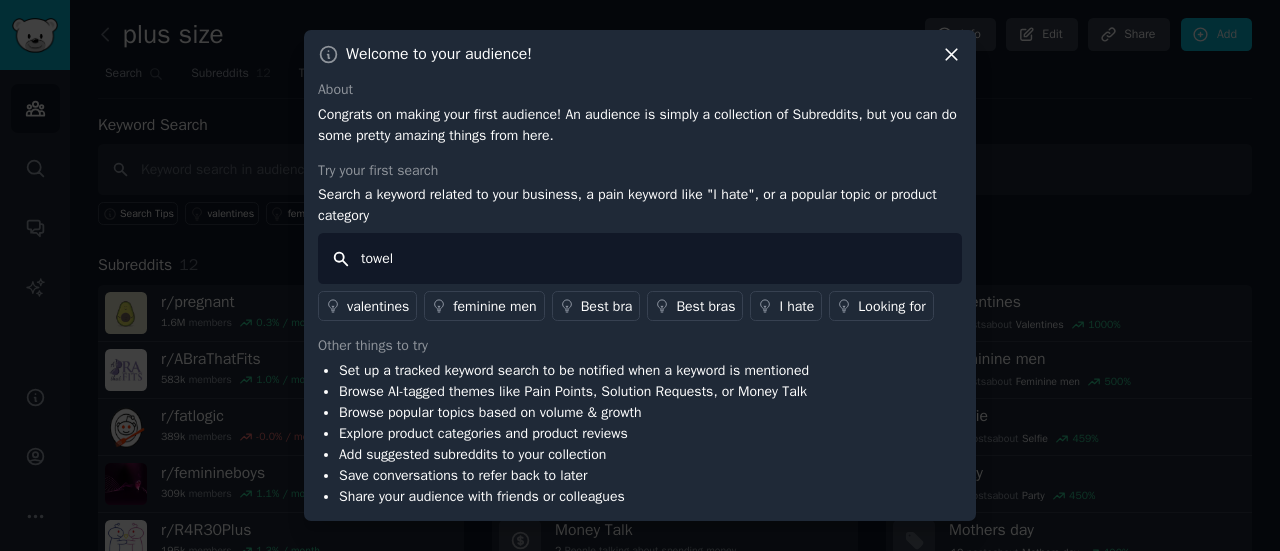 type on "towels" 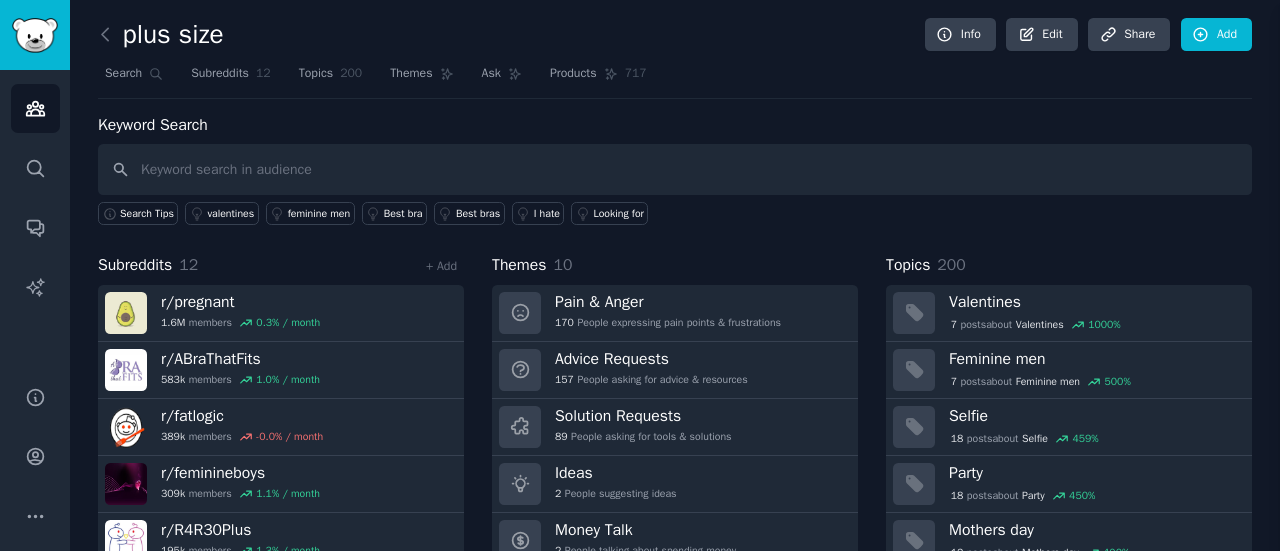 type 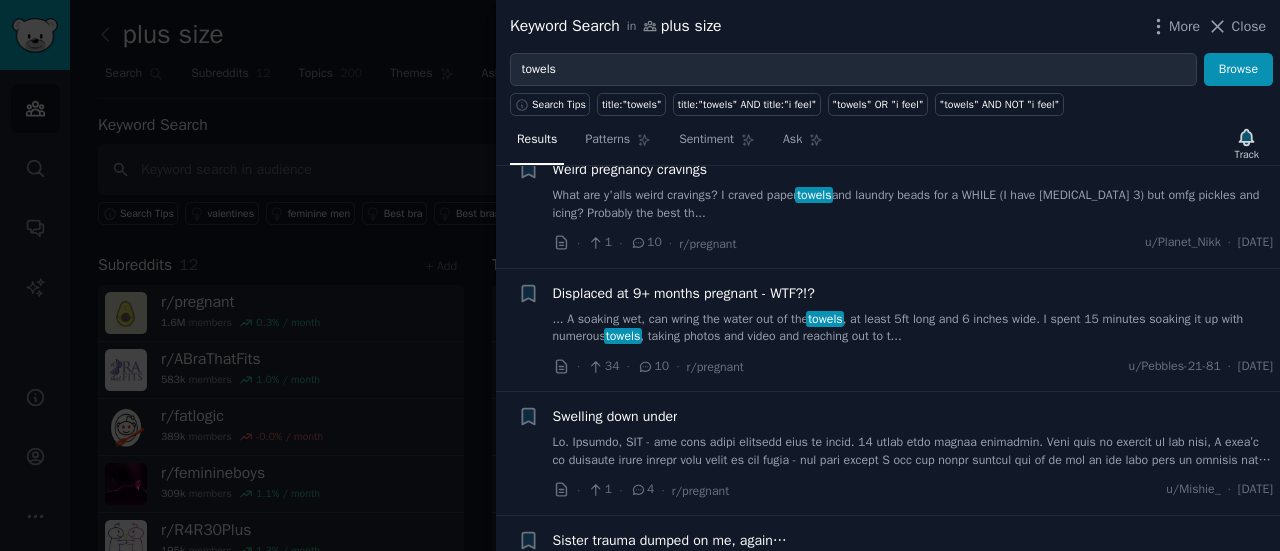 scroll, scrollTop: 0, scrollLeft: 0, axis: both 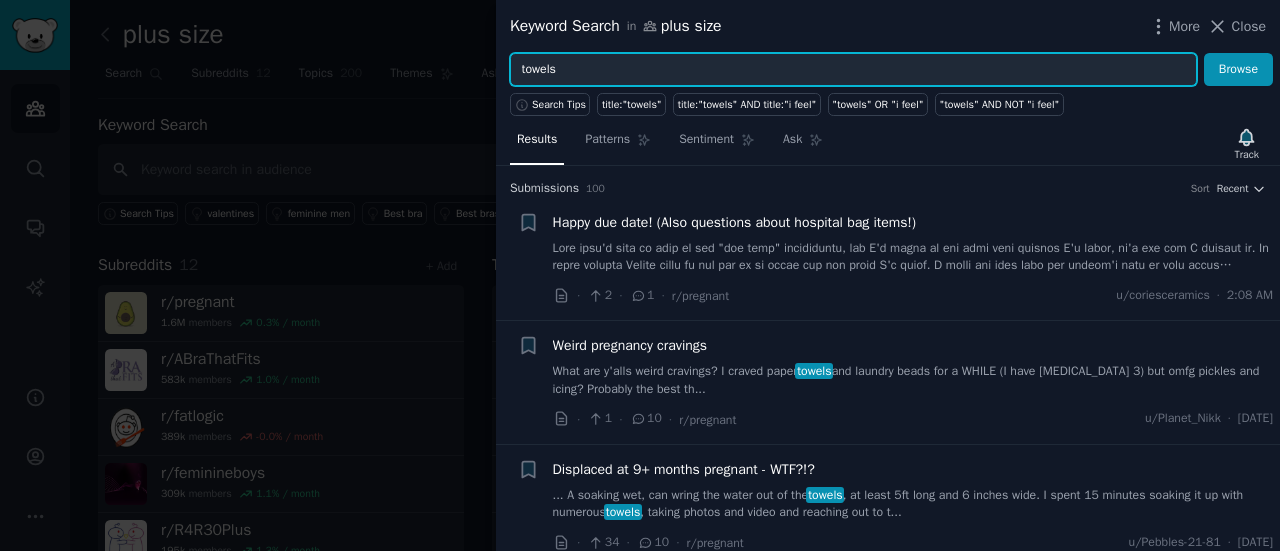 click on "towels" at bounding box center (853, 70) 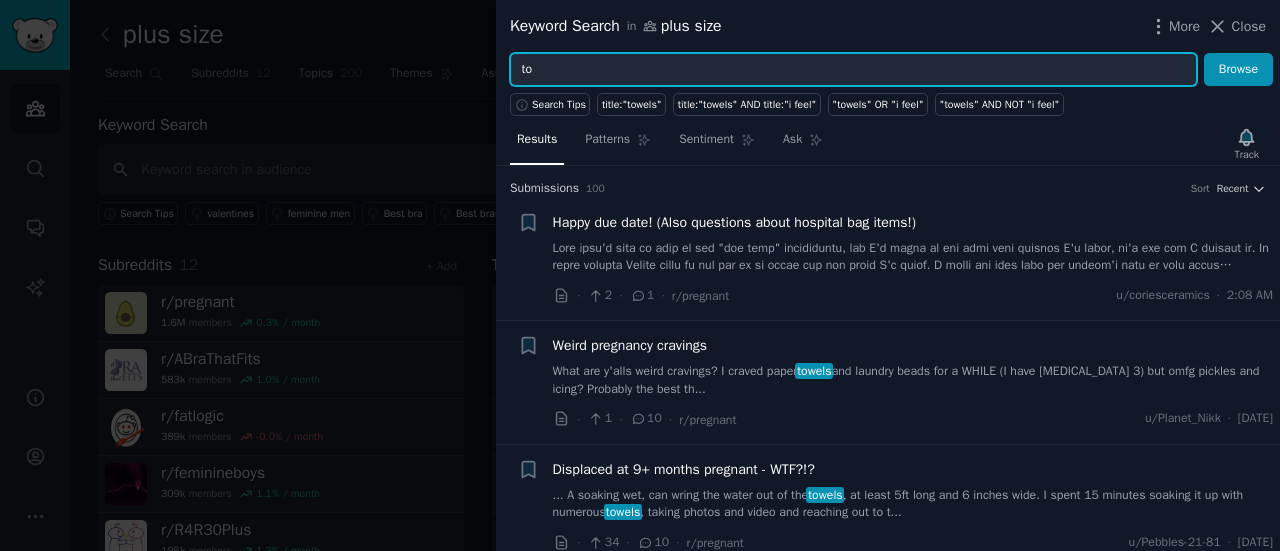 type on "t" 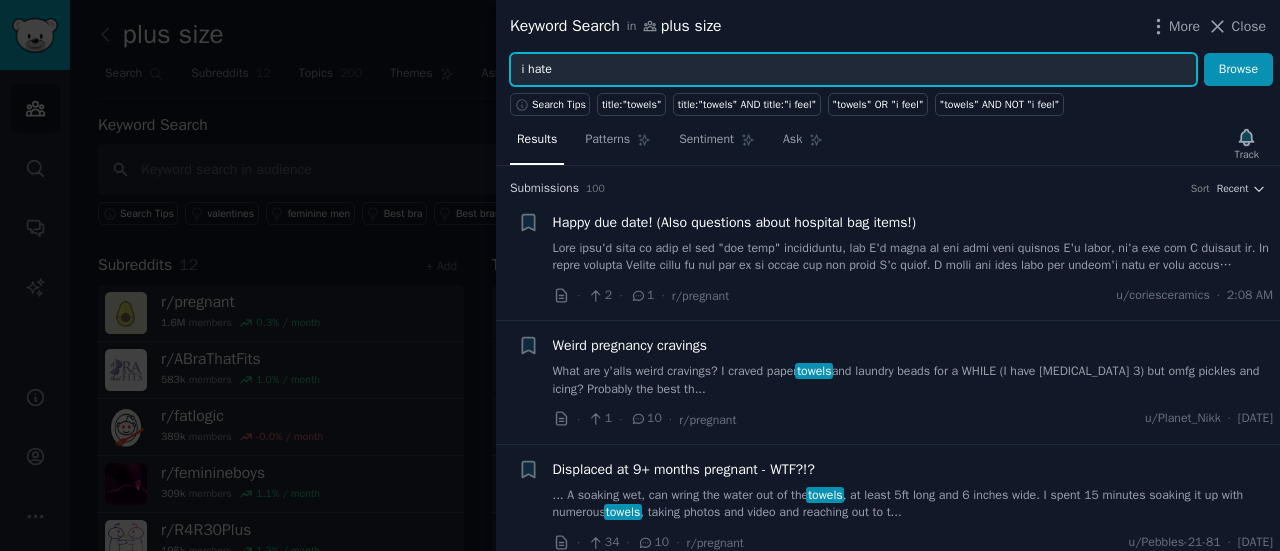 type on "i hate" 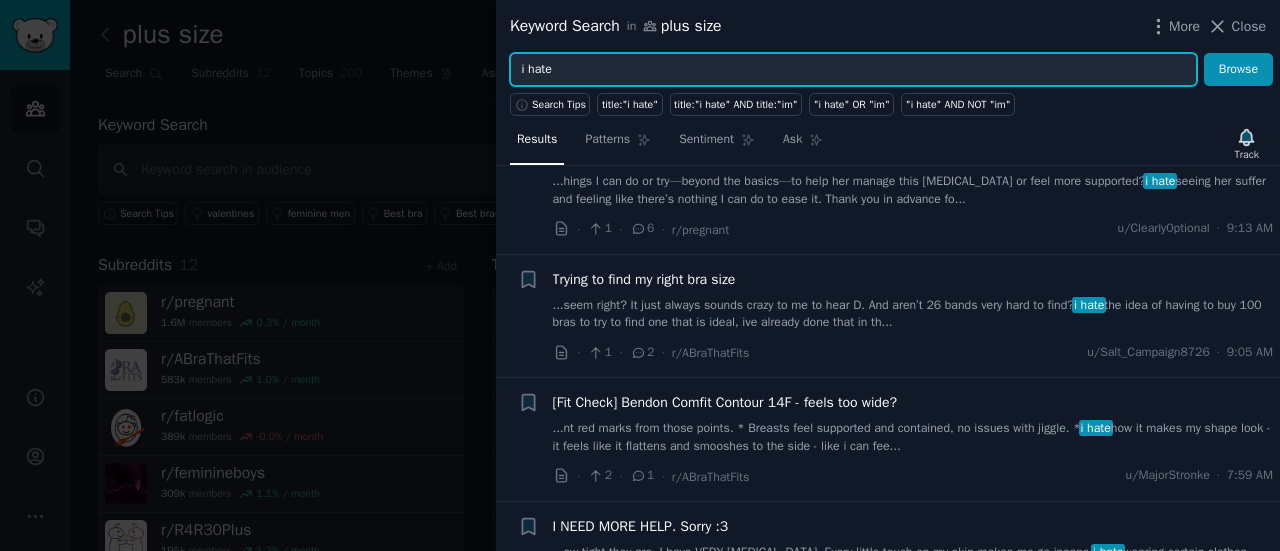 scroll, scrollTop: 0, scrollLeft: 0, axis: both 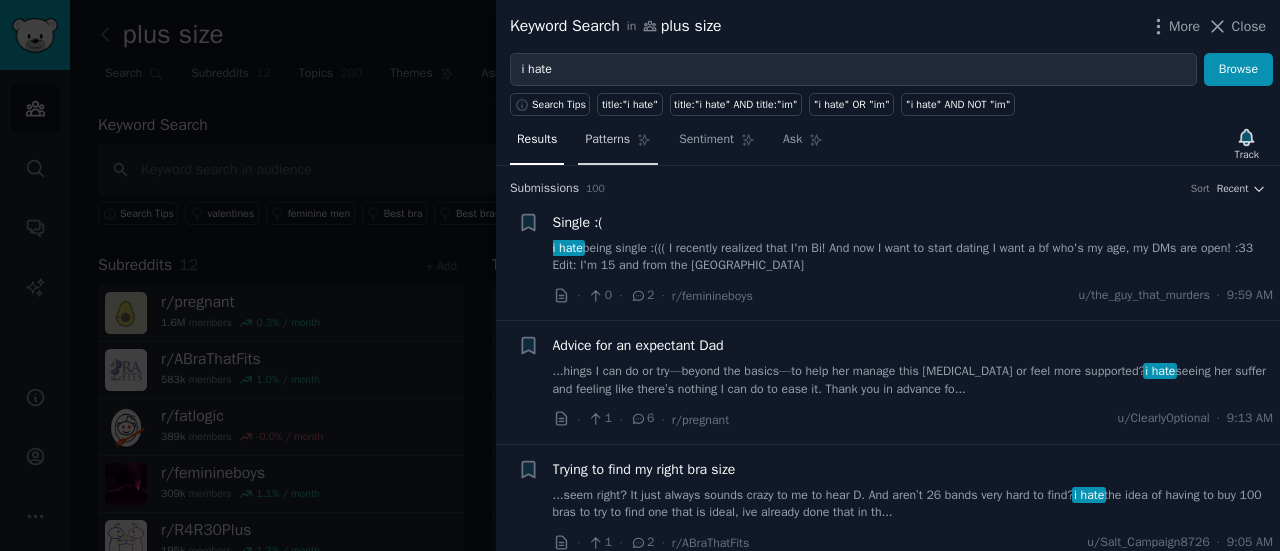 click on "Patterns" at bounding box center [607, 140] 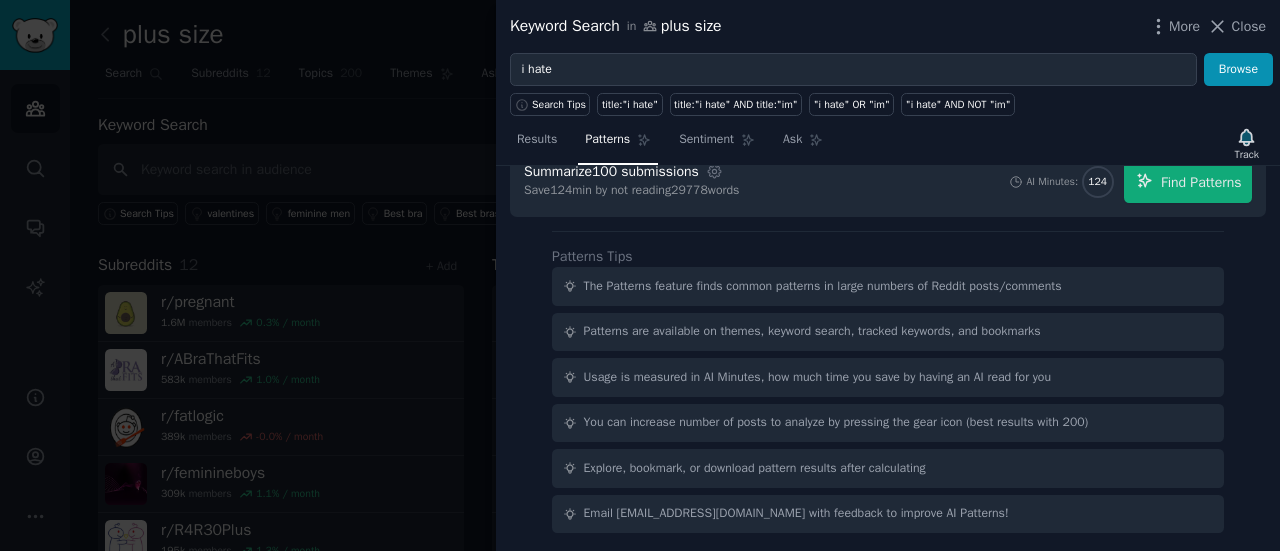 scroll, scrollTop: 0, scrollLeft: 0, axis: both 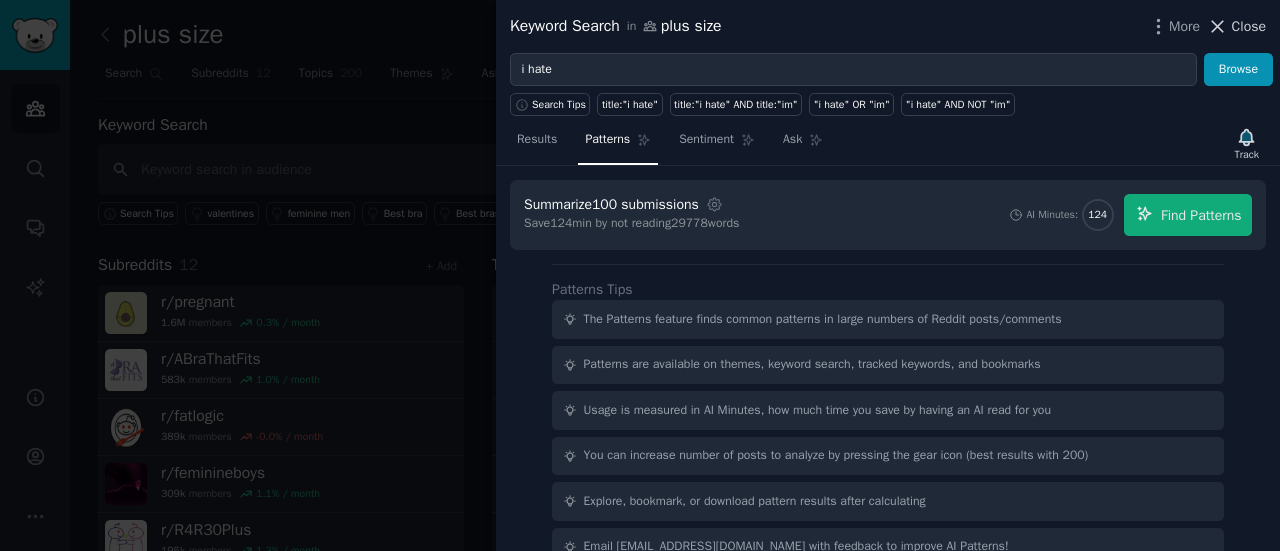 click 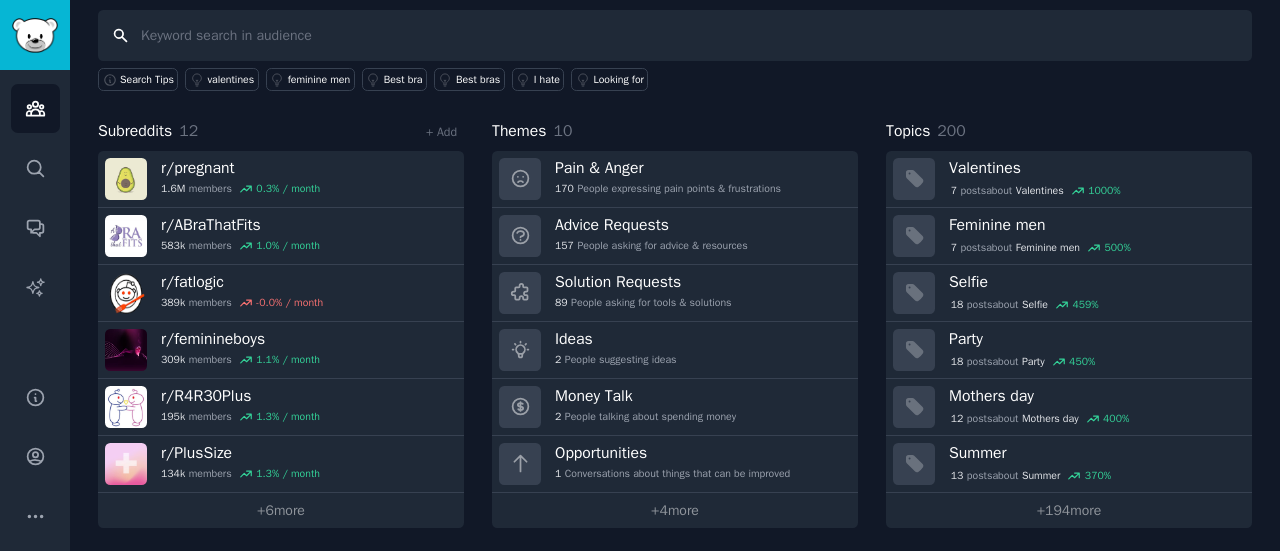 scroll, scrollTop: 134, scrollLeft: 0, axis: vertical 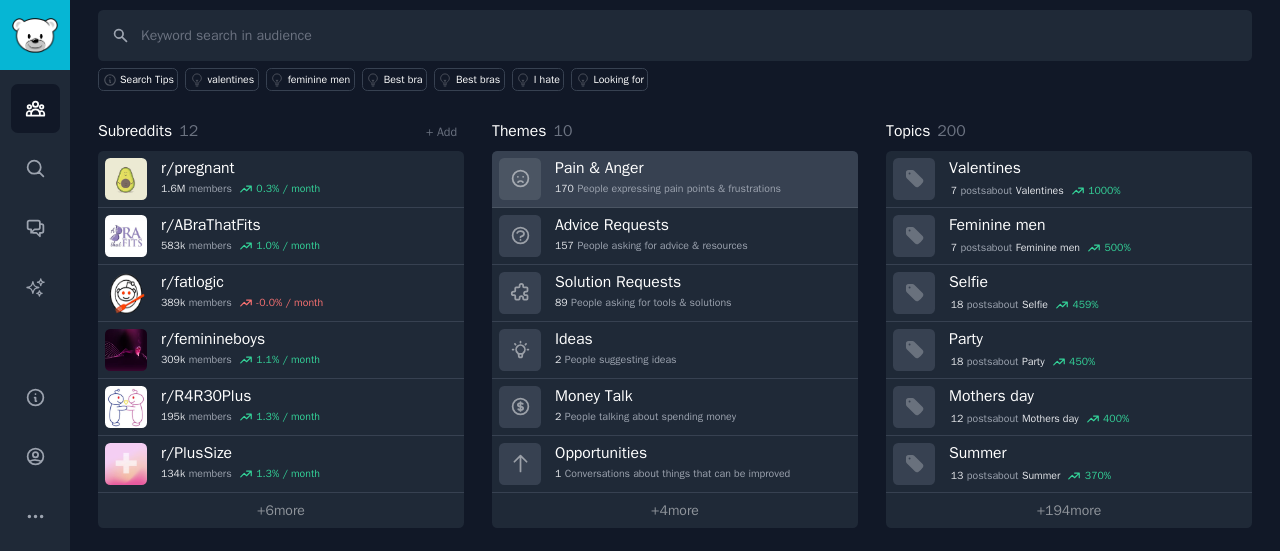click on "Pain & Anger" at bounding box center (668, 168) 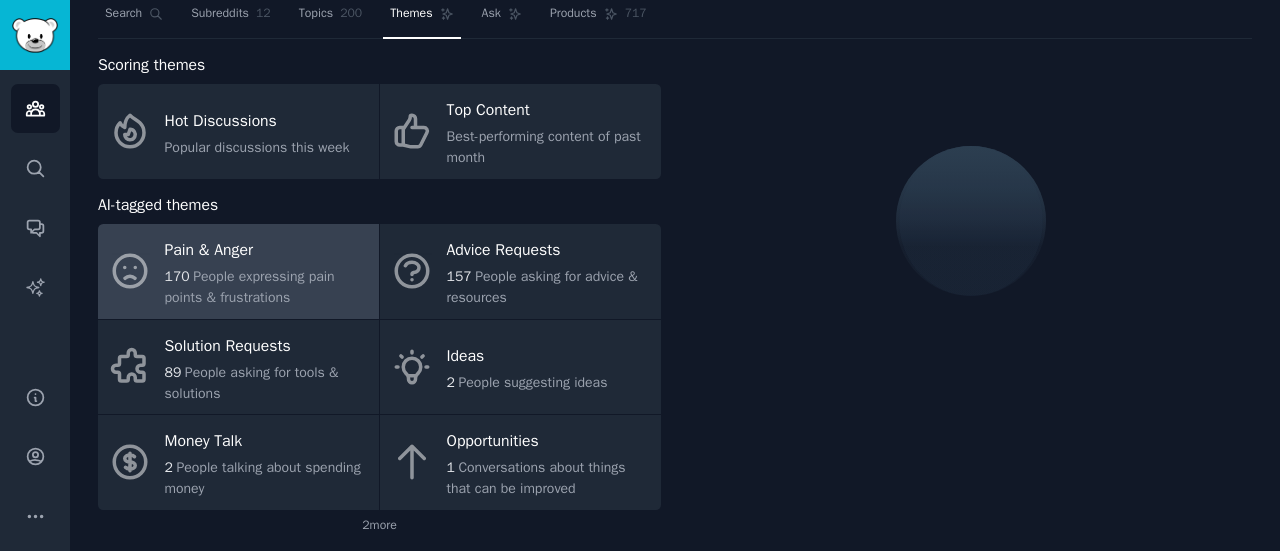 scroll, scrollTop: 62, scrollLeft: 0, axis: vertical 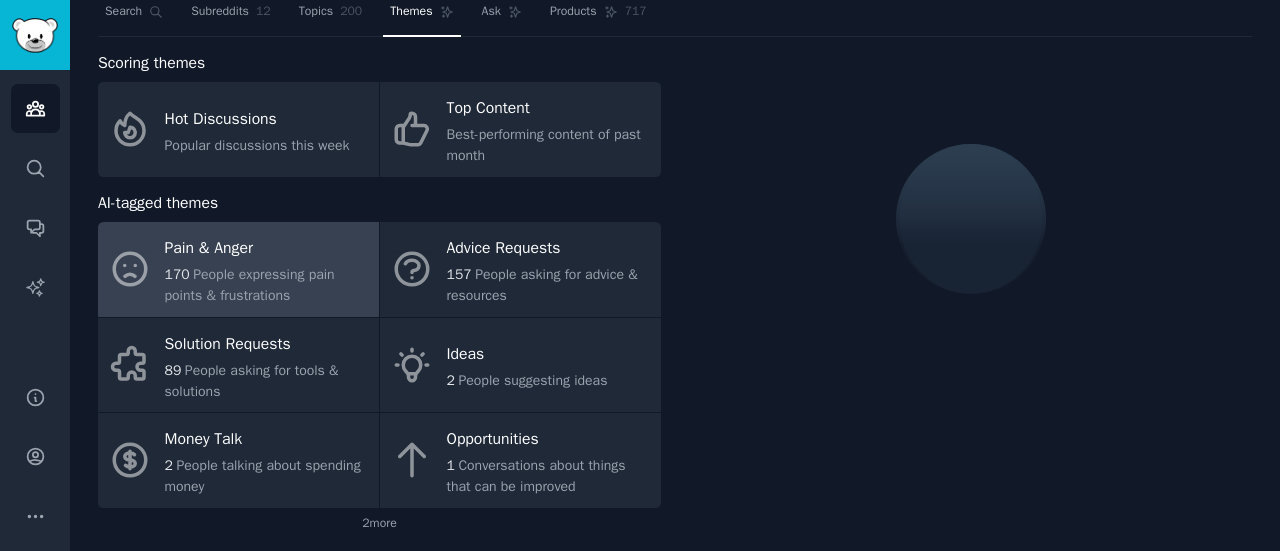 click on "People expressing pain points & frustrations" at bounding box center (250, 285) 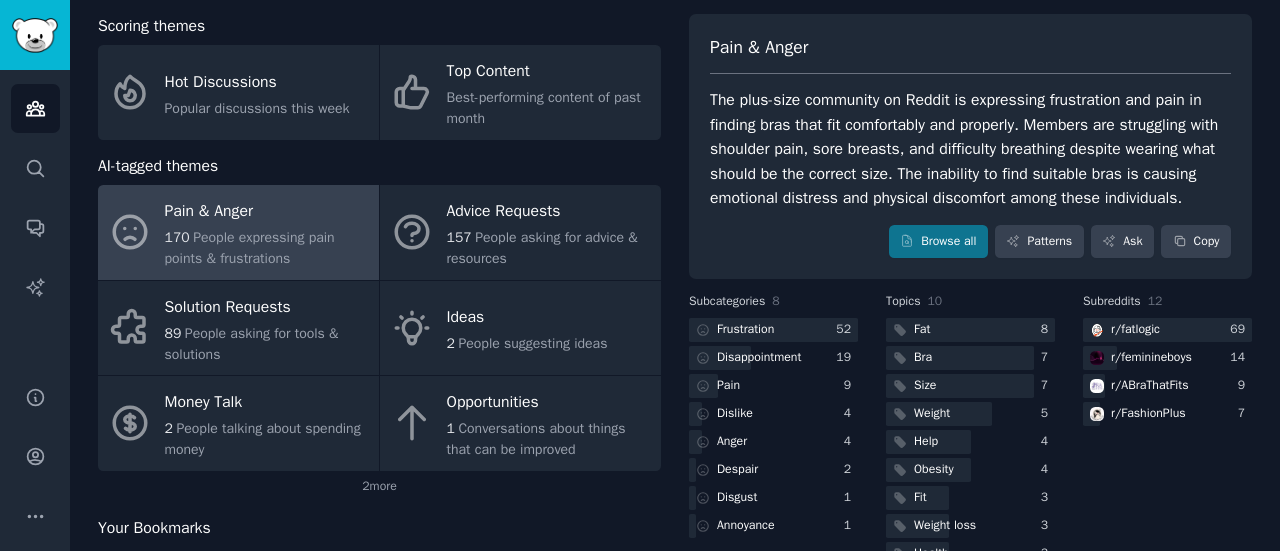scroll, scrollTop: 0, scrollLeft: 0, axis: both 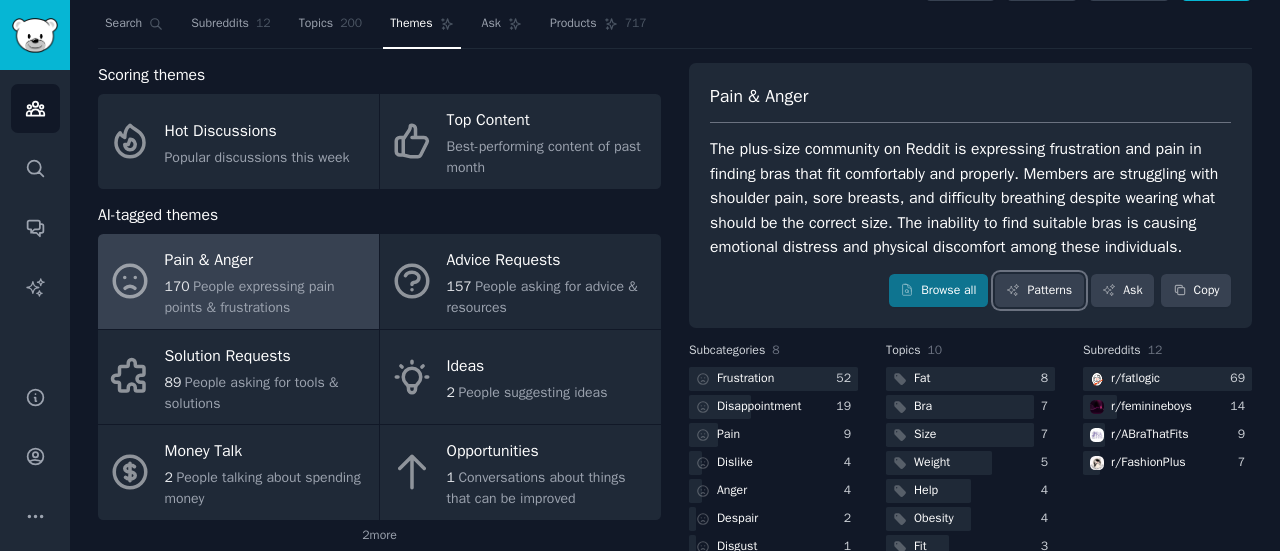 click on "Patterns" at bounding box center (1039, 291) 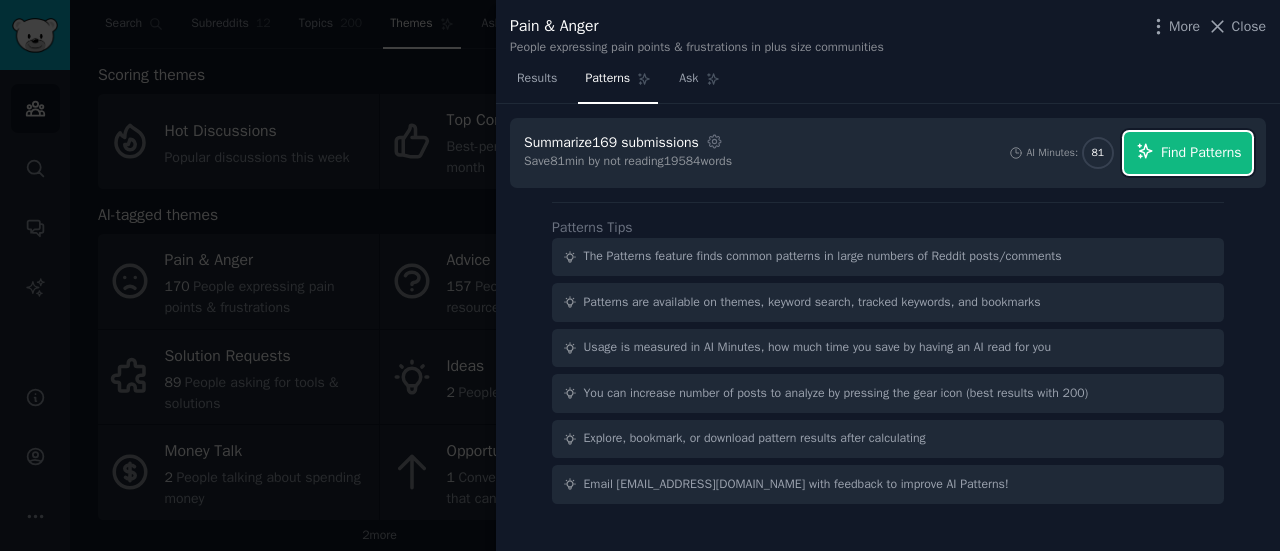 click on "Find Patterns" at bounding box center [1201, 152] 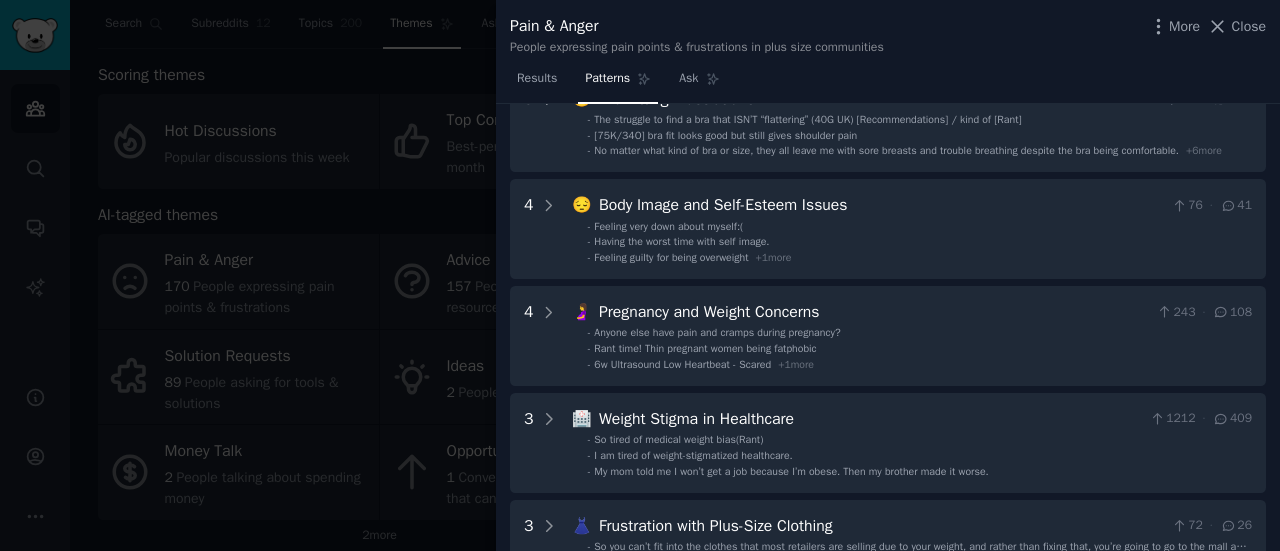 scroll, scrollTop: 72, scrollLeft: 0, axis: vertical 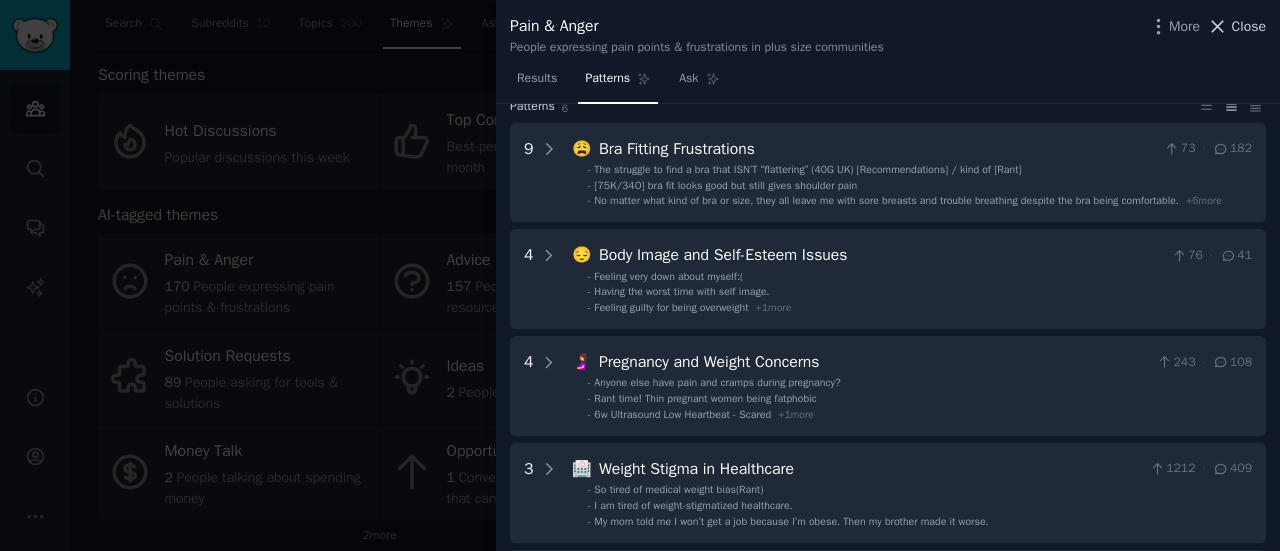 click 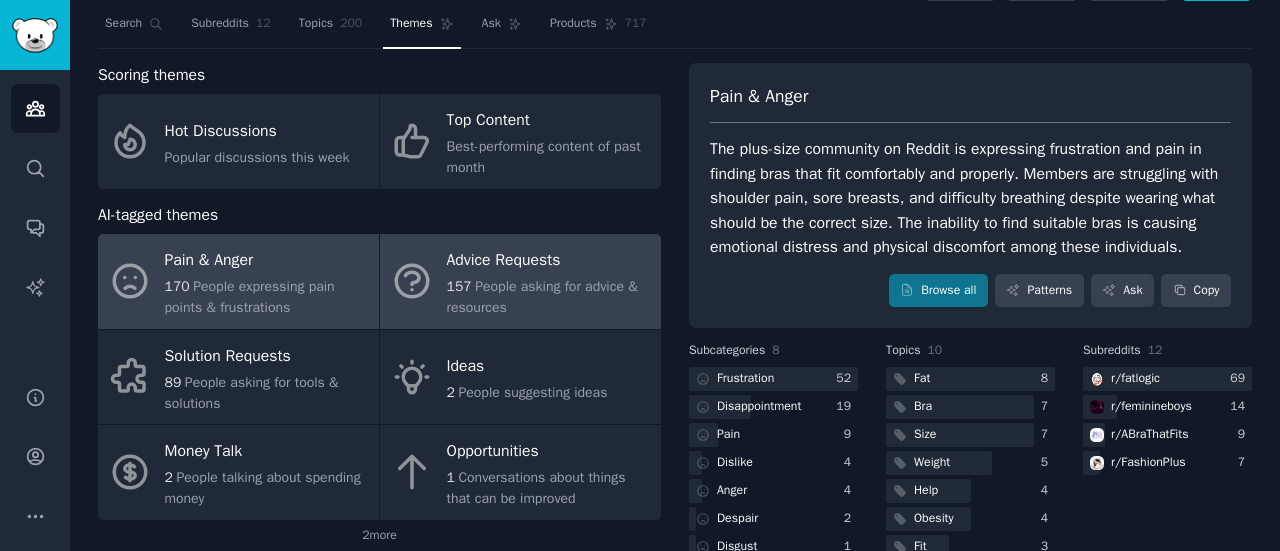 click on "Advice Requests" at bounding box center [549, 261] 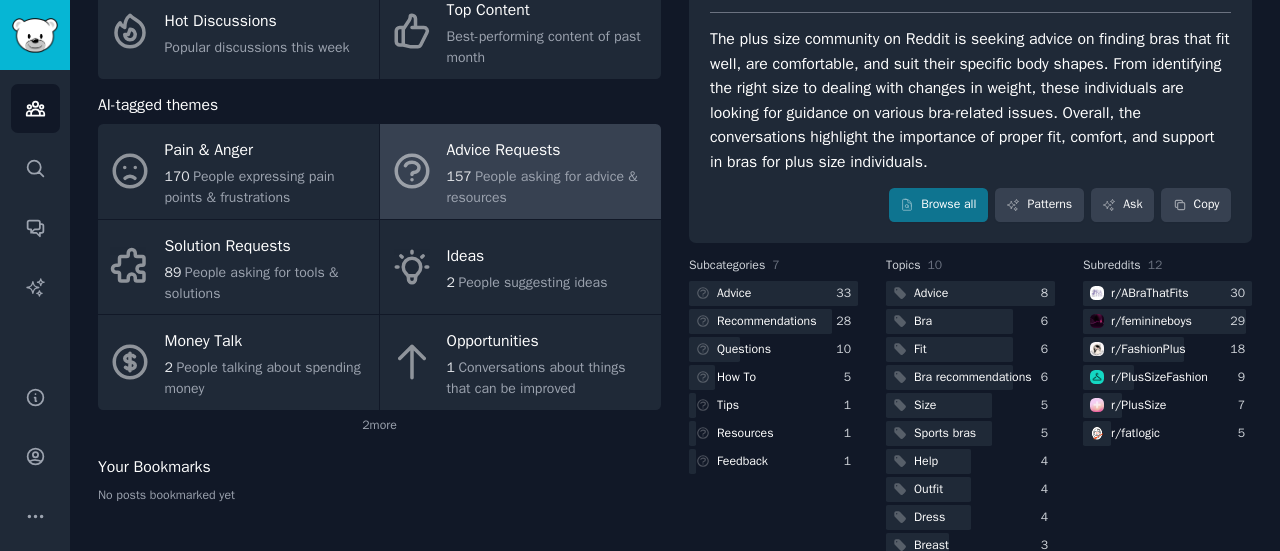 scroll, scrollTop: 161, scrollLeft: 0, axis: vertical 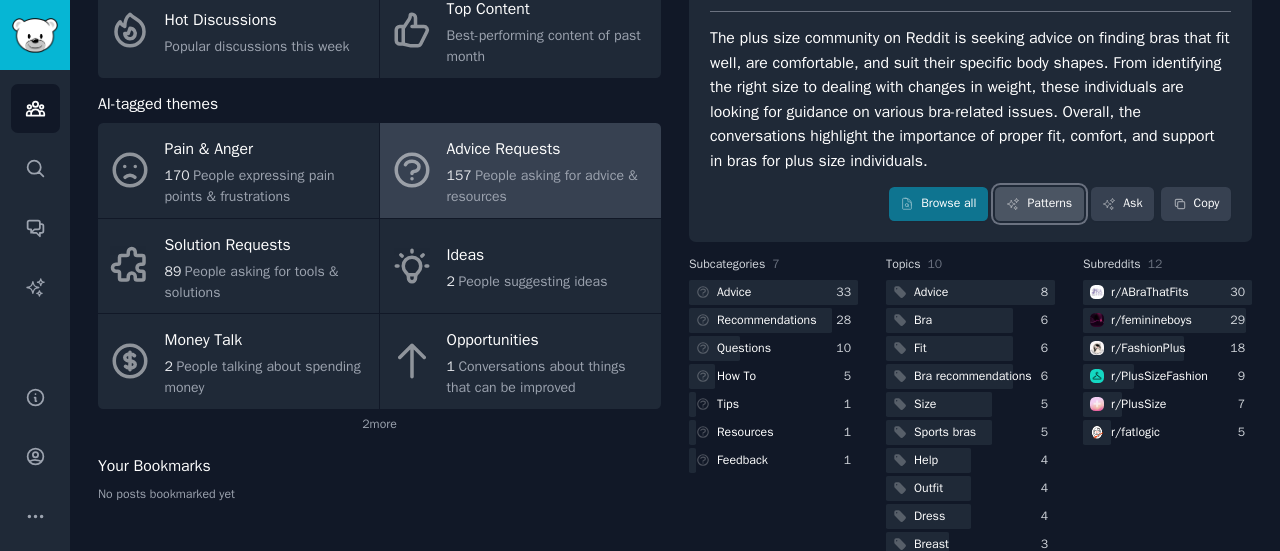 click on "Patterns" at bounding box center (1039, 204) 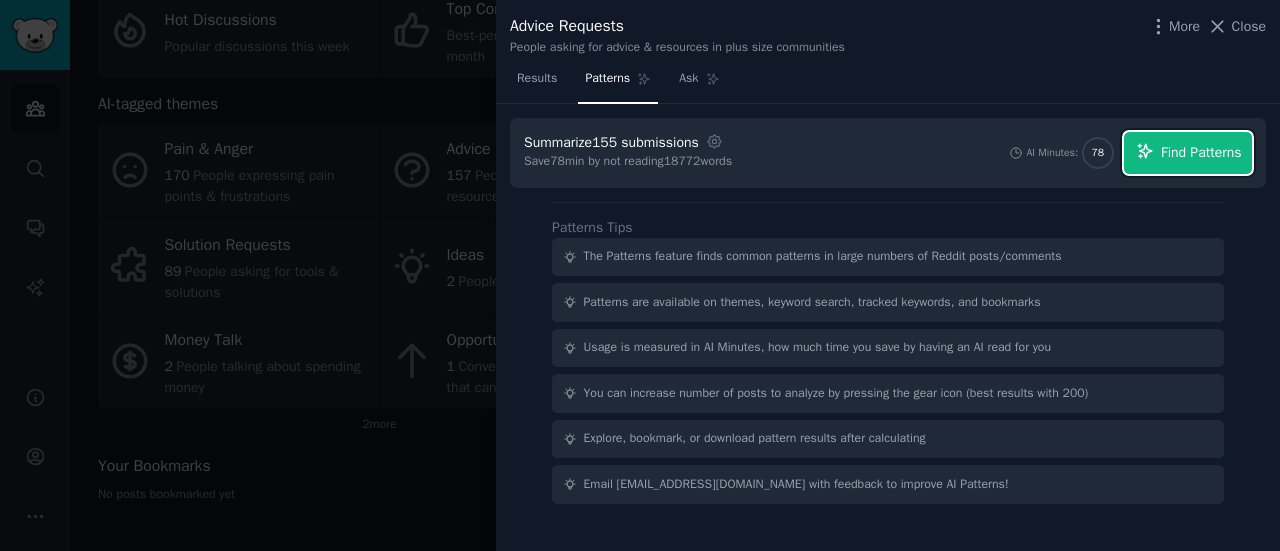 click on "Find Patterns" at bounding box center (1201, 152) 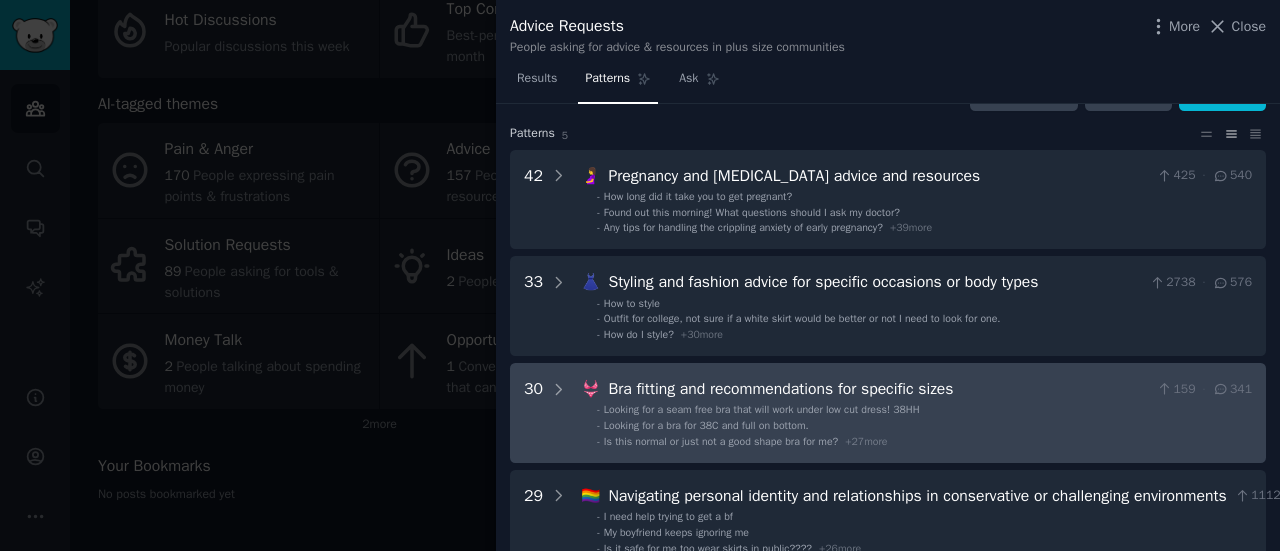 scroll, scrollTop: 0, scrollLeft: 0, axis: both 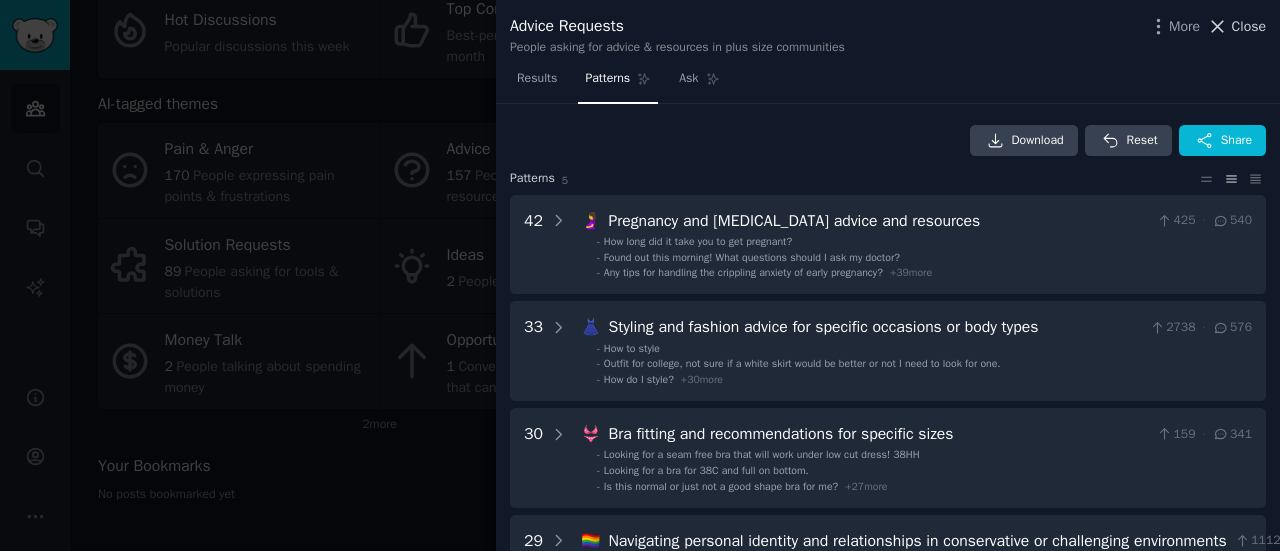 click on "Close" at bounding box center [1236, 26] 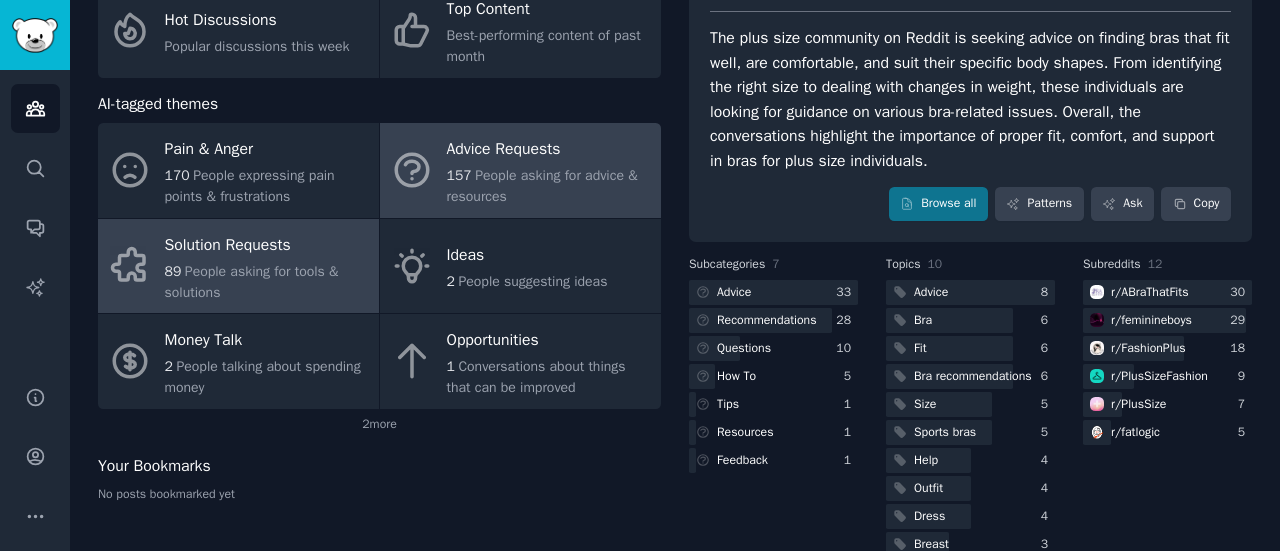 click on "Solution Requests" at bounding box center [267, 245] 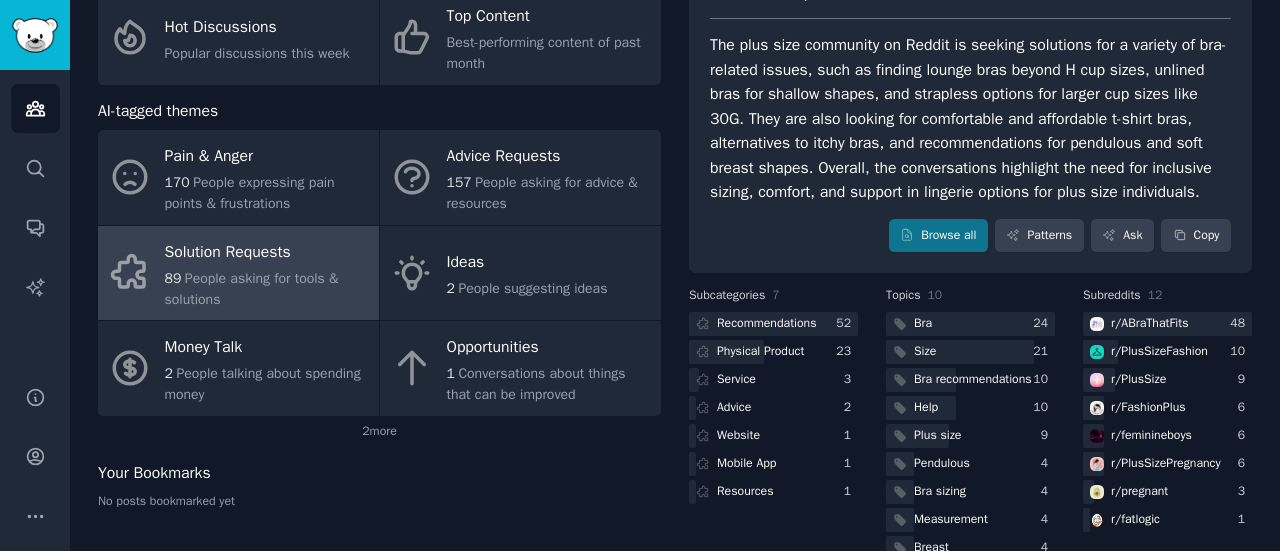 scroll, scrollTop: 161, scrollLeft: 0, axis: vertical 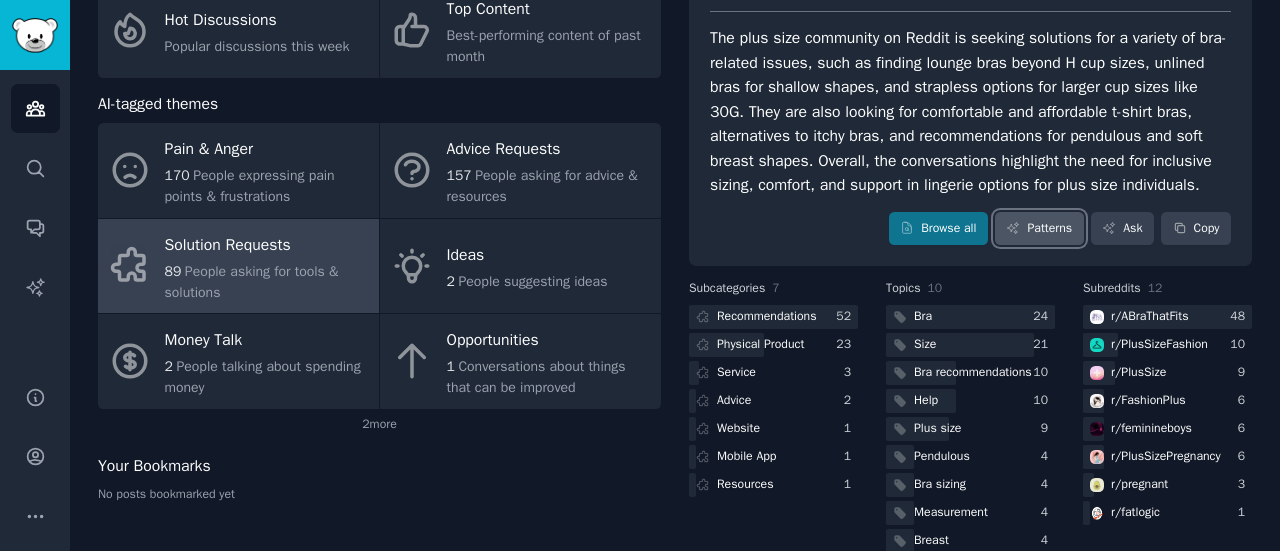 click on "Patterns" at bounding box center (1039, 229) 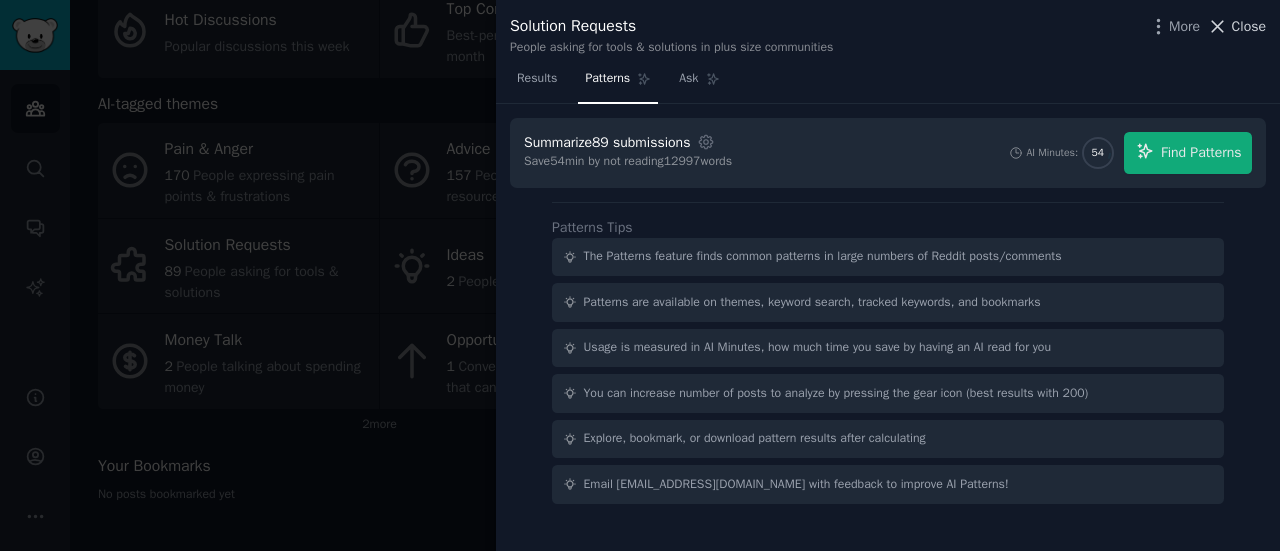 click 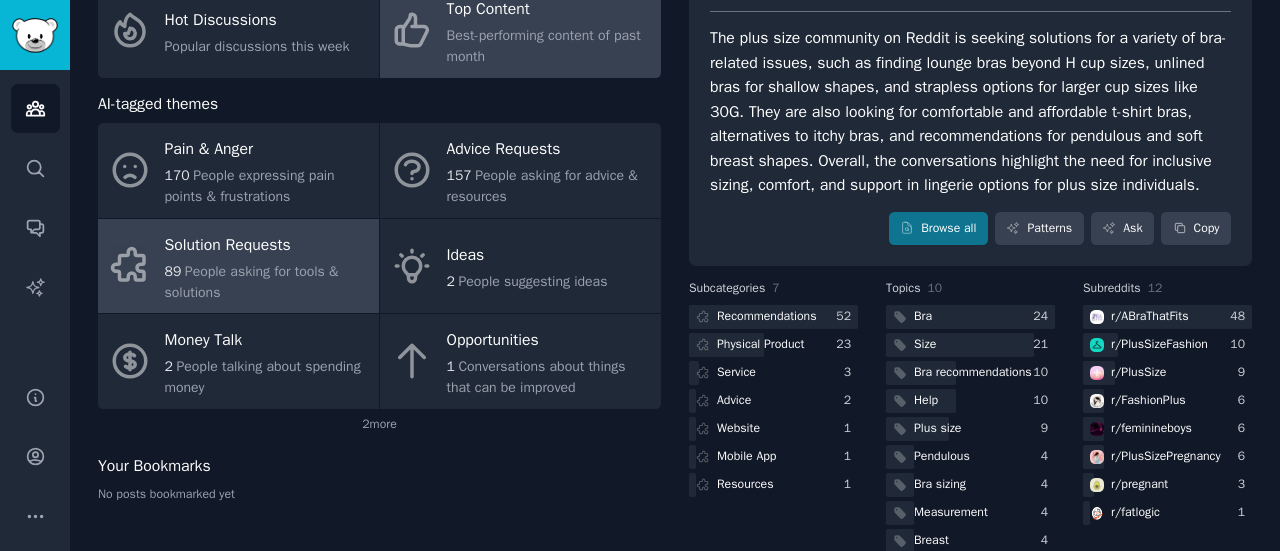 click on "Best-performing content of past month" 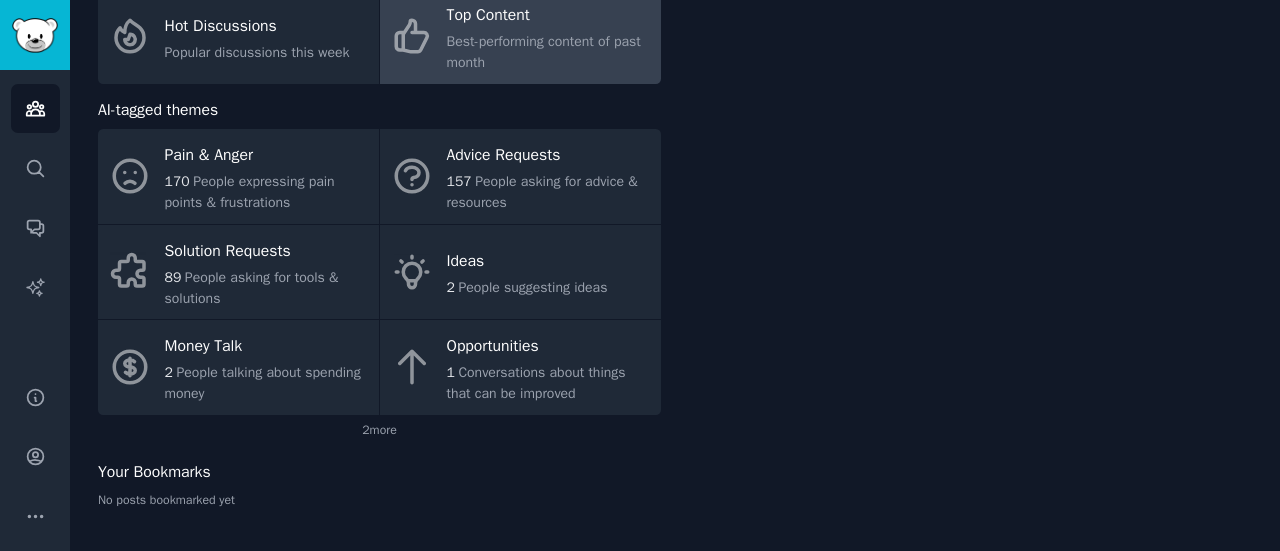 scroll, scrollTop: 154, scrollLeft: 0, axis: vertical 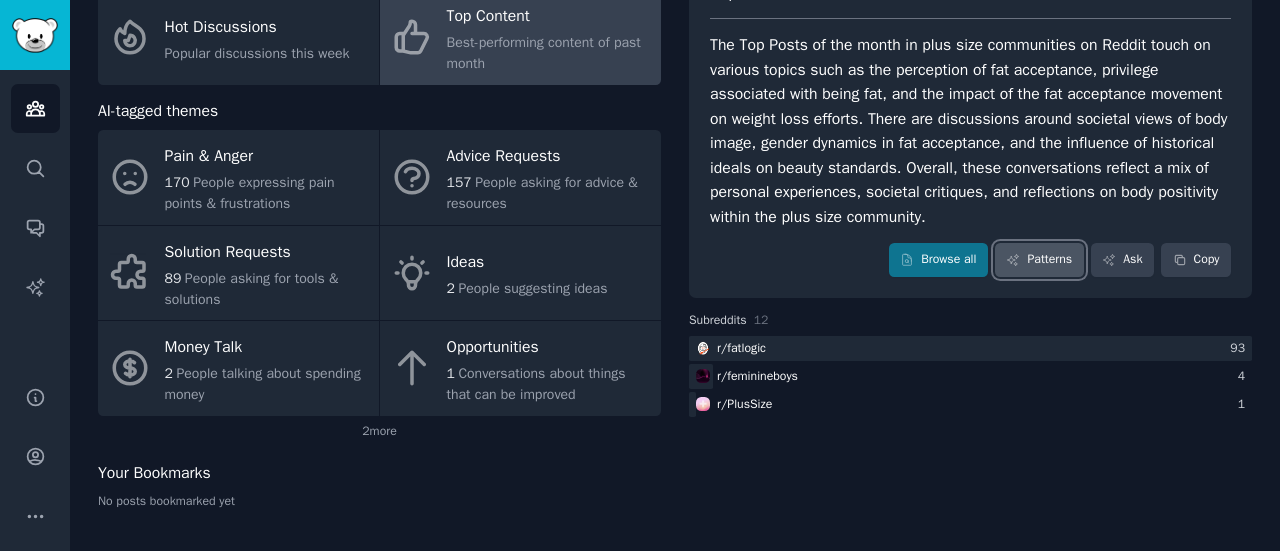 click on "Patterns" at bounding box center [1039, 260] 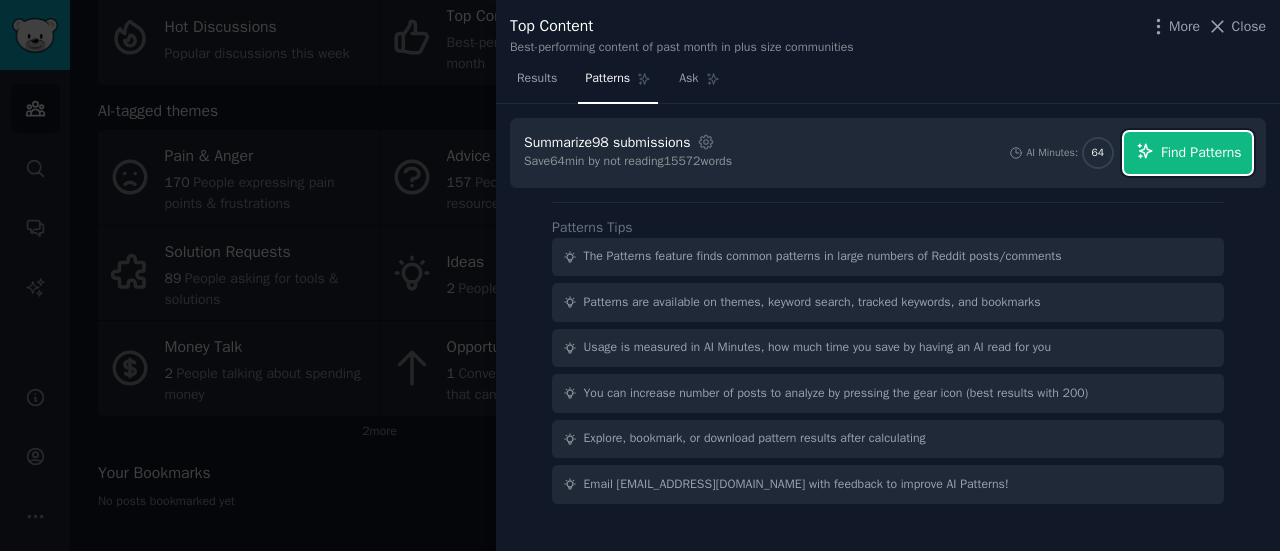 click on "Find Patterns" at bounding box center (1201, 152) 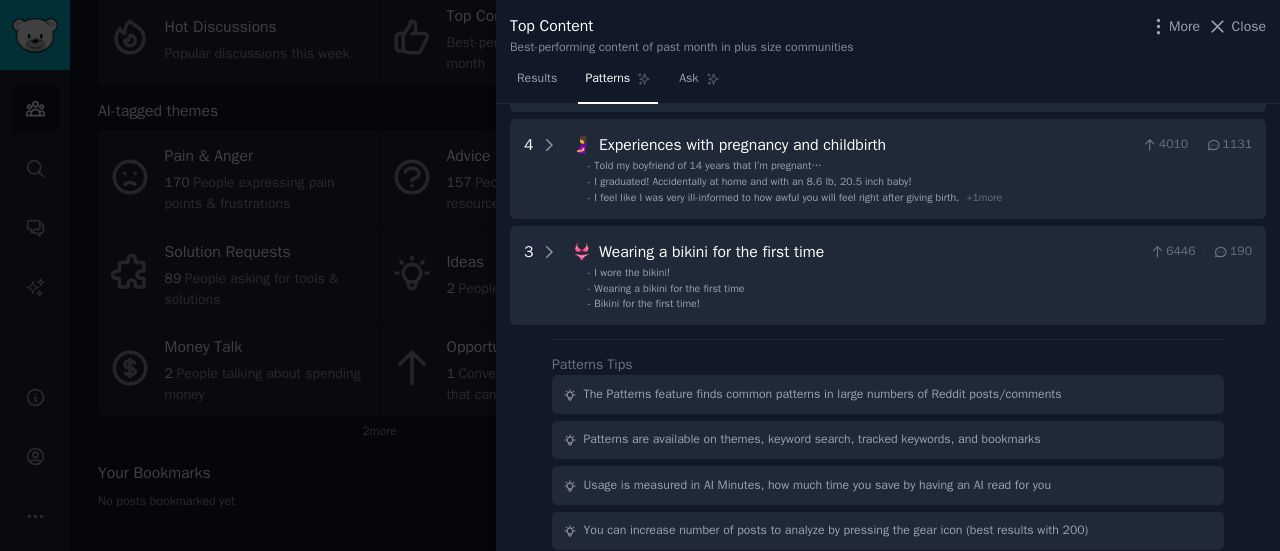scroll, scrollTop: 0, scrollLeft: 0, axis: both 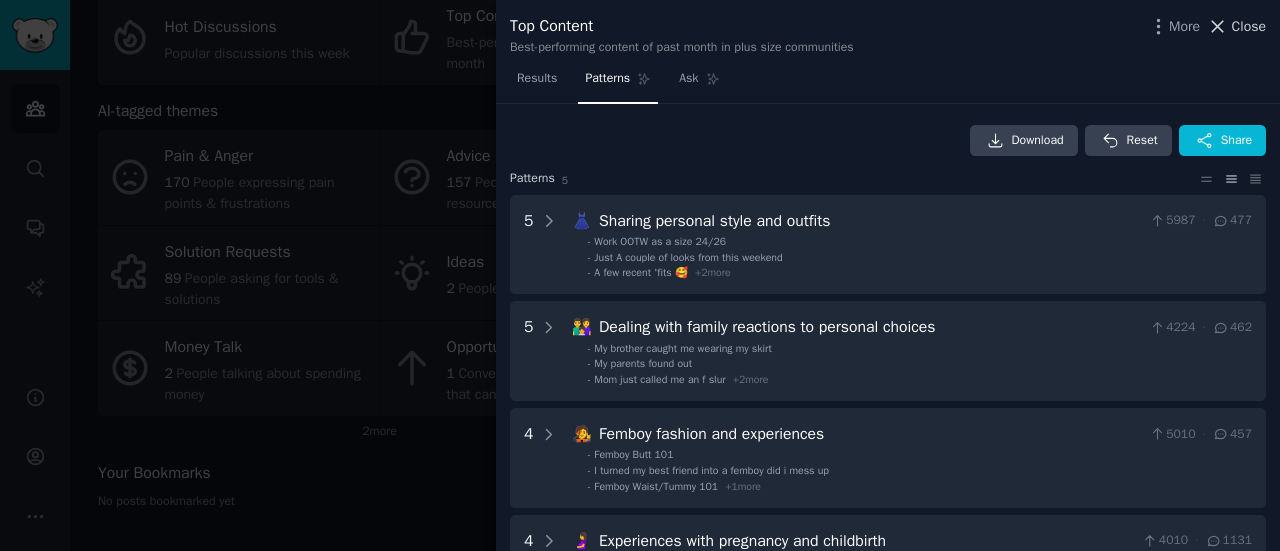 click 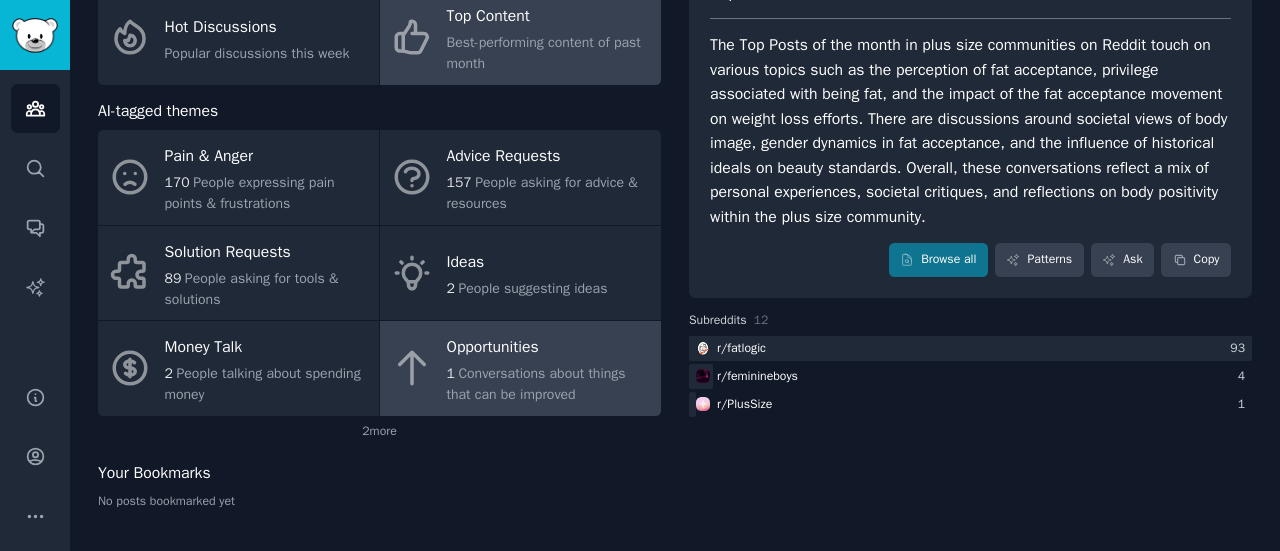 click on "Opportunities" at bounding box center (549, 348) 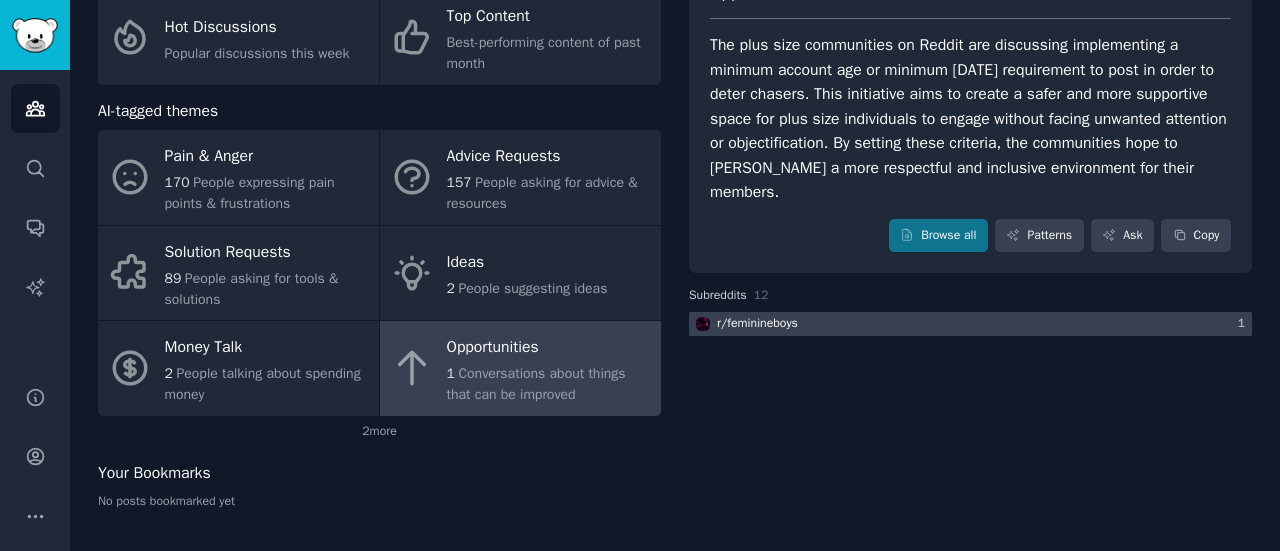 click on "r/ feminineboys" at bounding box center (745, 324) 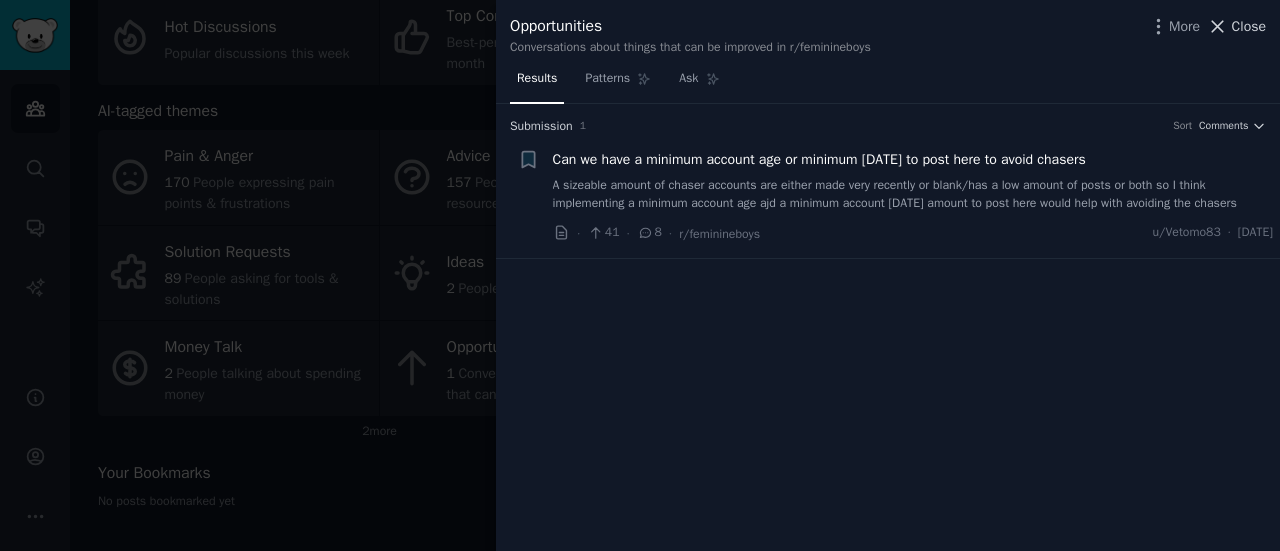 click 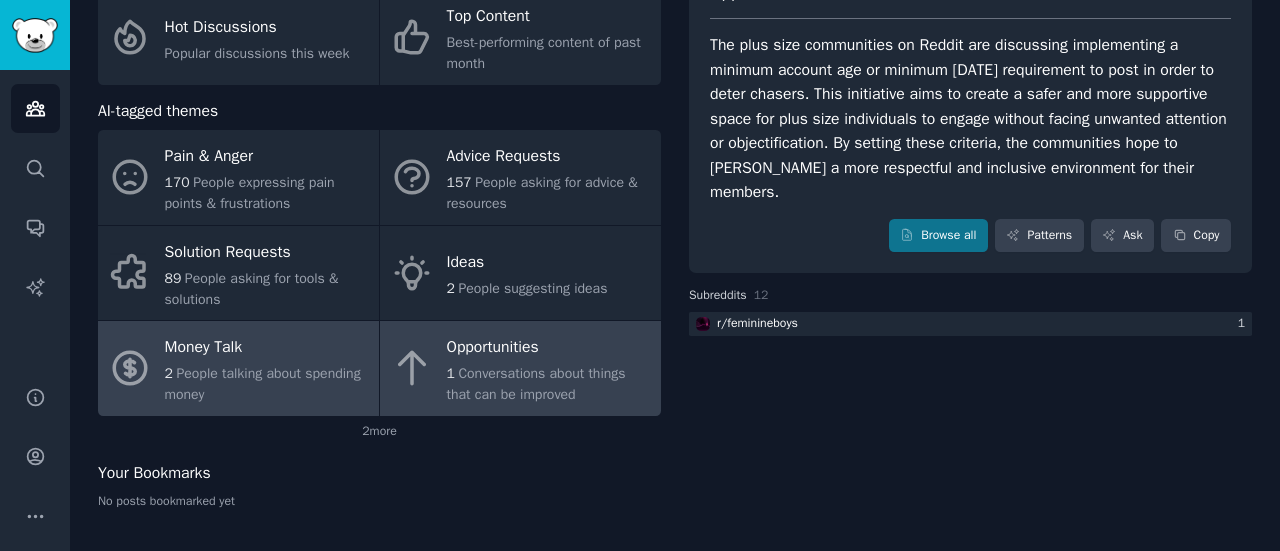 click on "People talking about spending money" at bounding box center (263, 384) 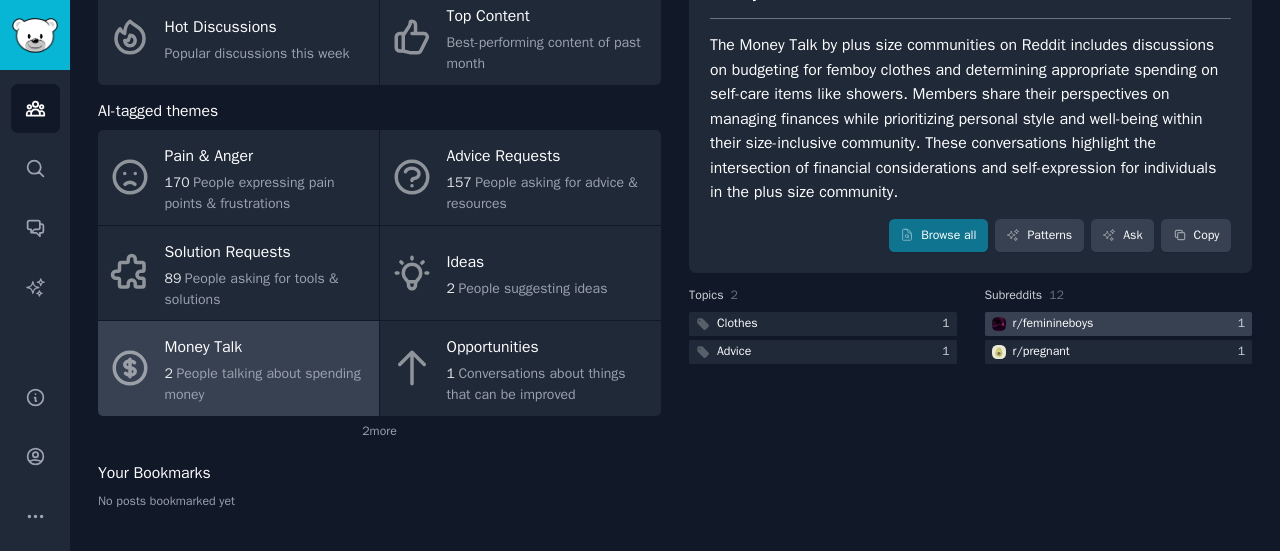 click on "r/ feminineboys" at bounding box center [1053, 324] 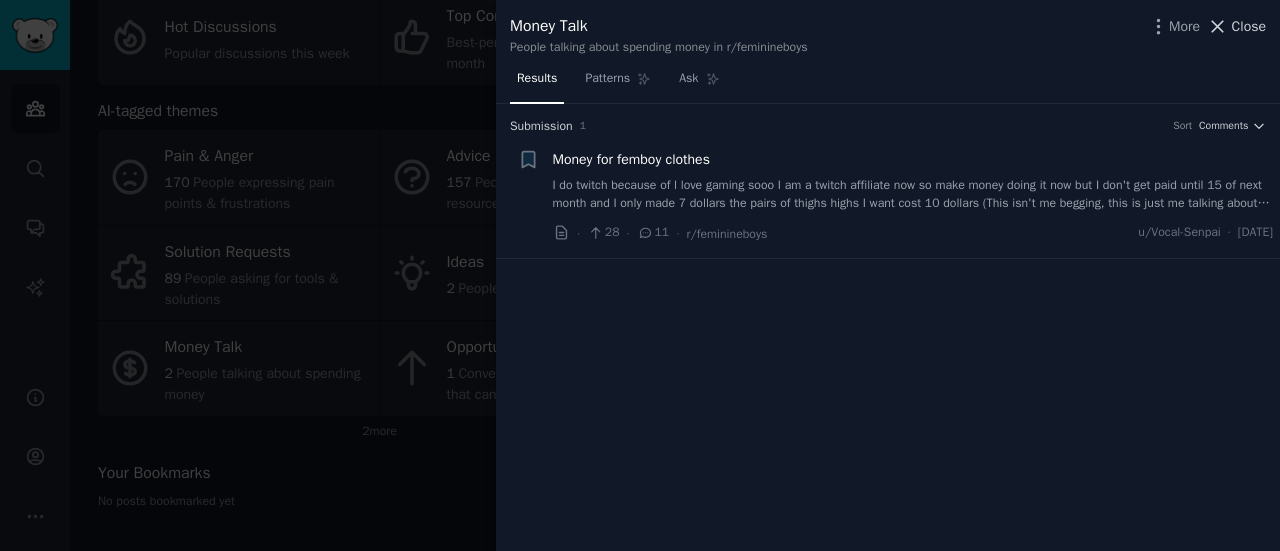 click 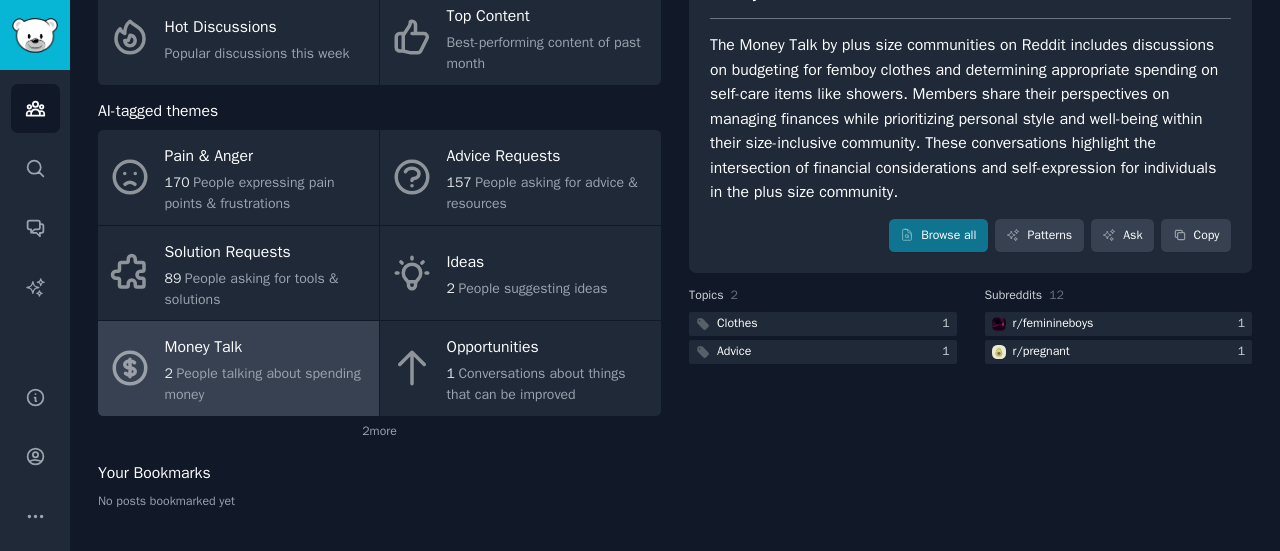 scroll, scrollTop: 0, scrollLeft: 0, axis: both 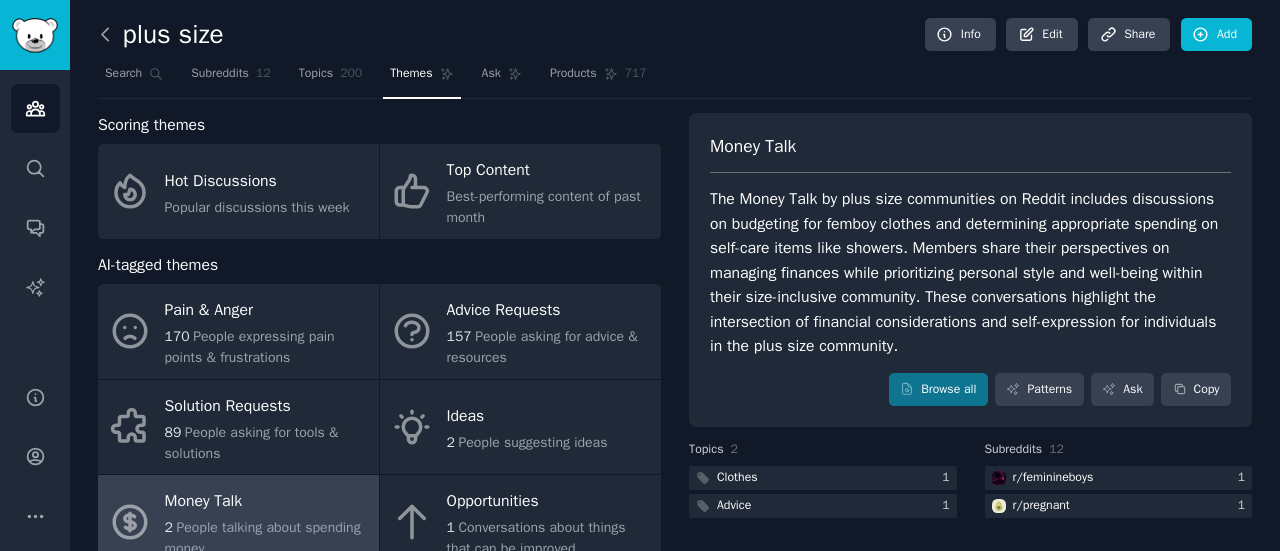click 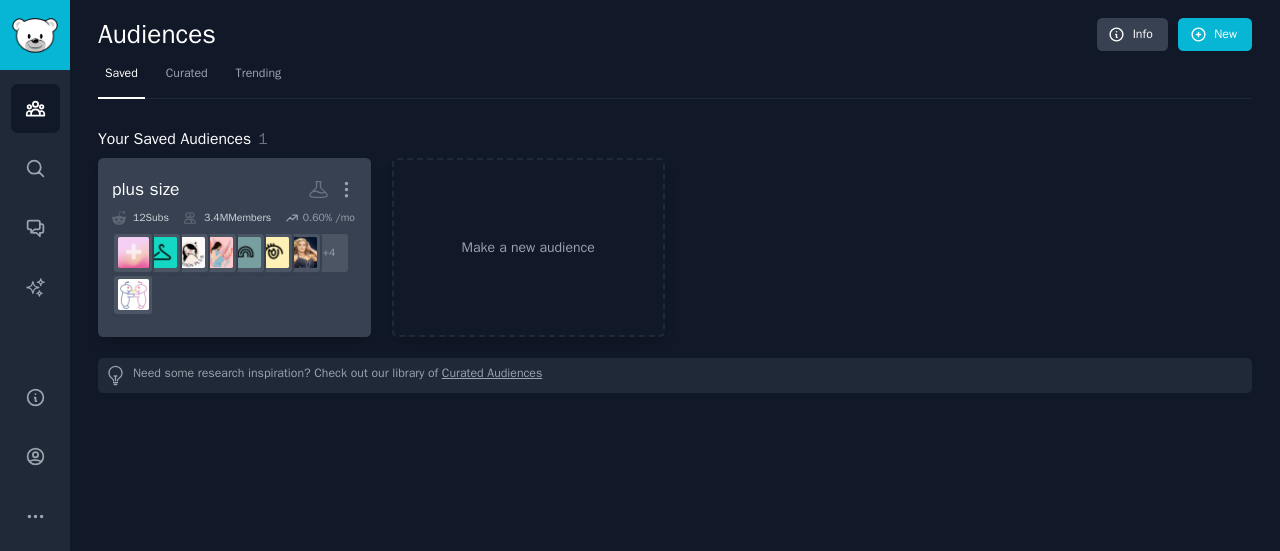 click on "+ 4" at bounding box center [234, 274] 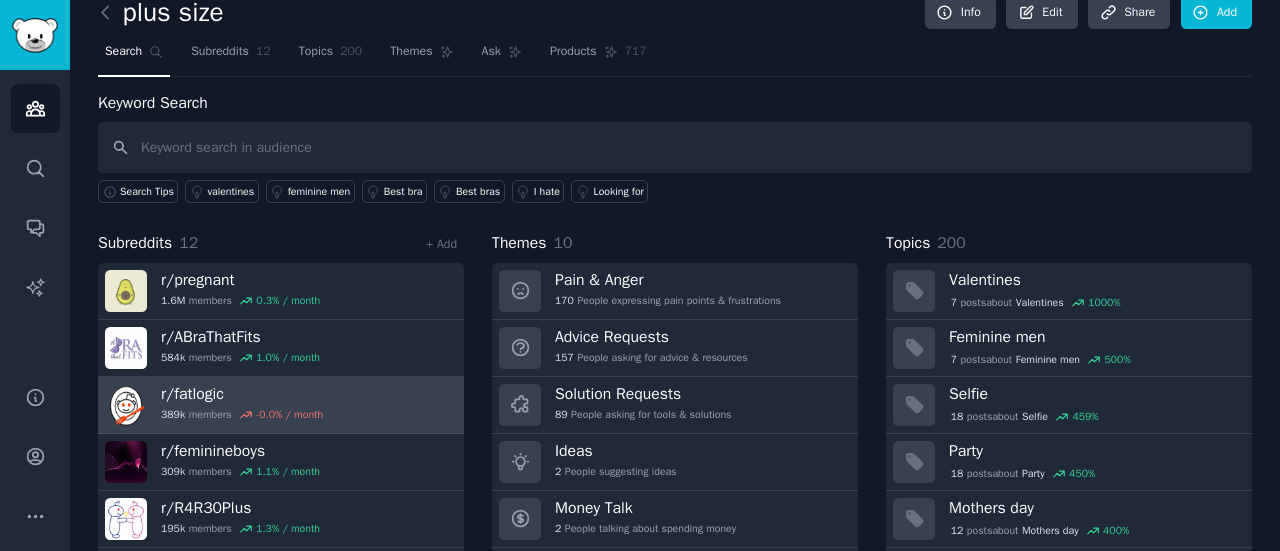 scroll, scrollTop: 20, scrollLeft: 0, axis: vertical 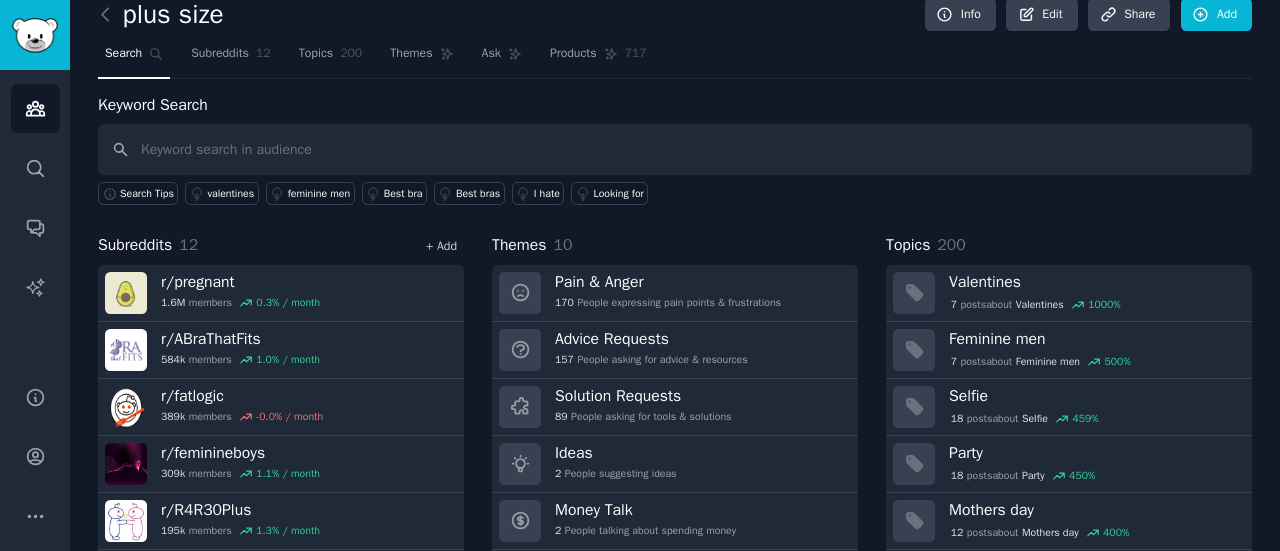 click on "+ Add" at bounding box center [441, 246] 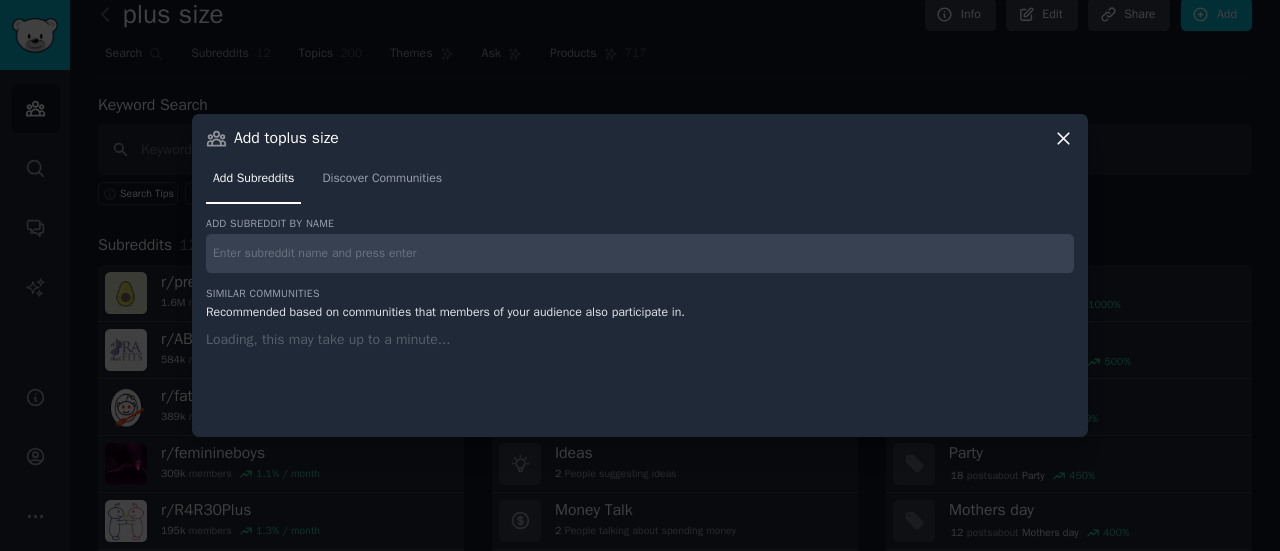 click at bounding box center [640, 253] 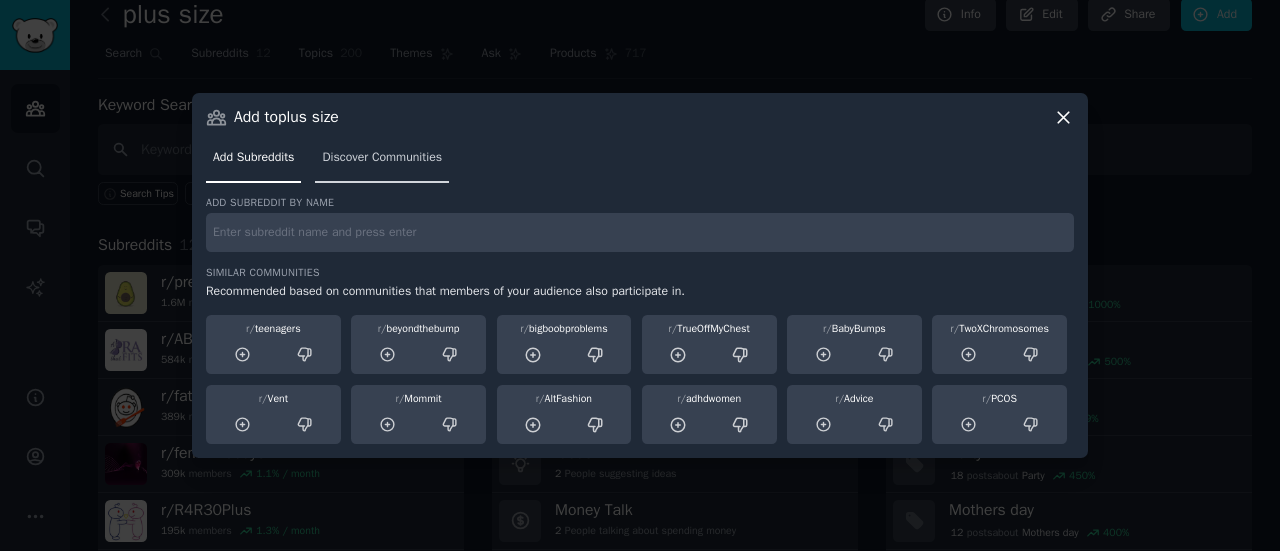 click on "Discover Communities" at bounding box center [382, 158] 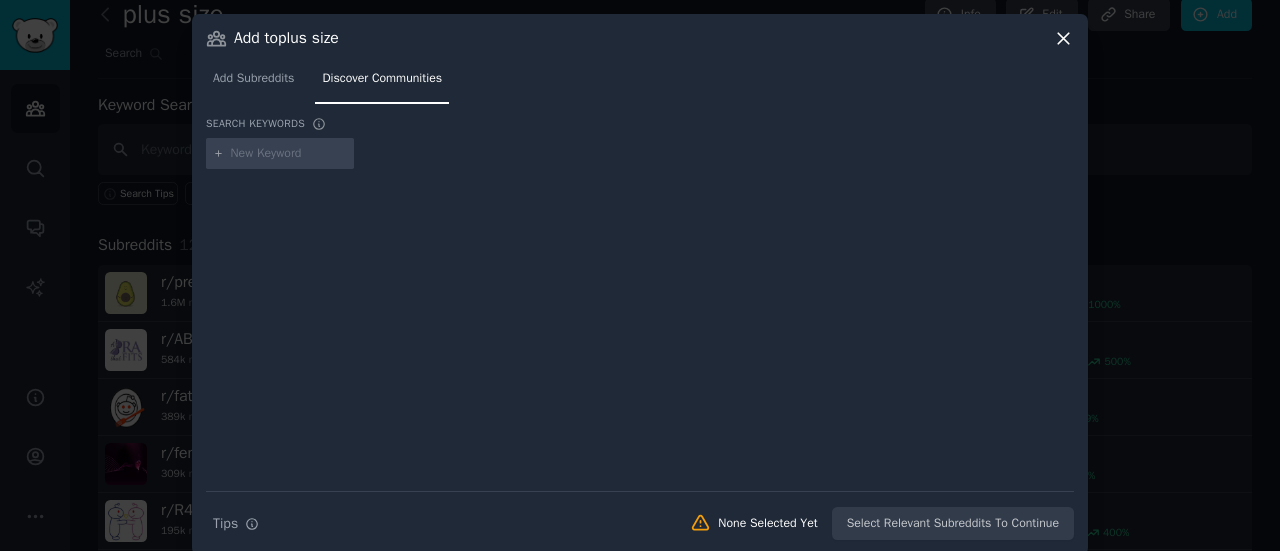 click 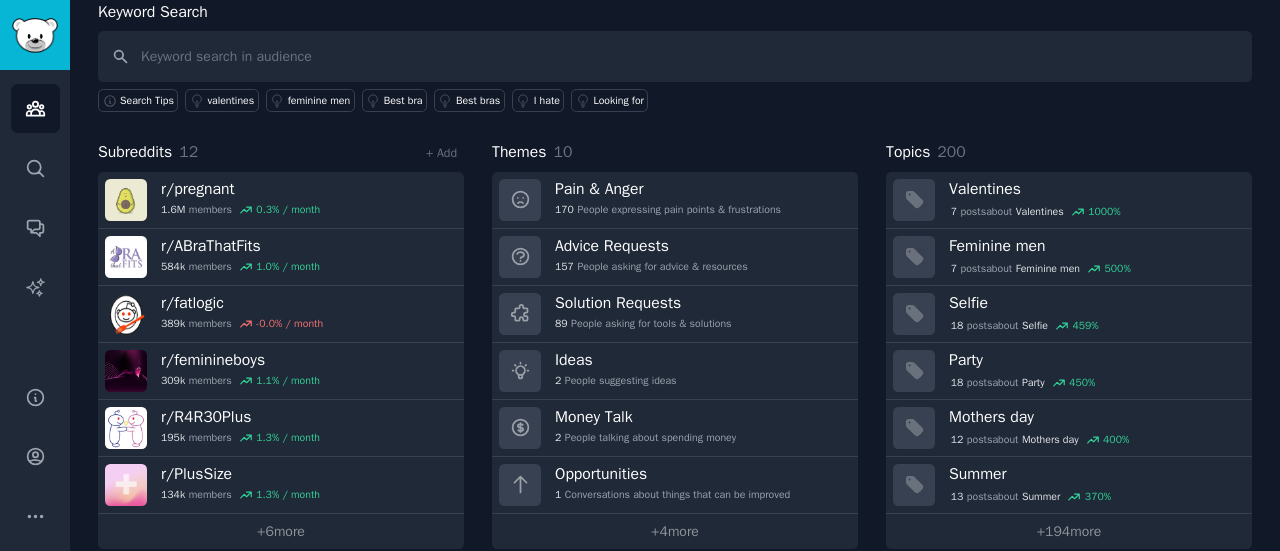 scroll, scrollTop: 116, scrollLeft: 0, axis: vertical 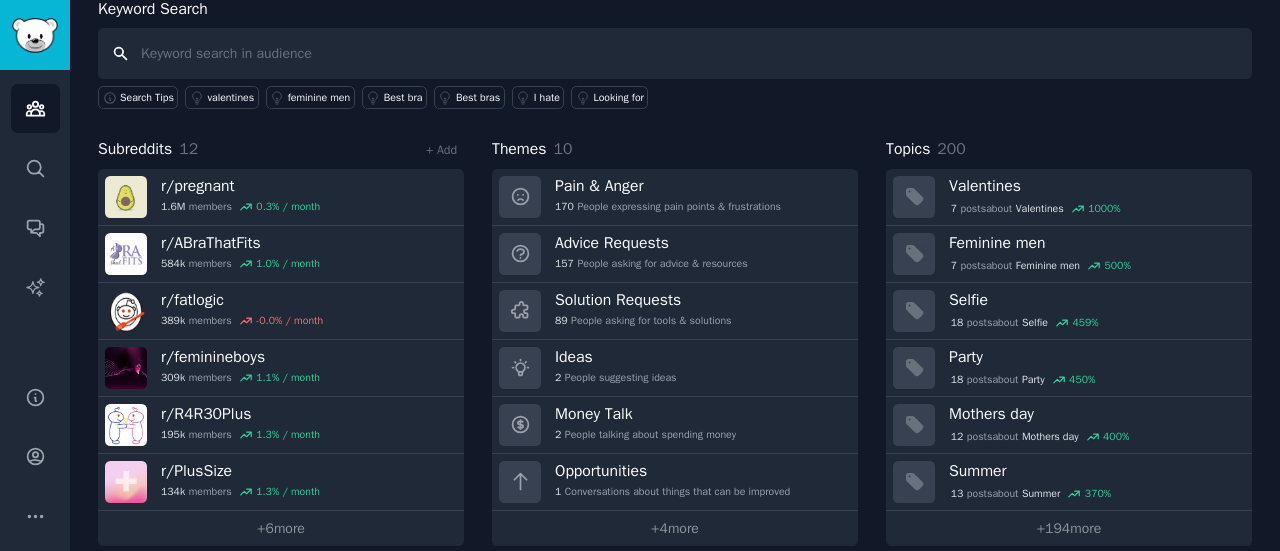 click at bounding box center (675, 53) 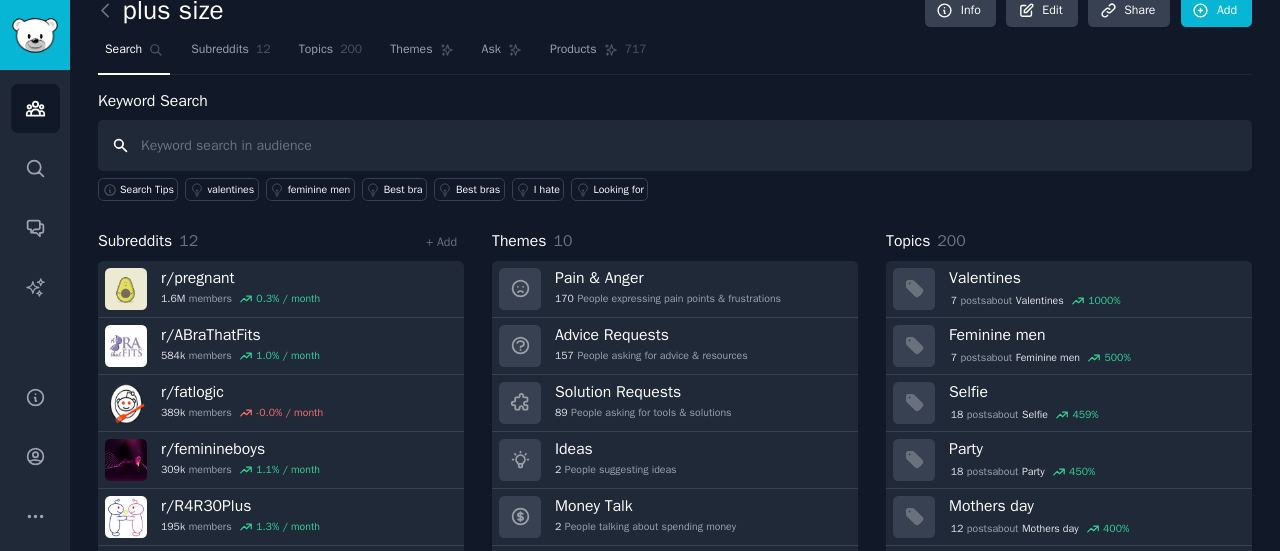 scroll, scrollTop: 25, scrollLeft: 0, axis: vertical 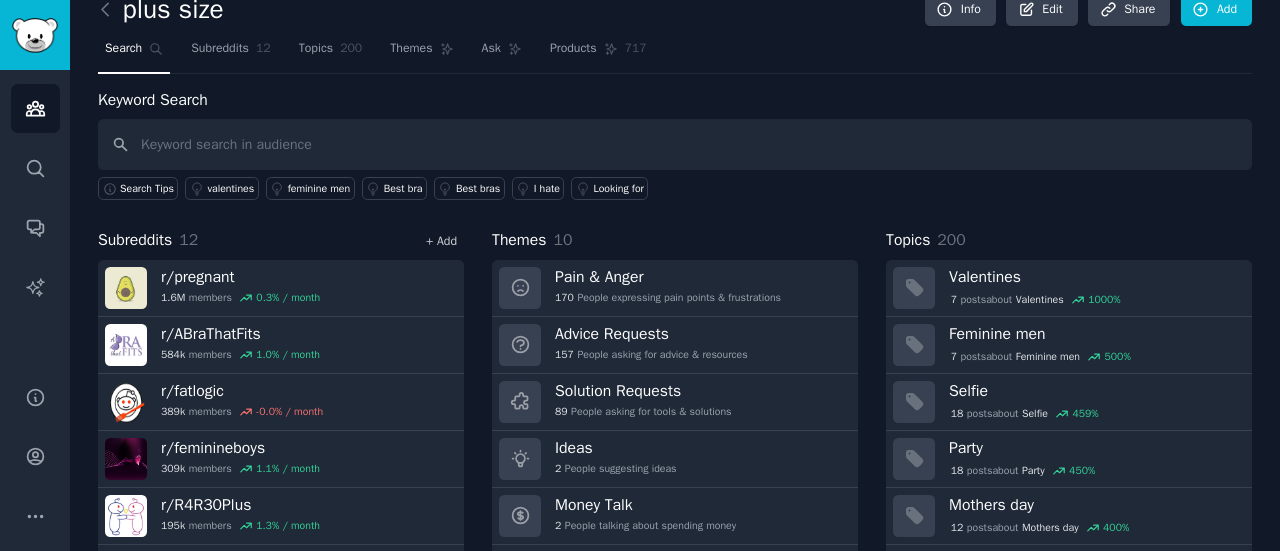 click on "+ Add" at bounding box center (441, 241) 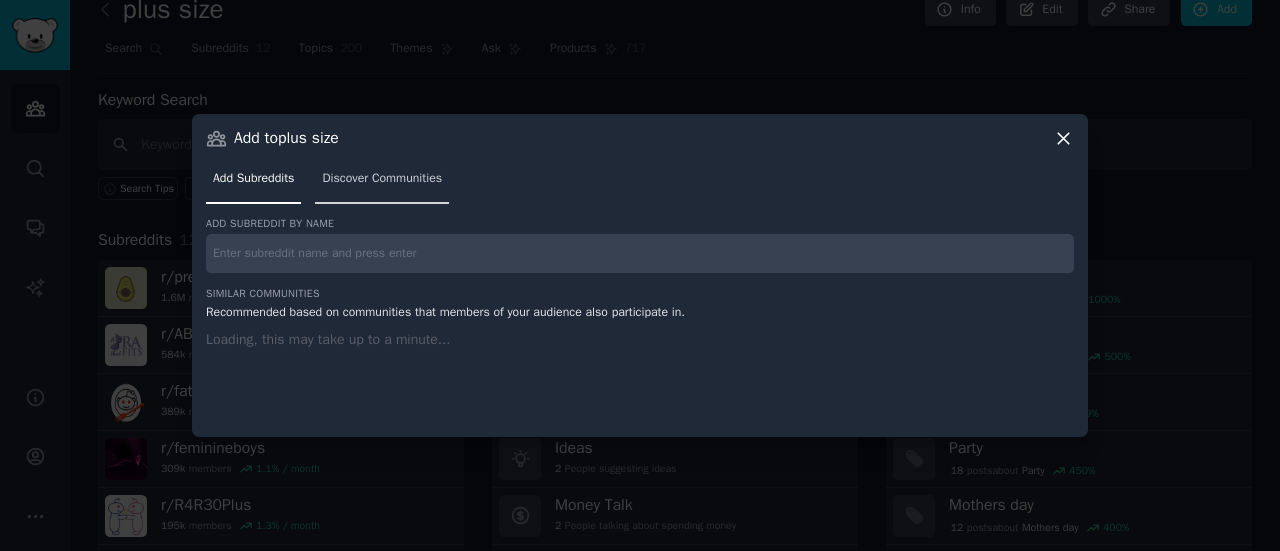 click on "Discover Communities" at bounding box center [382, 179] 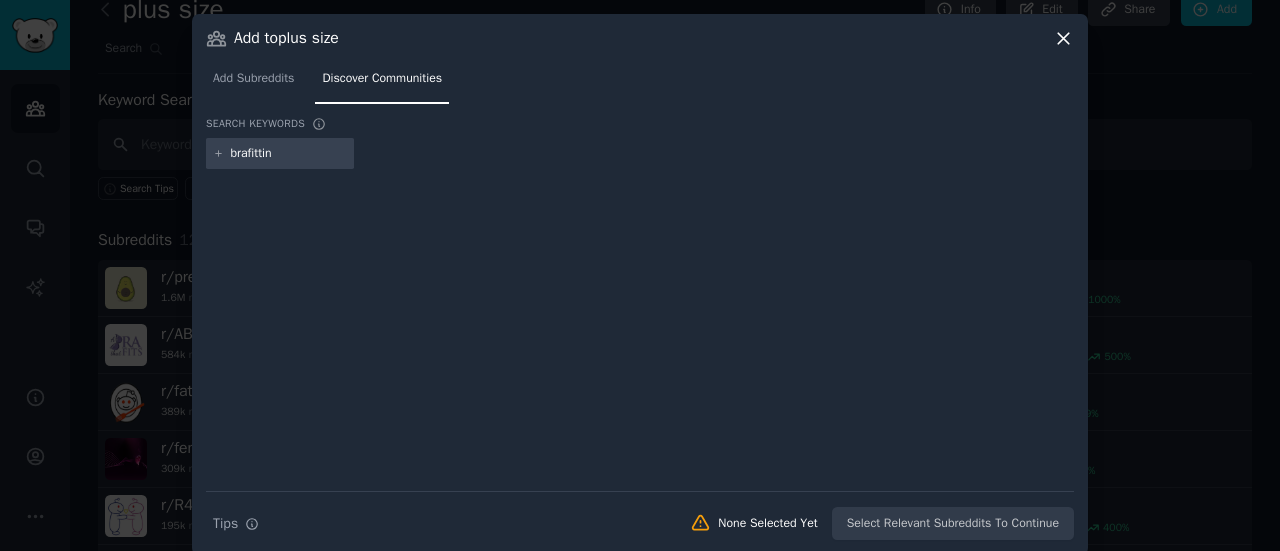 type on "brafitting" 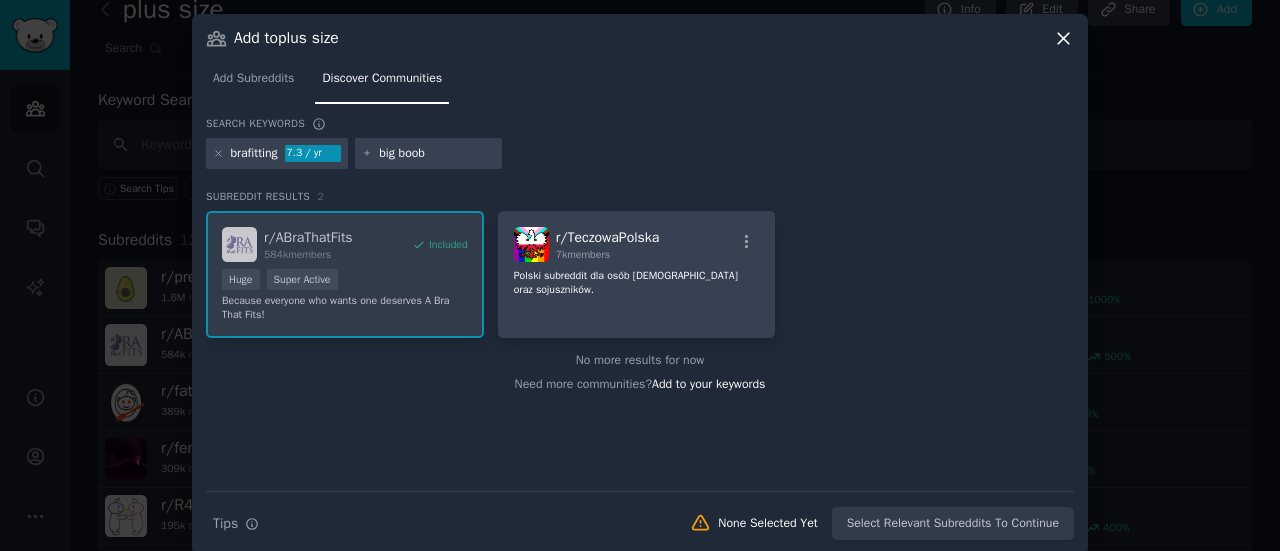 type on "big boobs" 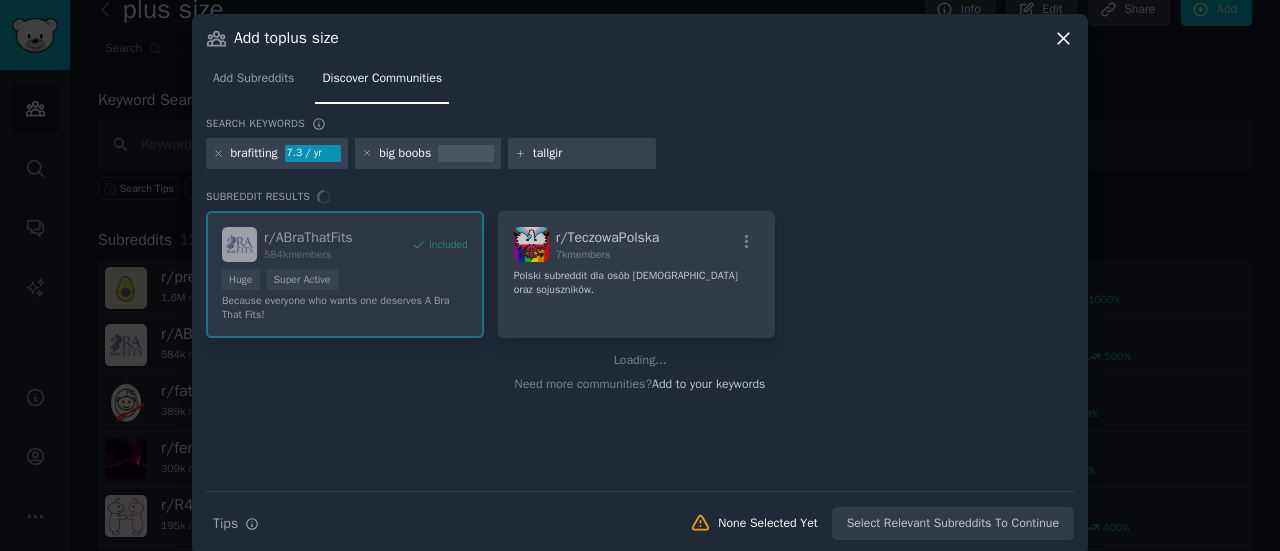 type on "tallgirl" 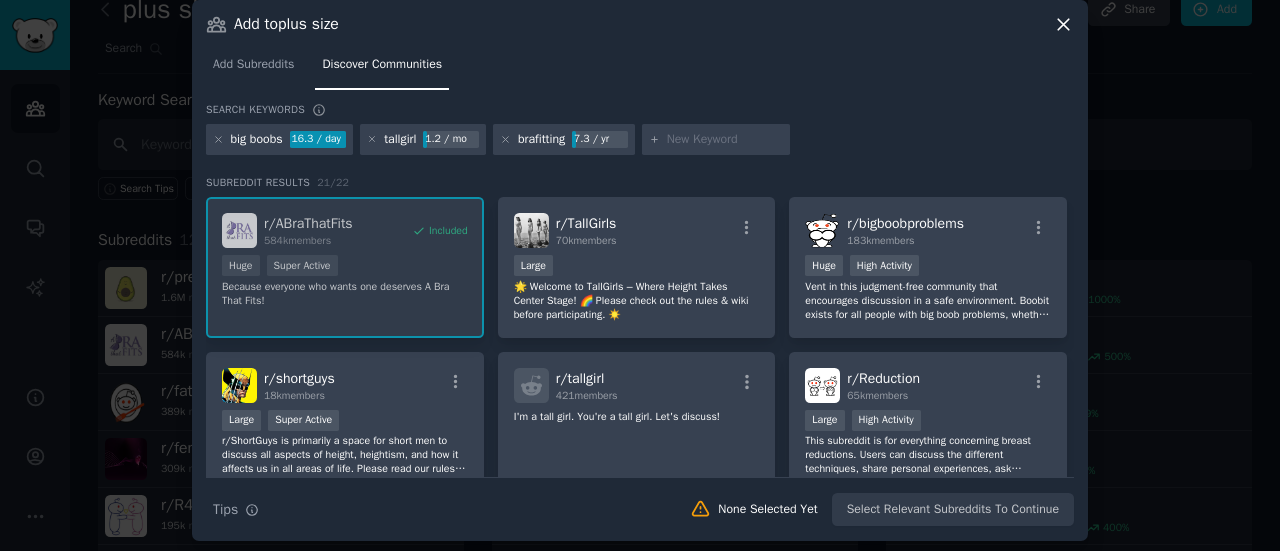 scroll, scrollTop: 15, scrollLeft: 0, axis: vertical 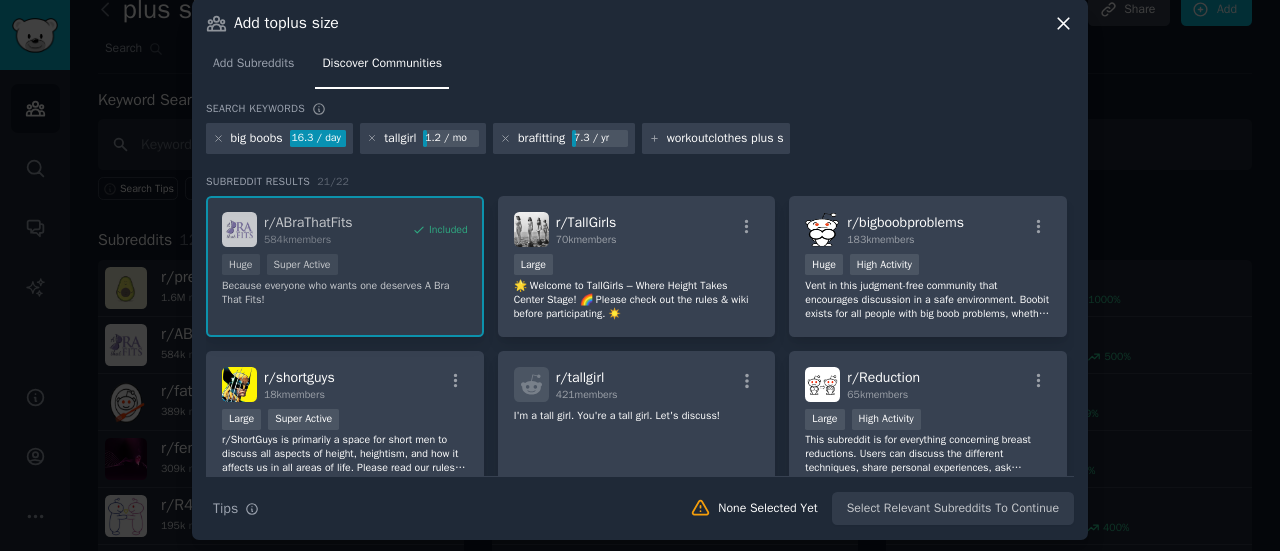 type on "workoutclothes plus size" 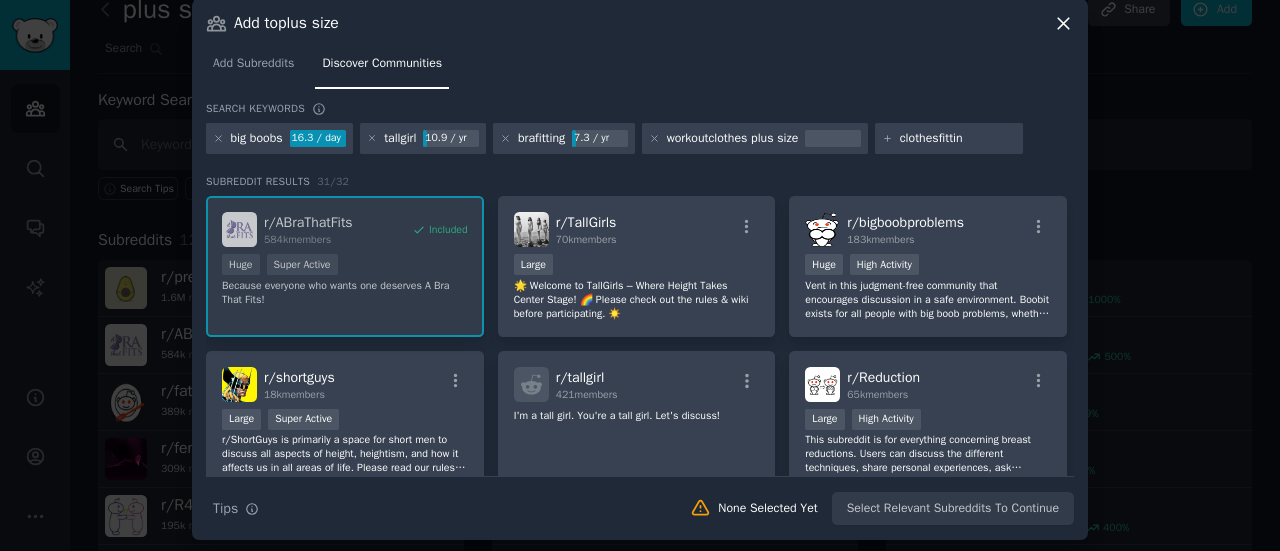 type on "clothesfitting" 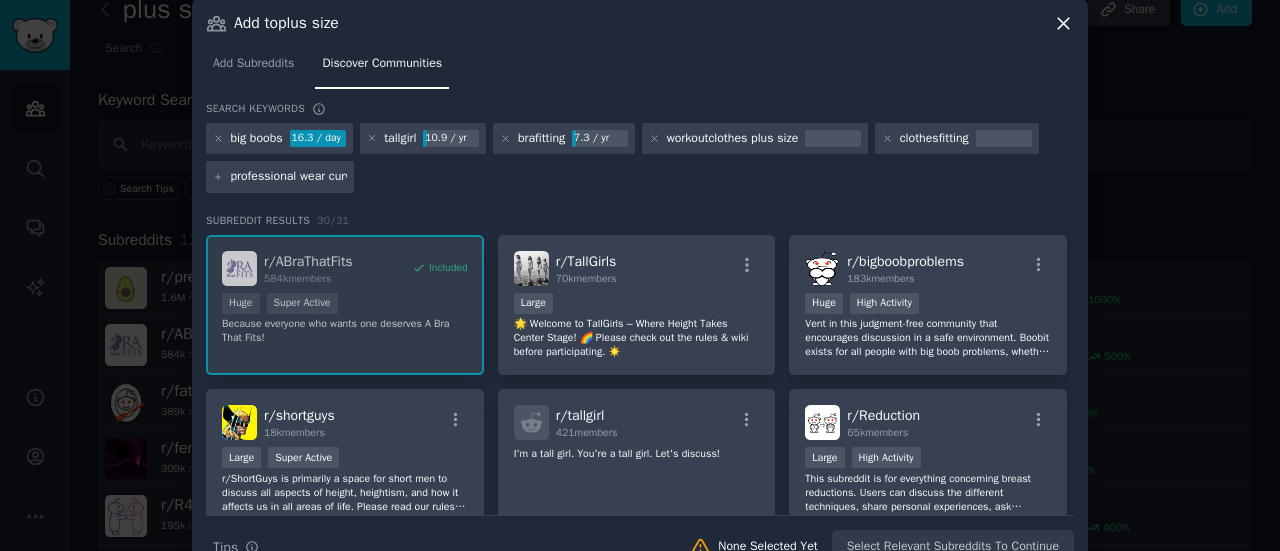 type on "professional wear curvy" 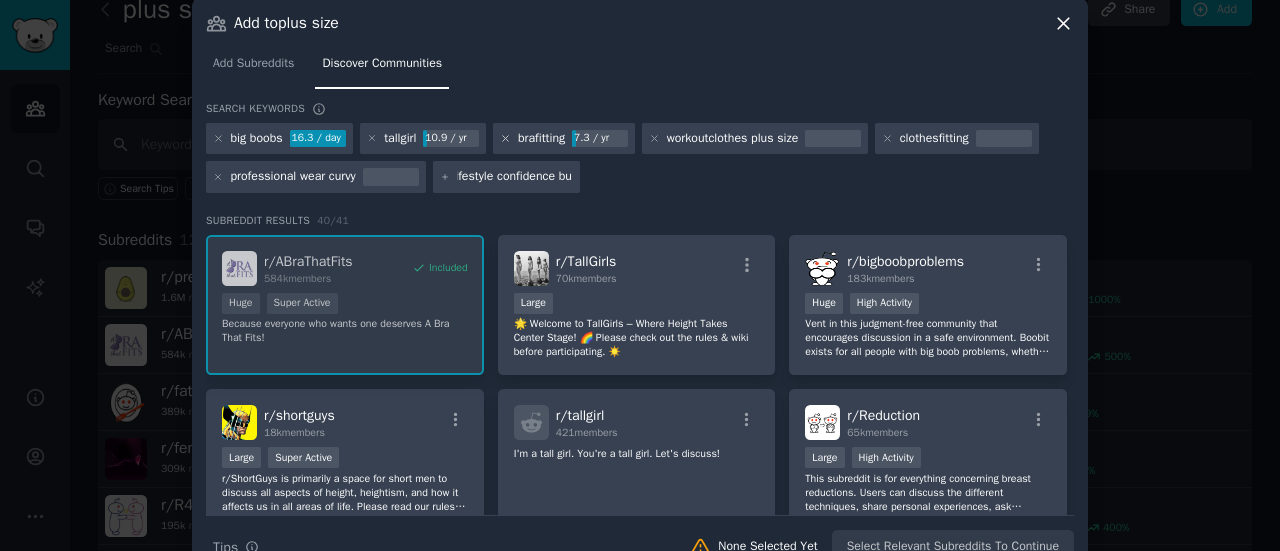 type on "lifestyle confidence building" 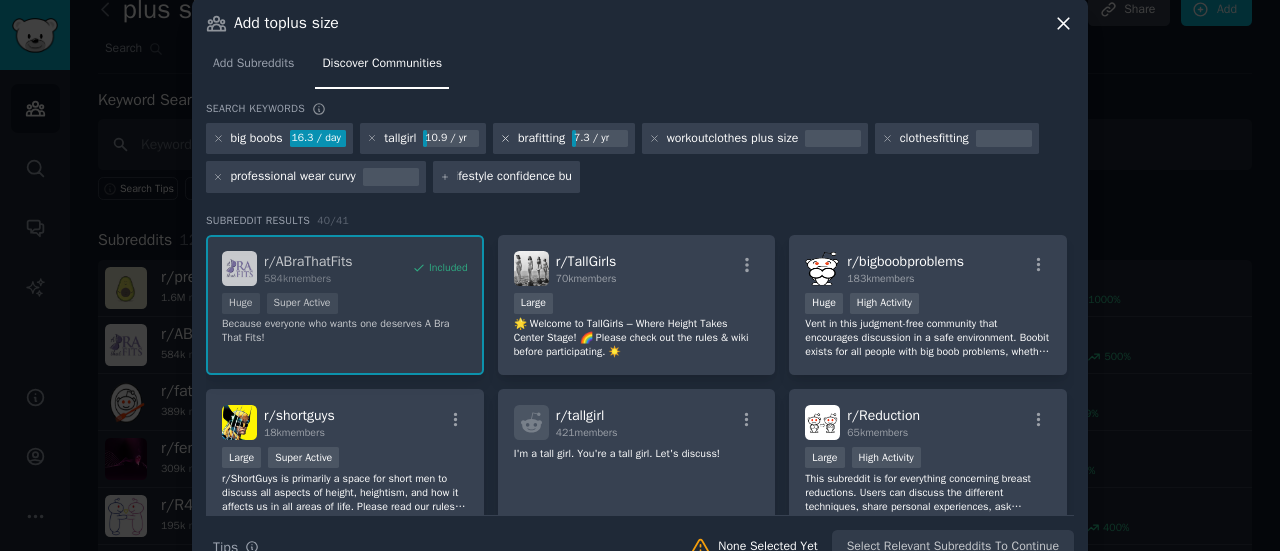 scroll, scrollTop: 0, scrollLeft: 12, axis: horizontal 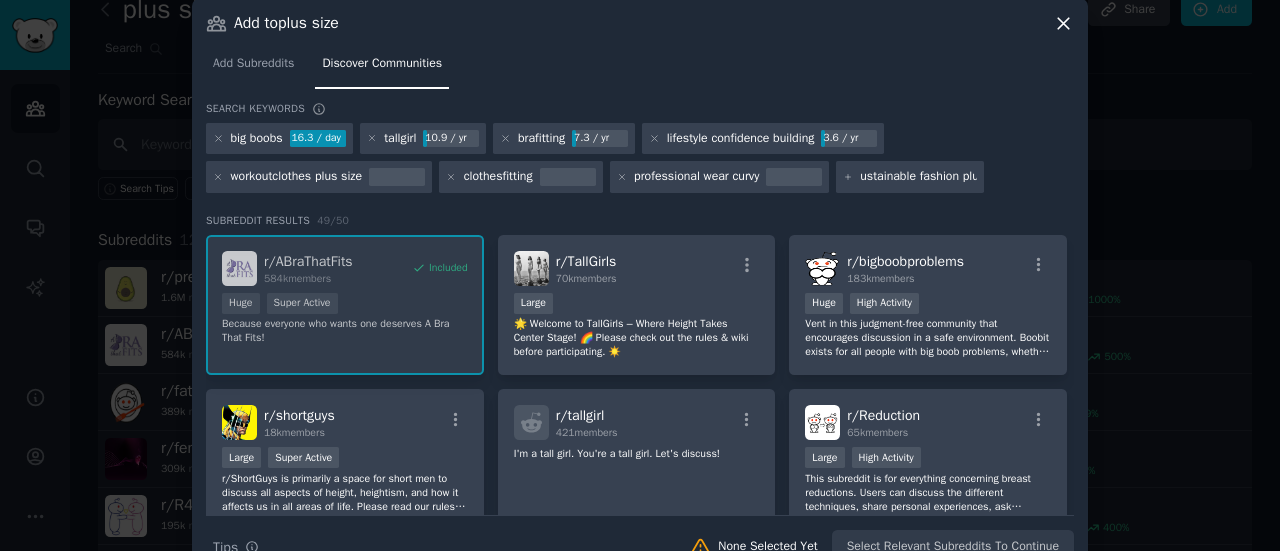 type on "sustainable fashion plus size" 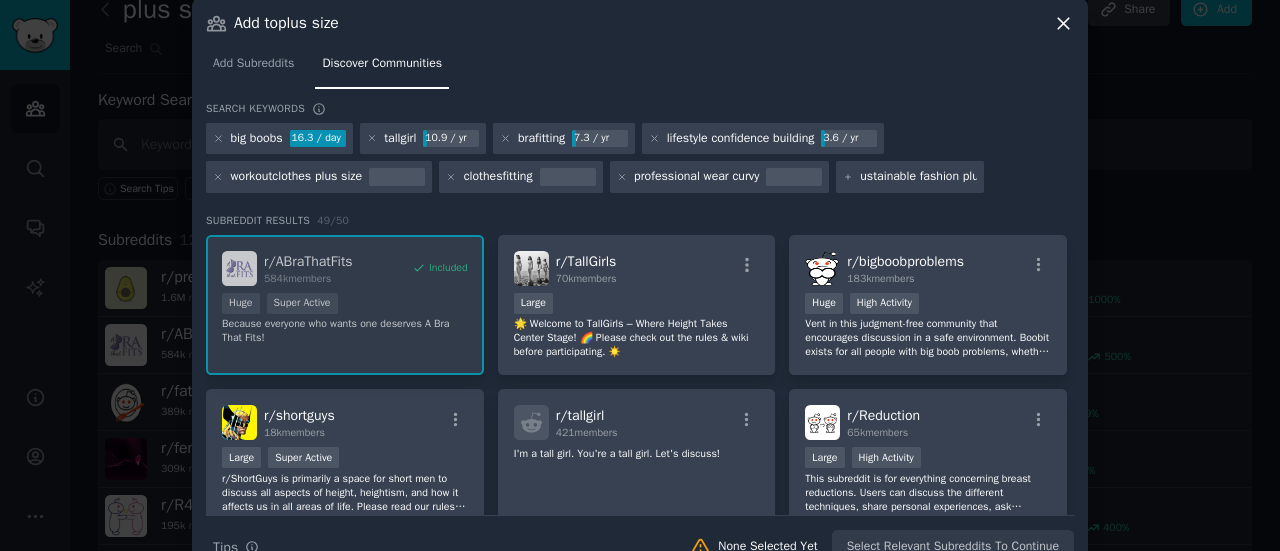 scroll, scrollTop: 0, scrollLeft: 13, axis: horizontal 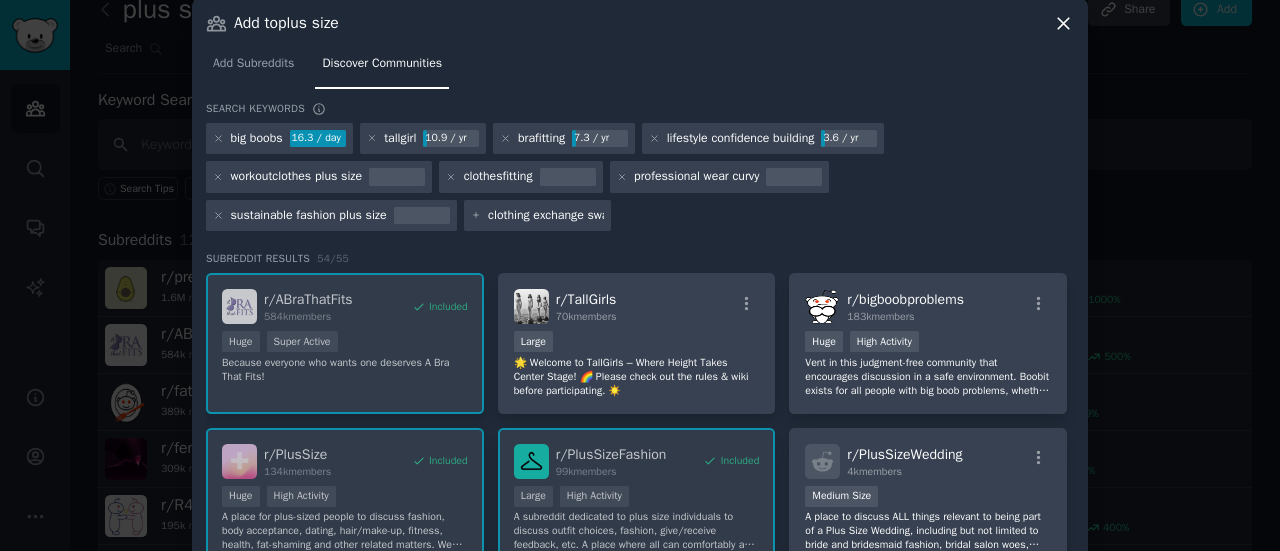 type on "clothing exchange swap" 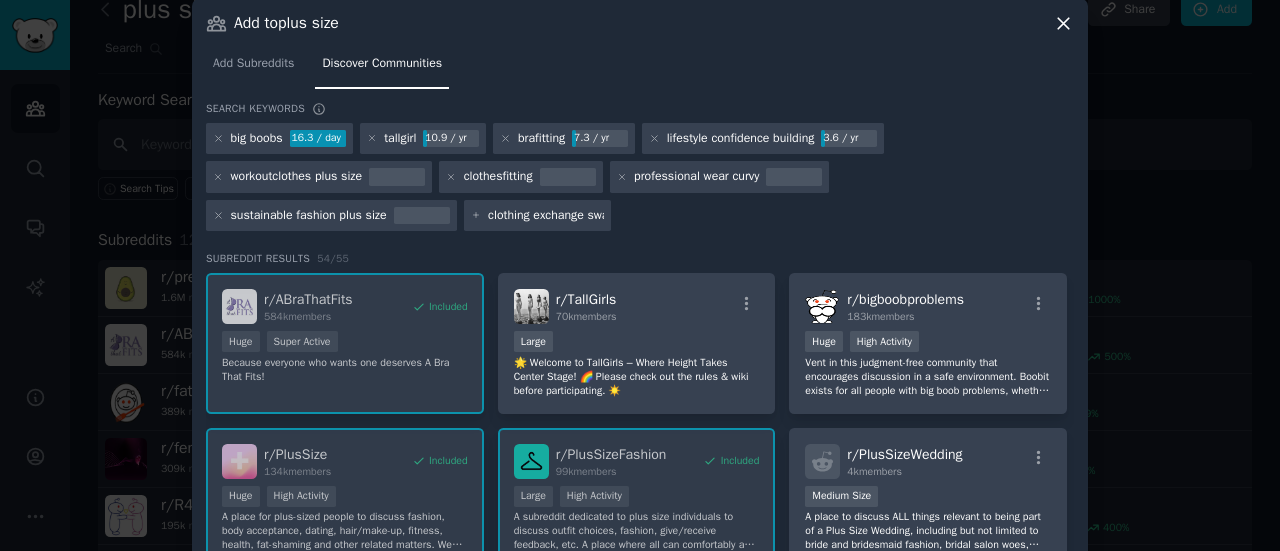 type 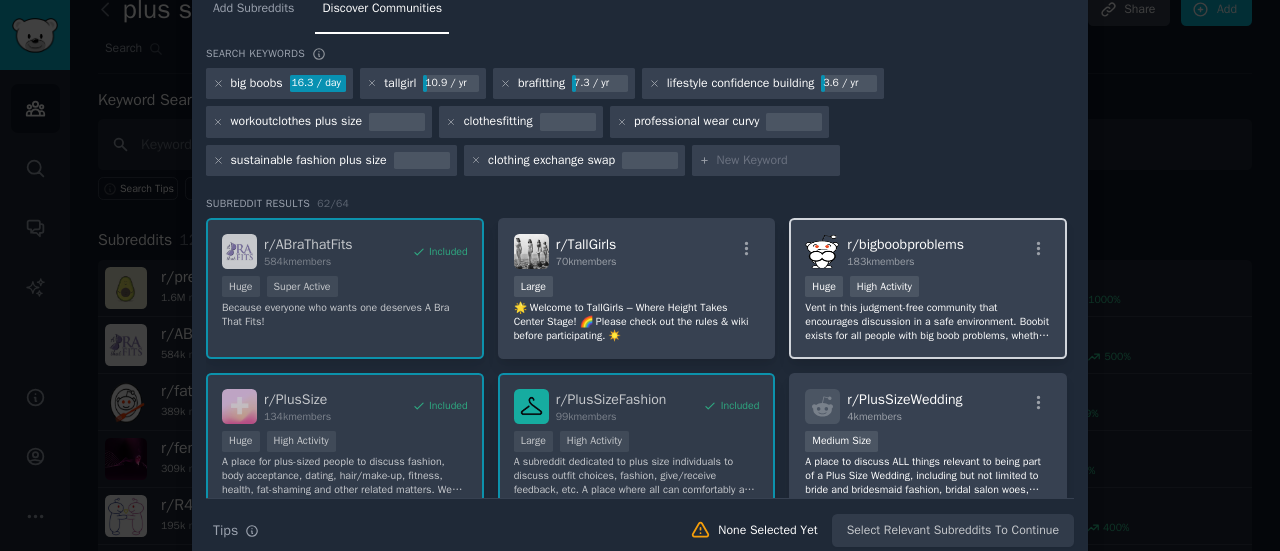 scroll, scrollTop: 71, scrollLeft: 0, axis: vertical 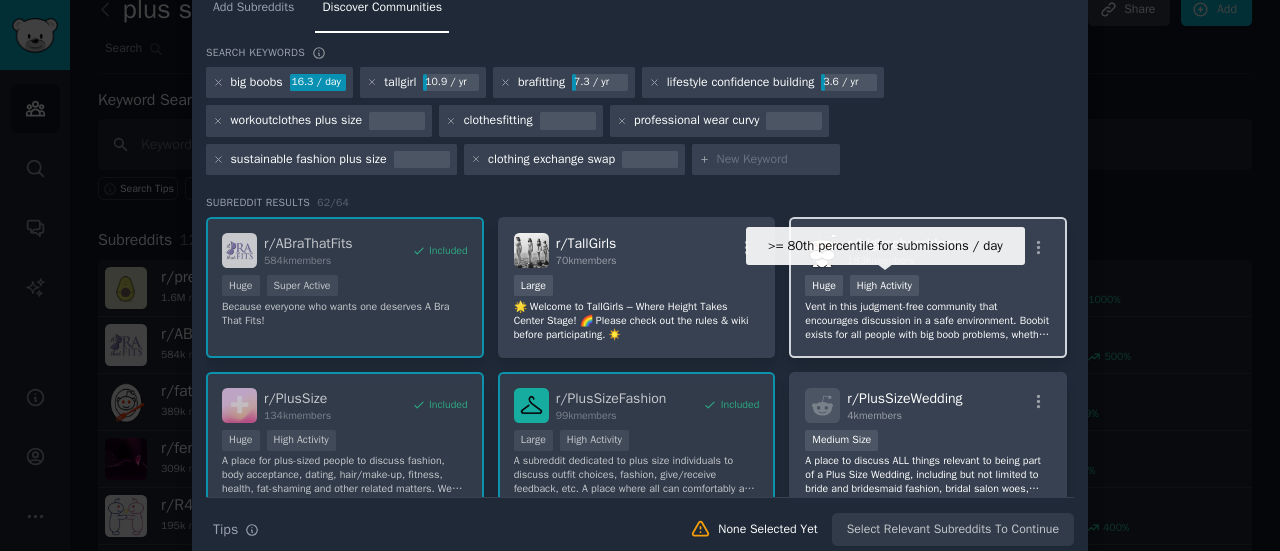 click on "High Activity" at bounding box center [884, 285] 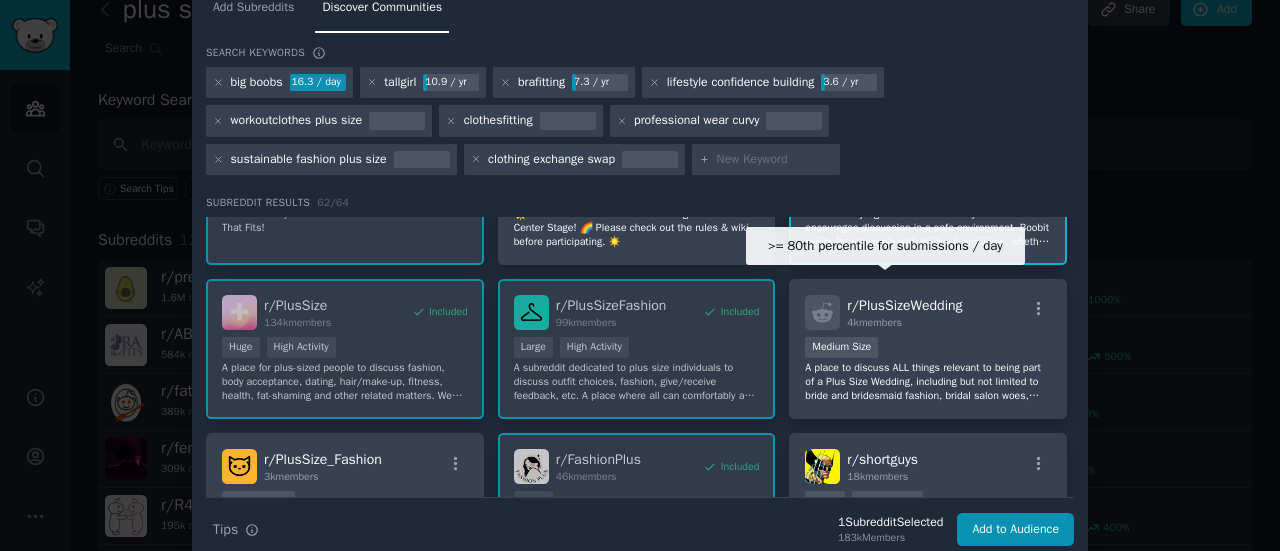 scroll, scrollTop: 102, scrollLeft: 0, axis: vertical 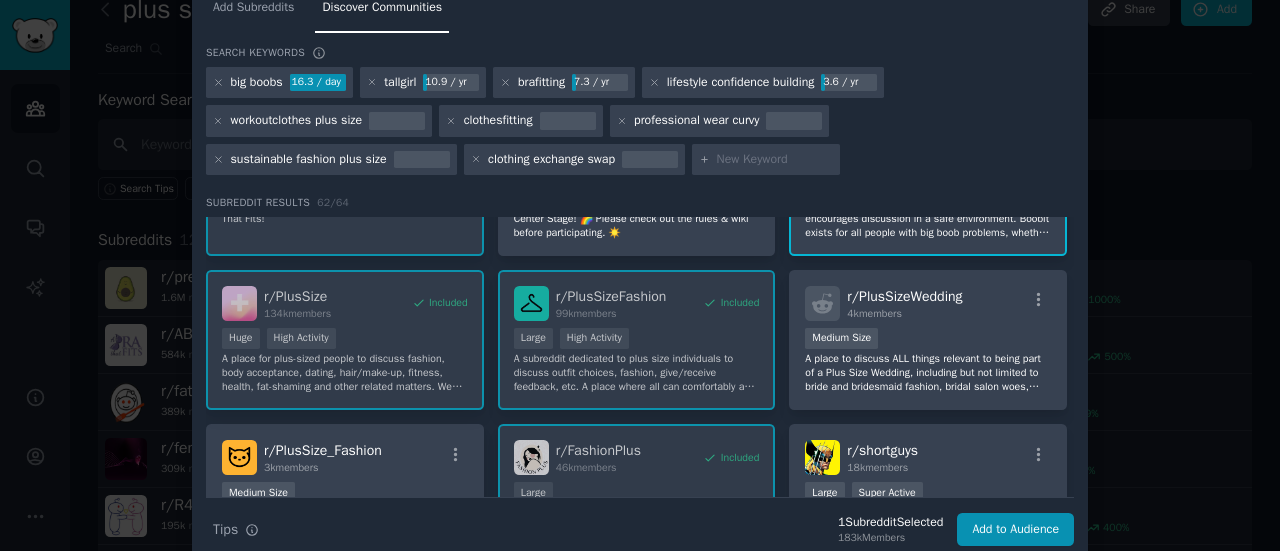 click on "r/ PlusSizeWedding" at bounding box center [904, 296] 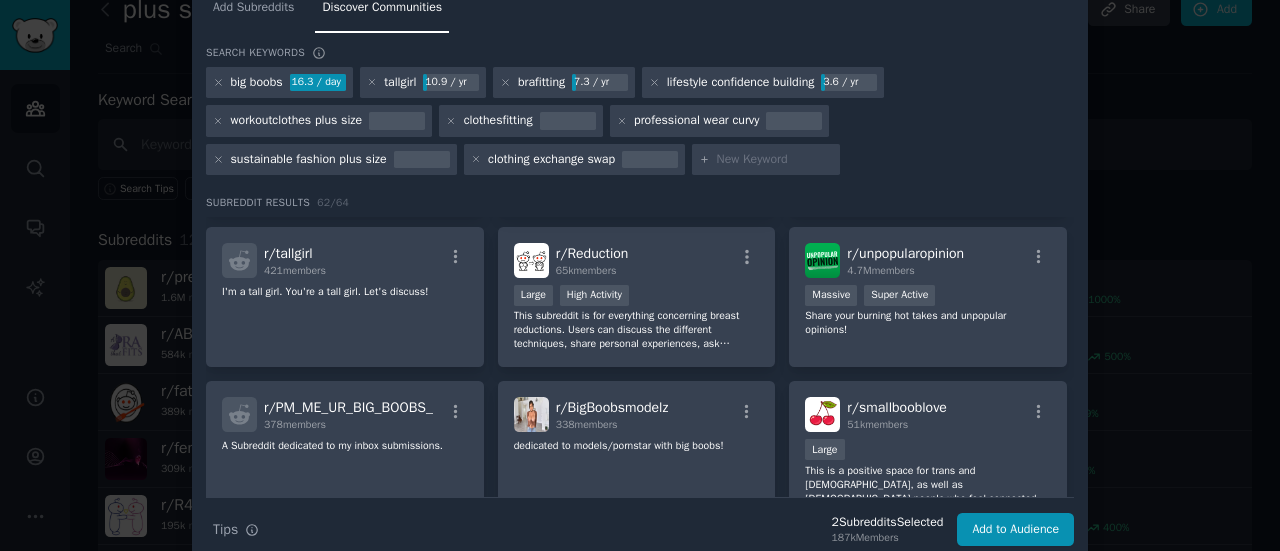 scroll, scrollTop: 468, scrollLeft: 0, axis: vertical 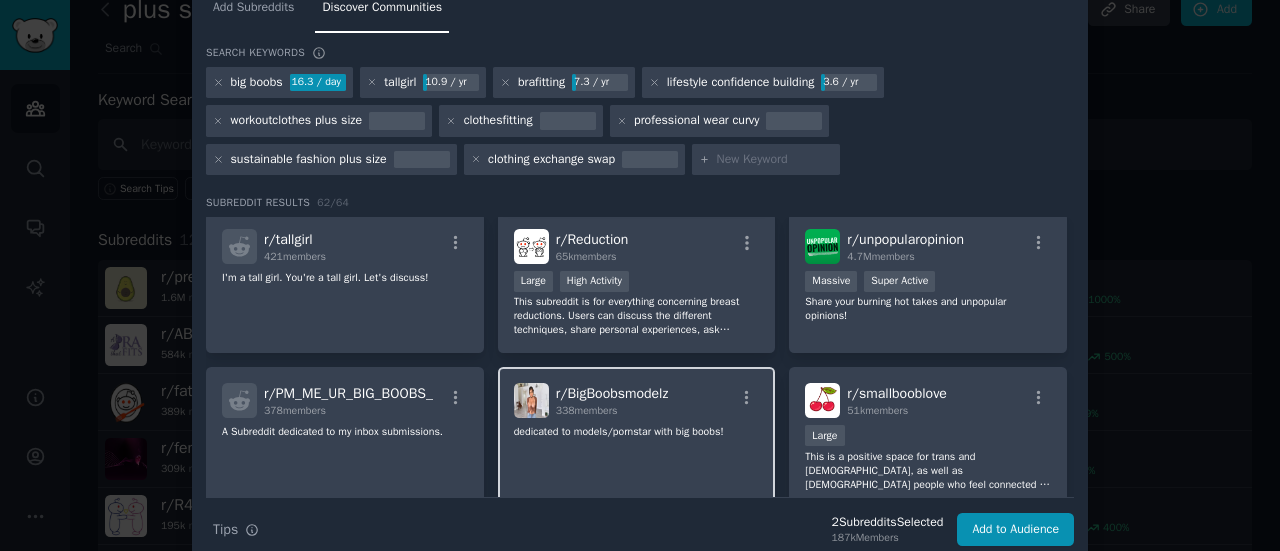 click on "r/ BigBoobsmodelz" at bounding box center [612, 393] 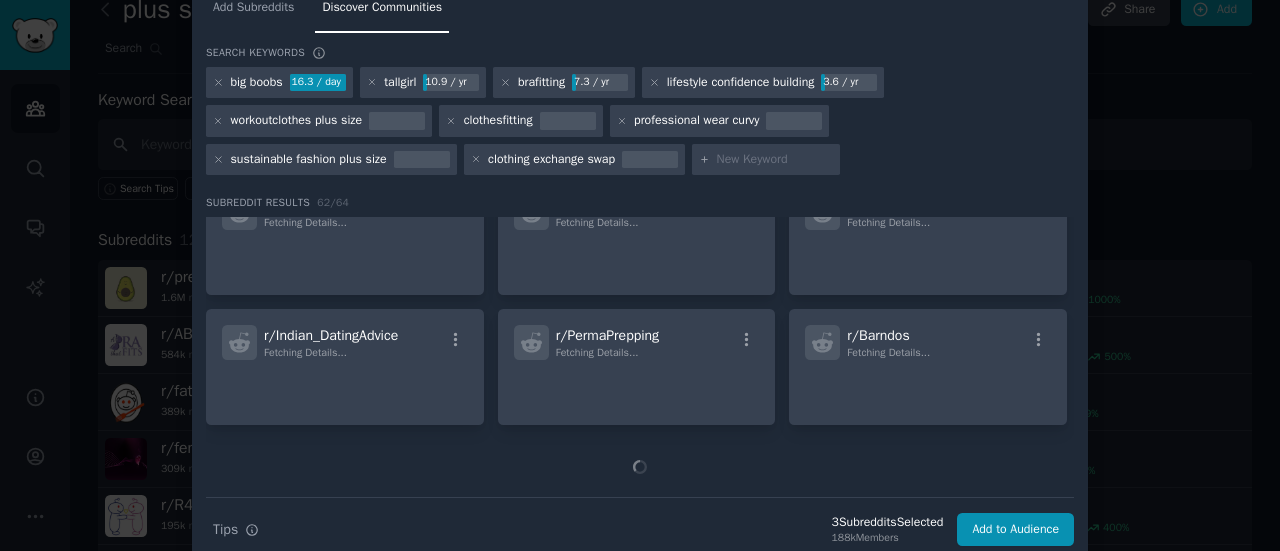 scroll, scrollTop: 1817, scrollLeft: 0, axis: vertical 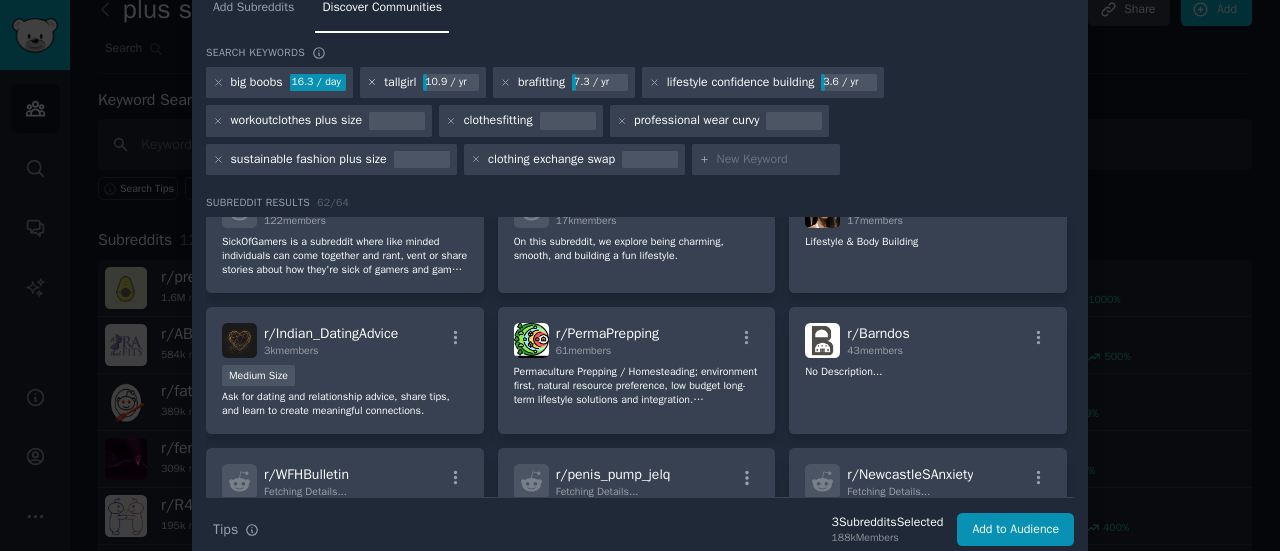 click 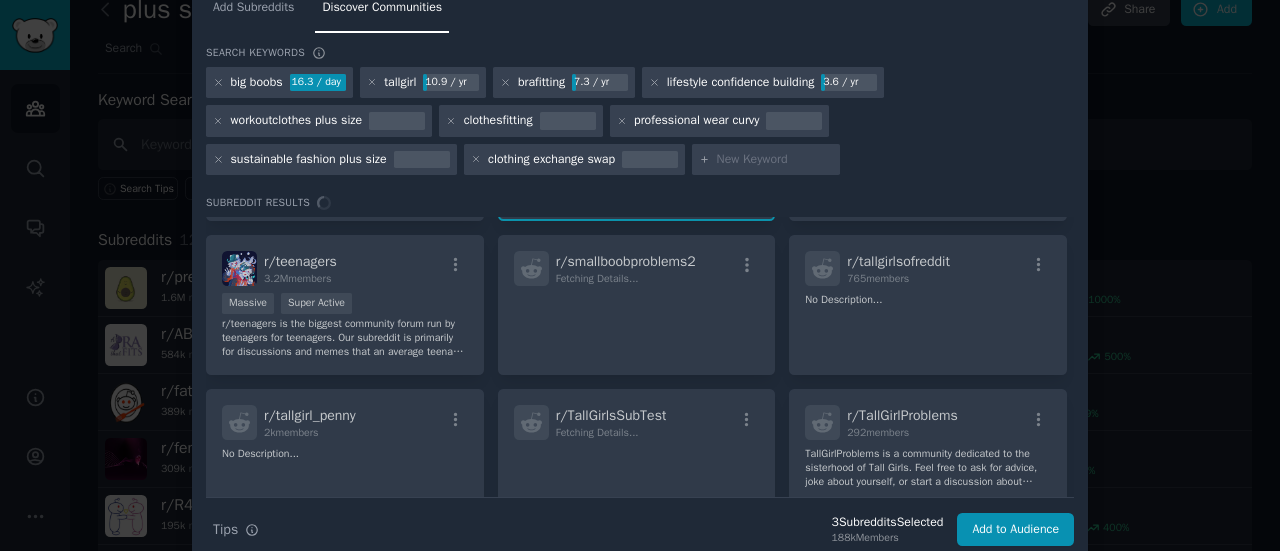 scroll, scrollTop: 408, scrollLeft: 0, axis: vertical 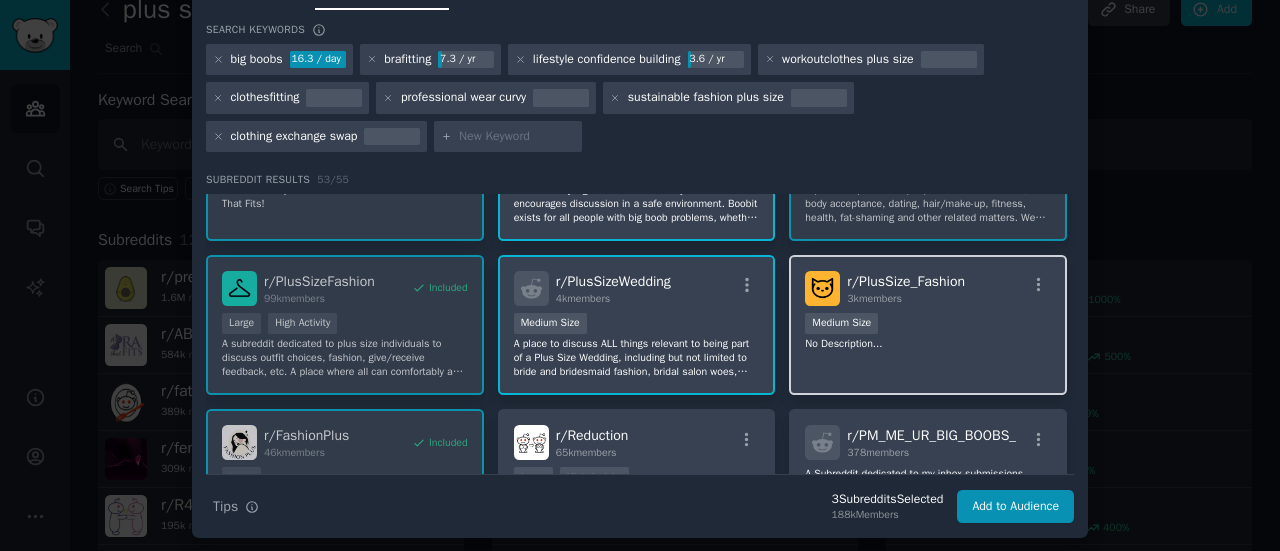 click on "Medium Size" at bounding box center (928, 325) 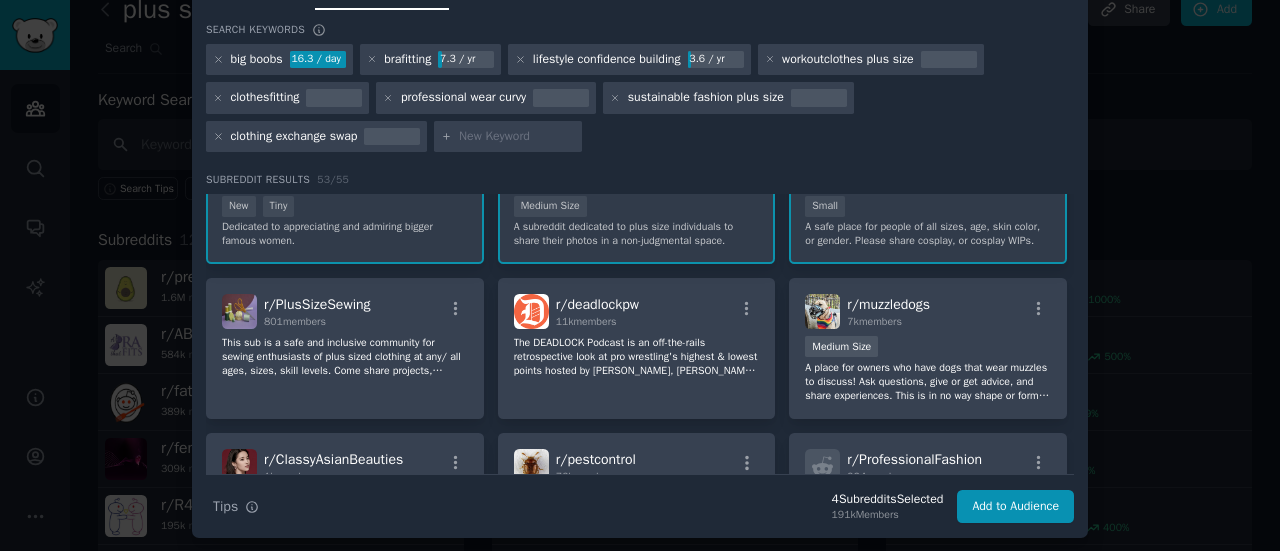 scroll, scrollTop: 816, scrollLeft: 0, axis: vertical 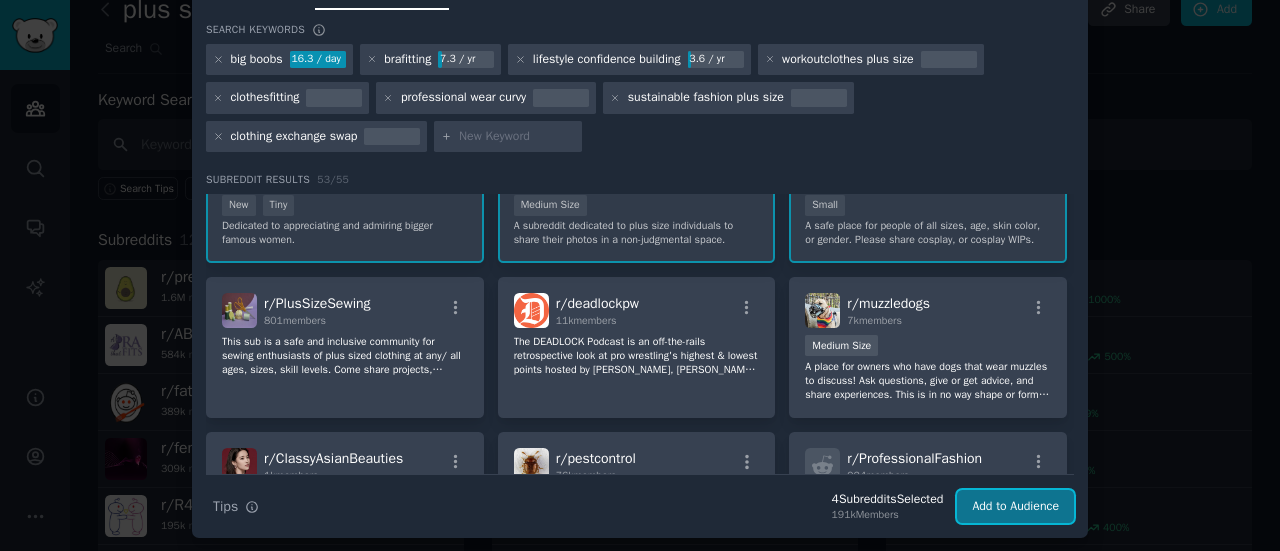 click on "Add to Audience" at bounding box center [1015, 507] 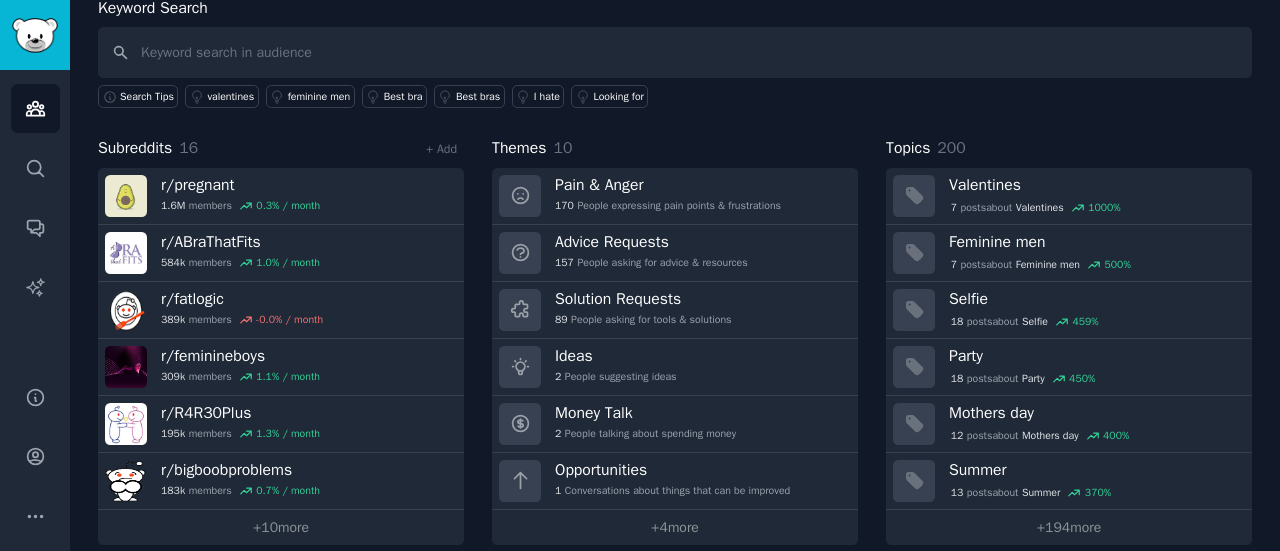 scroll, scrollTop: 134, scrollLeft: 0, axis: vertical 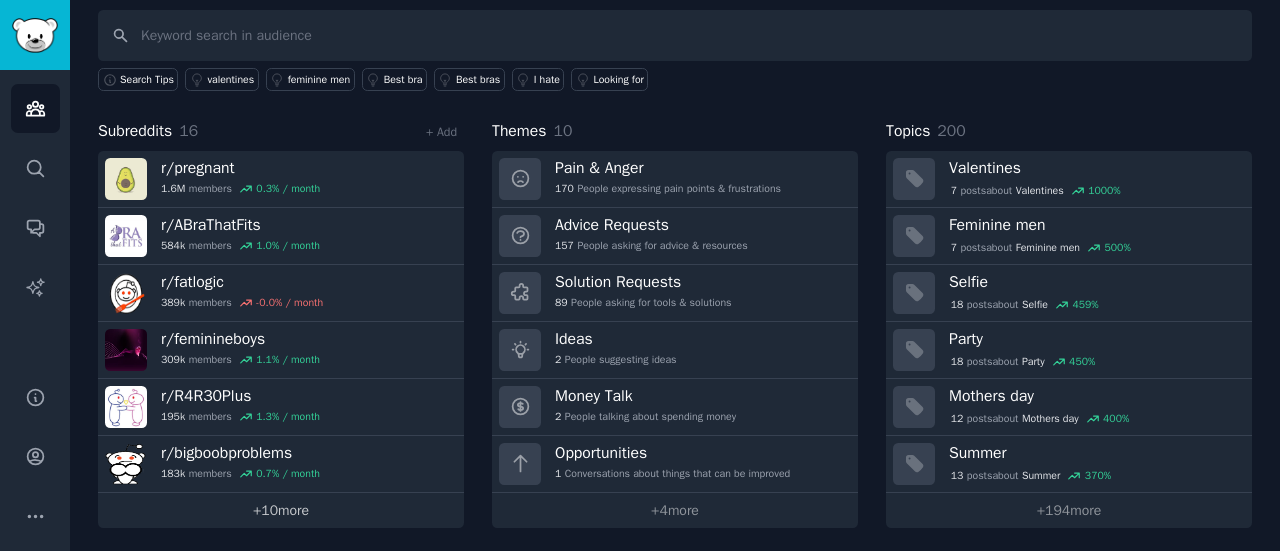 click on "+  10  more" at bounding box center [281, 510] 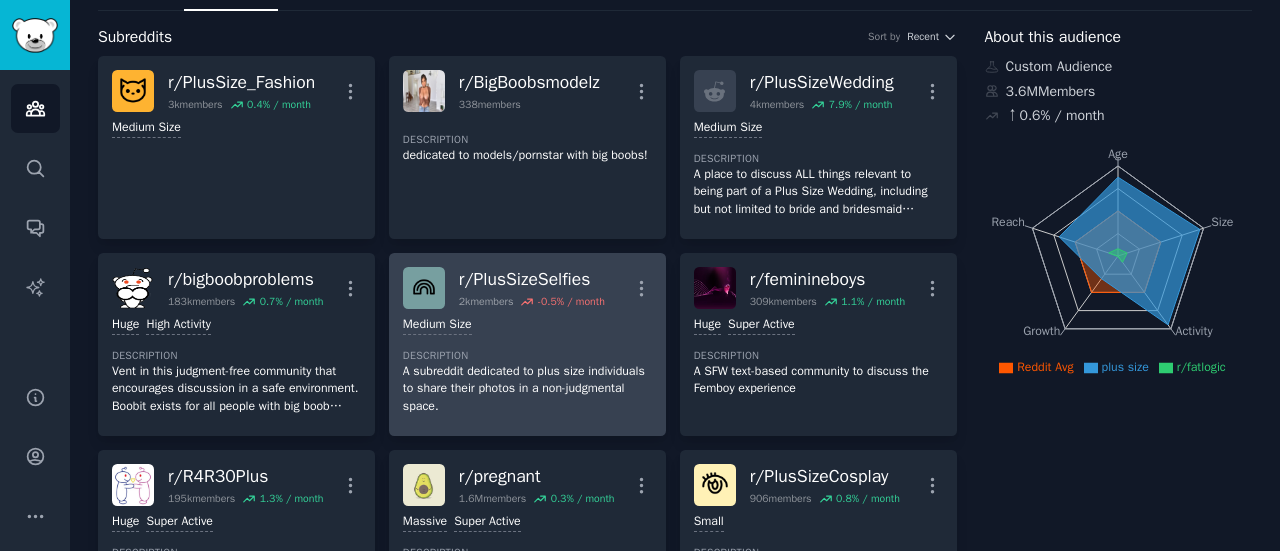 scroll, scrollTop: 0, scrollLeft: 0, axis: both 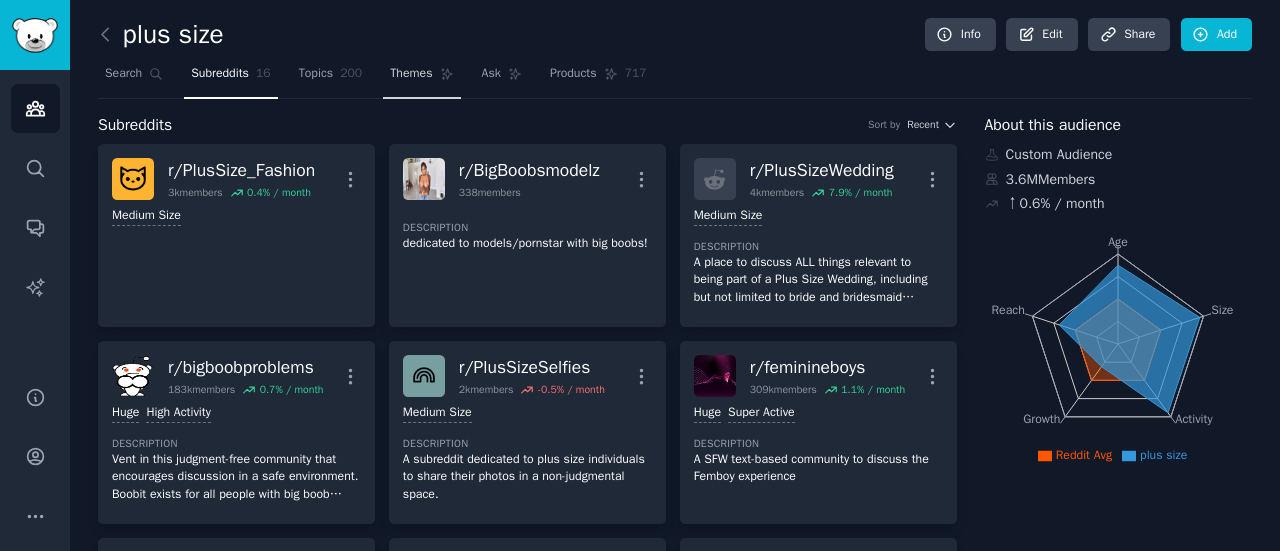 click on "Themes" at bounding box center (411, 74) 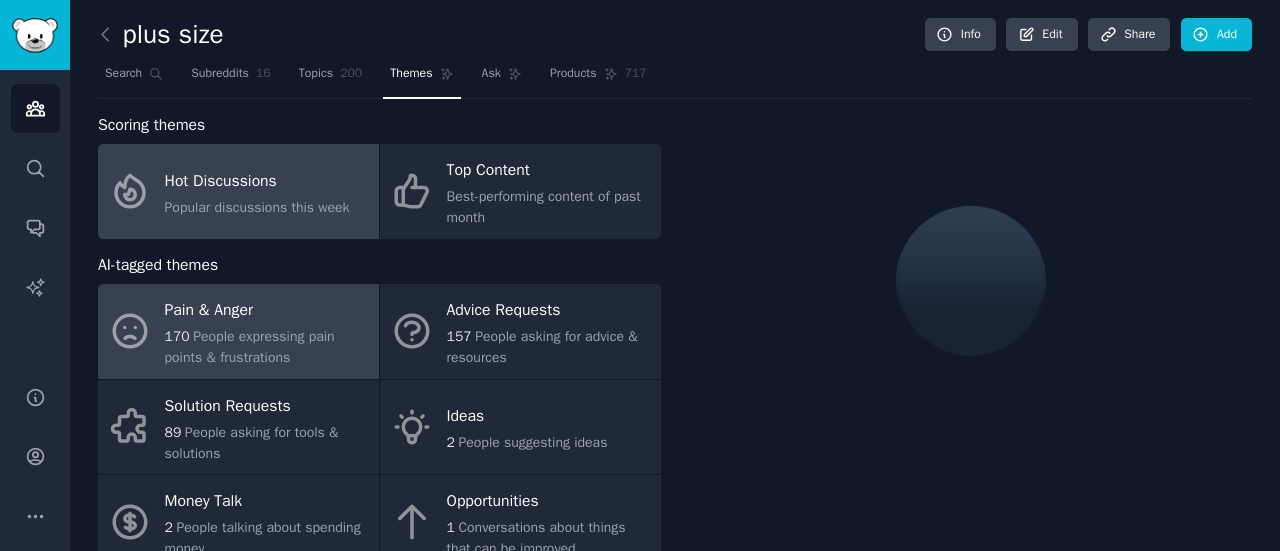 click on "Hot Discussions" at bounding box center (257, 181) 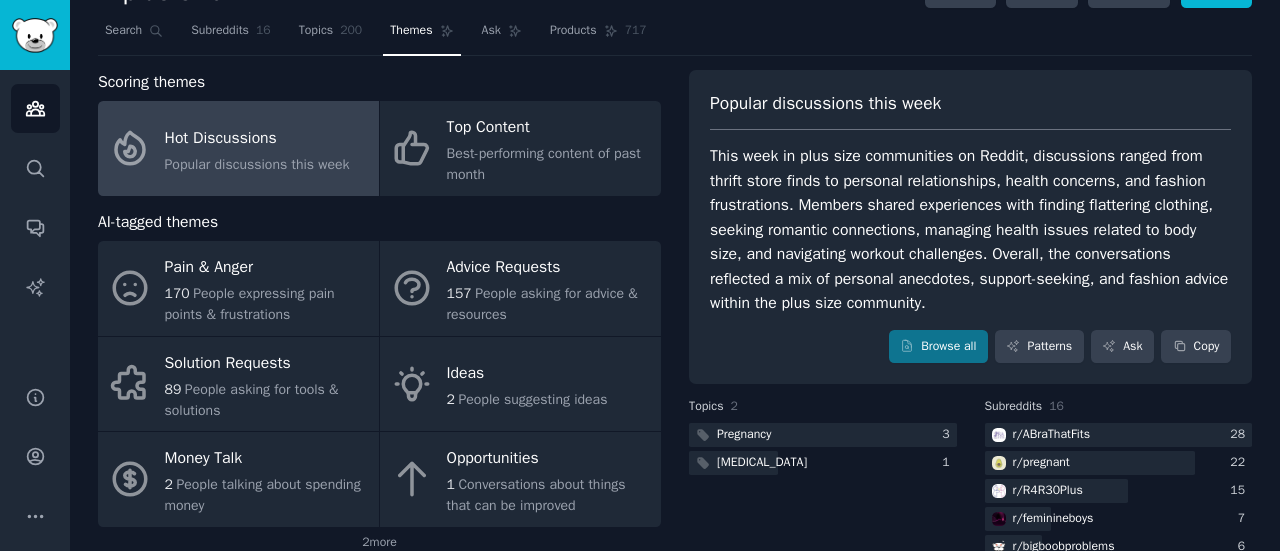 scroll, scrollTop: 42, scrollLeft: 0, axis: vertical 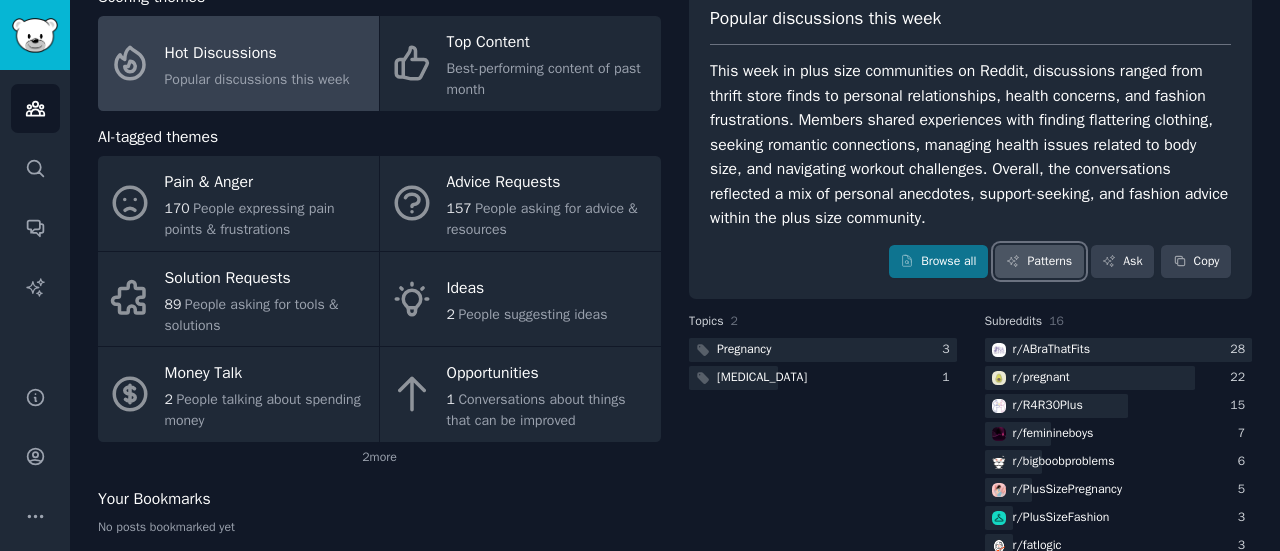 click on "Patterns" at bounding box center [1039, 262] 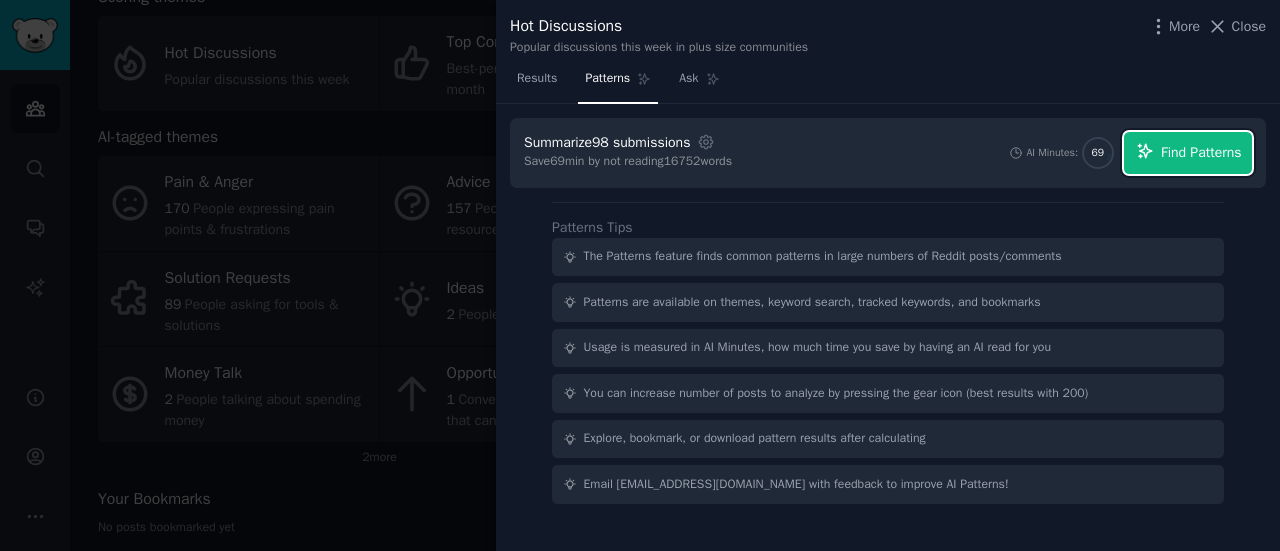 click on "Find Patterns" at bounding box center (1201, 152) 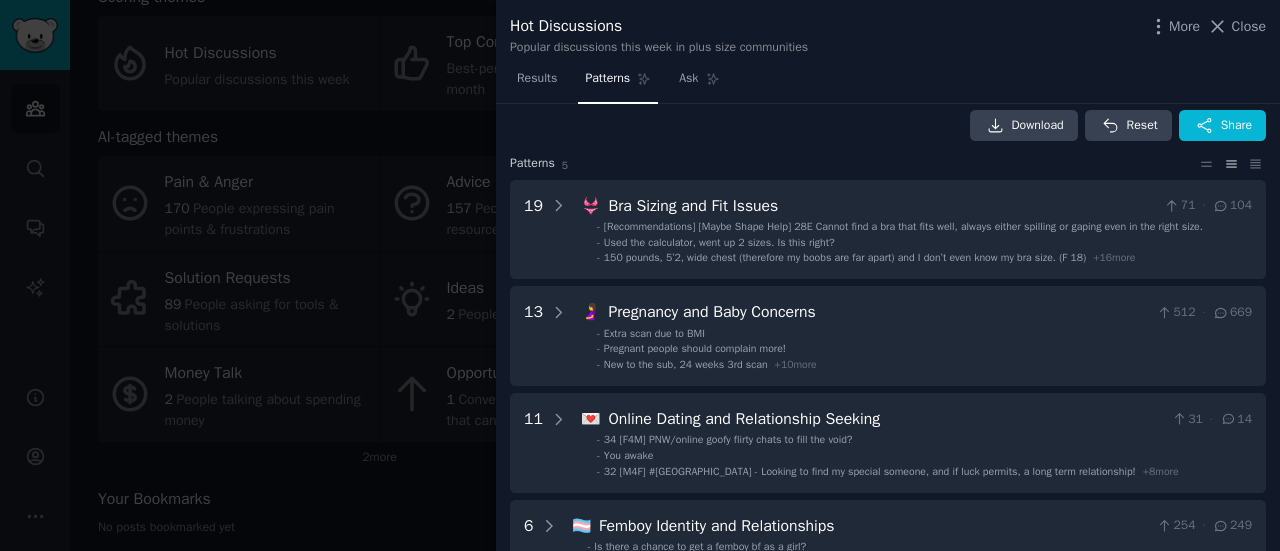 scroll, scrollTop: 0, scrollLeft: 0, axis: both 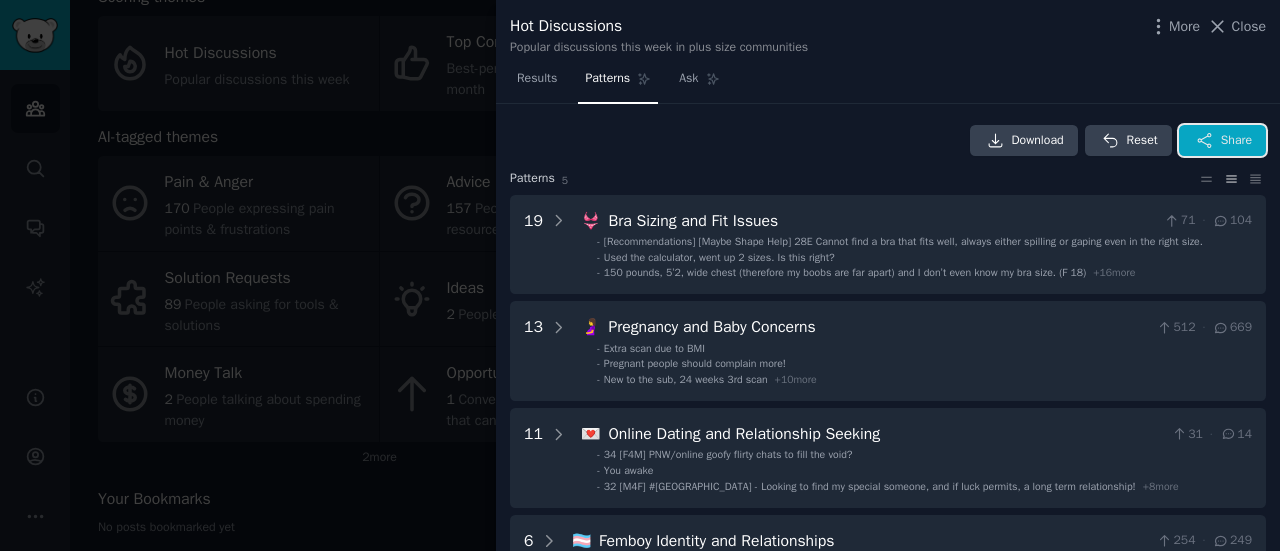 click on "Share" at bounding box center (1236, 141) 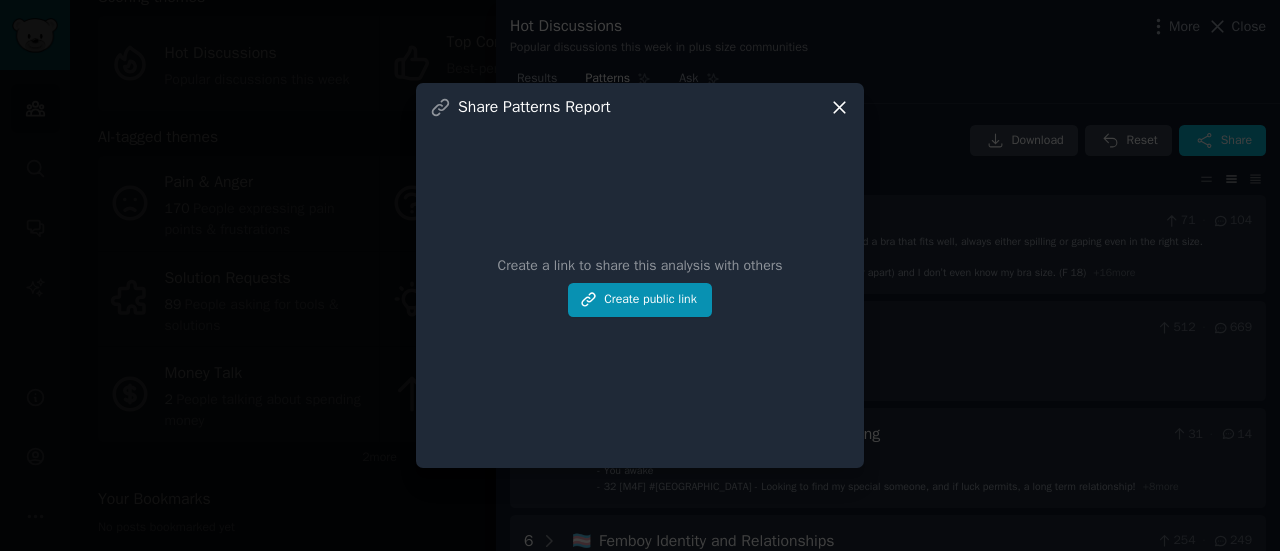 click 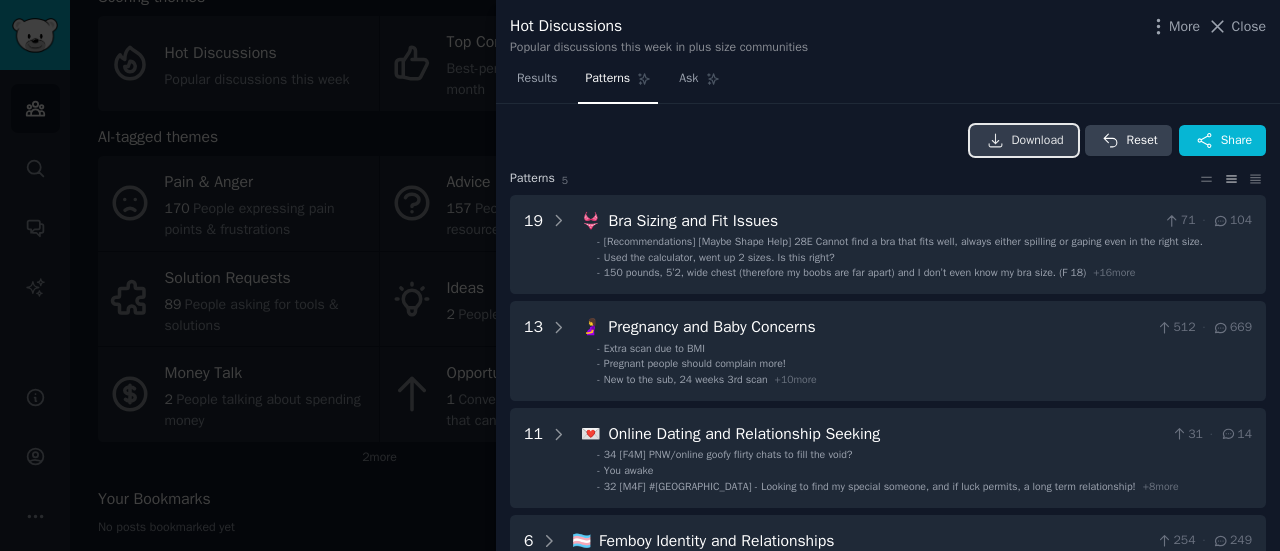click on "Download" at bounding box center [1038, 141] 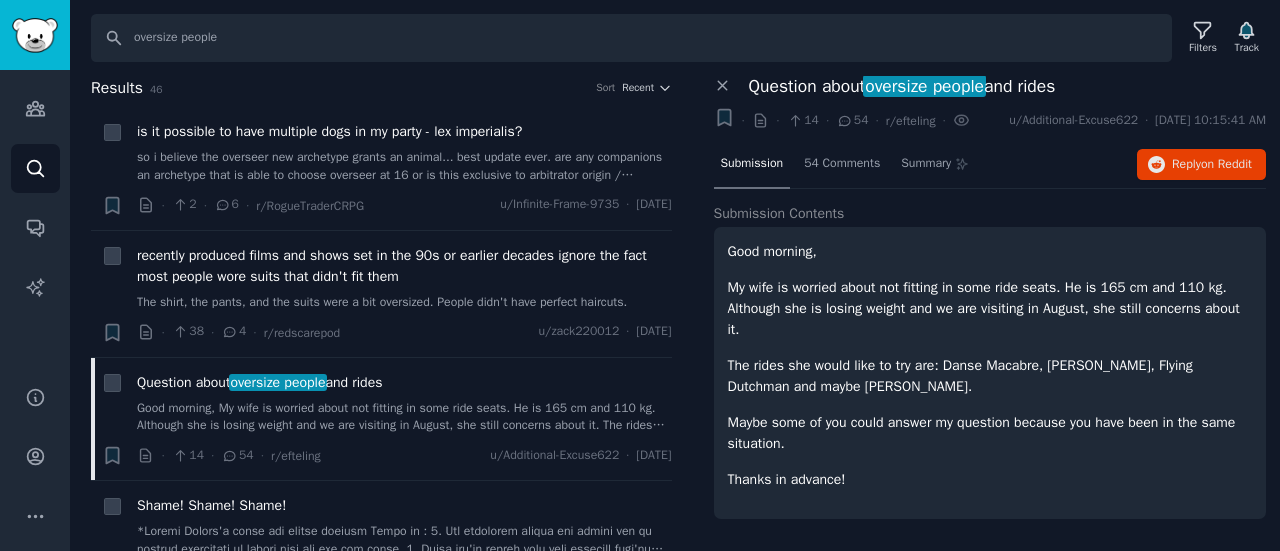 scroll, scrollTop: 0, scrollLeft: 0, axis: both 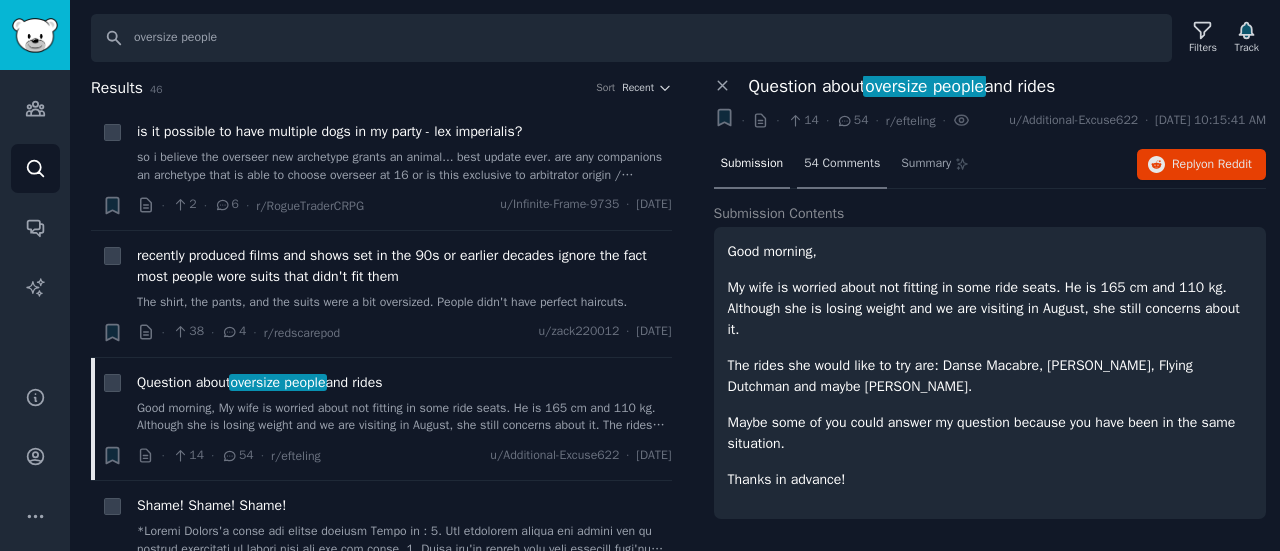 click on "54 Comments" at bounding box center (842, 164) 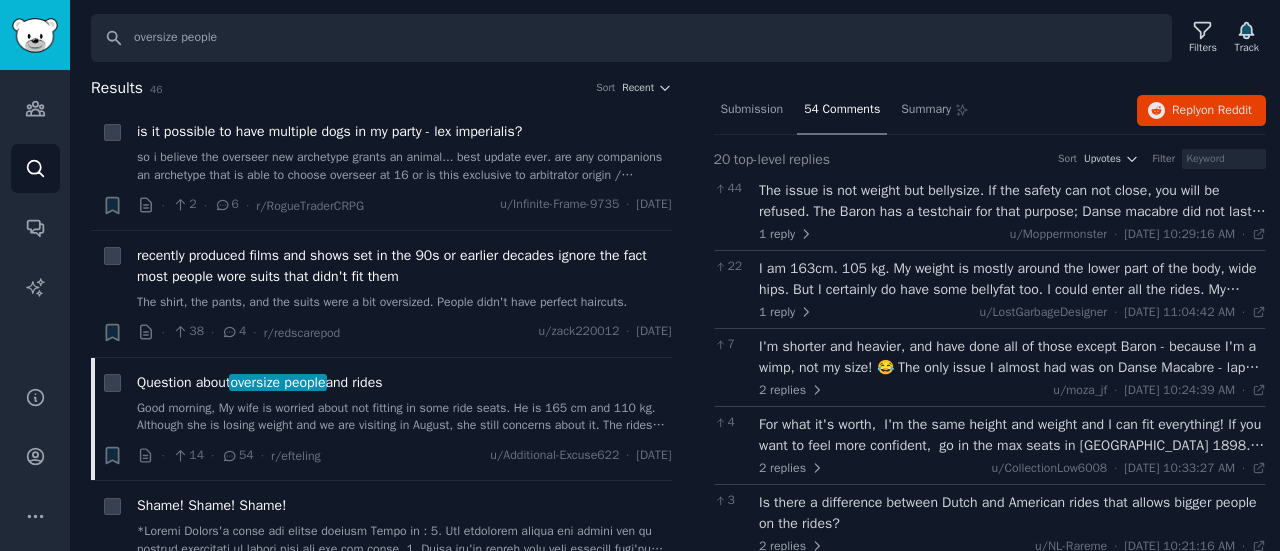 scroll, scrollTop: 0, scrollLeft: 0, axis: both 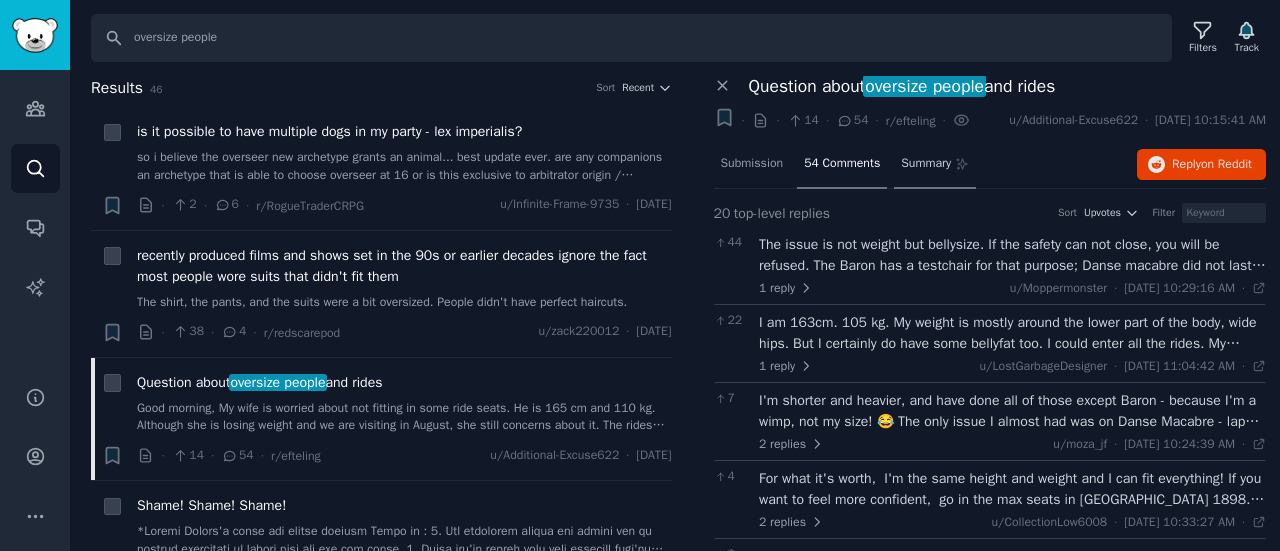 click on "Summary" at bounding box center [926, 164] 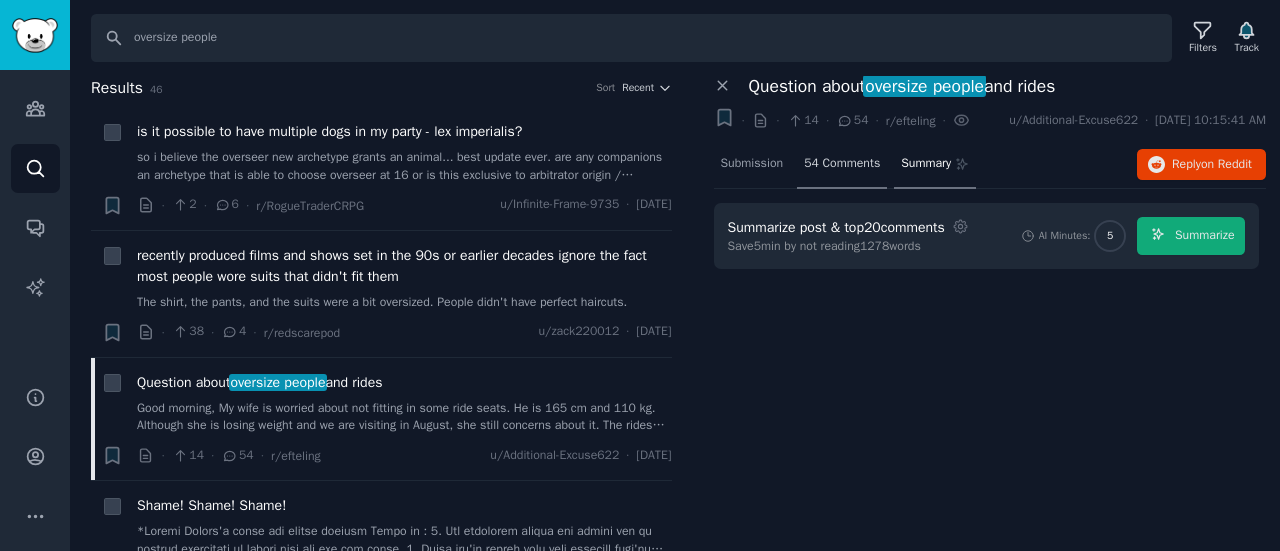 click on "54 Comments" at bounding box center (842, 164) 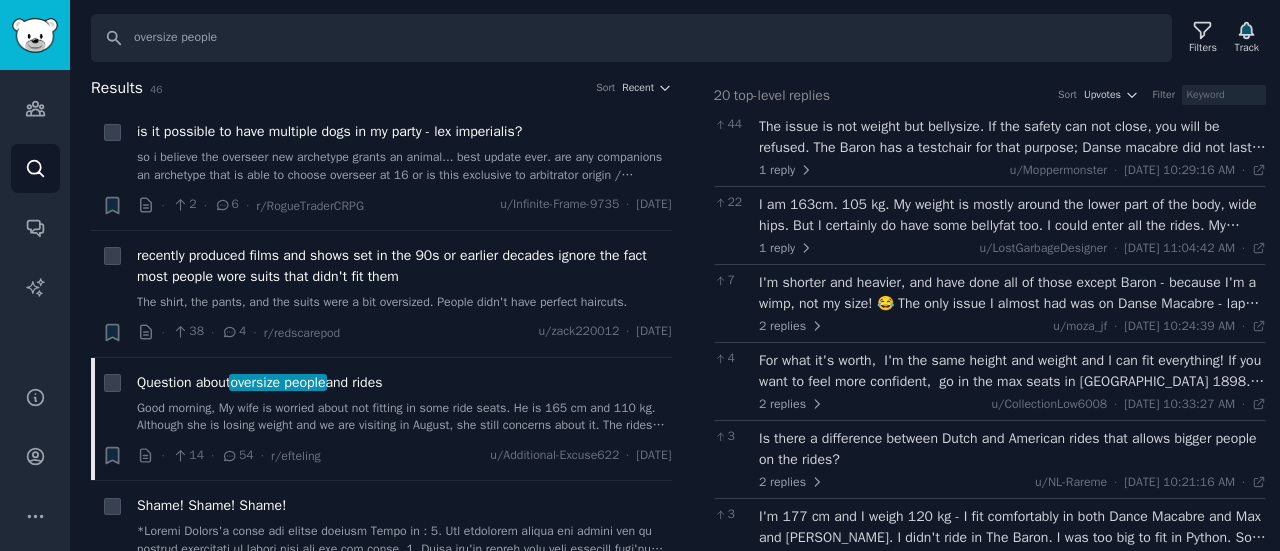 scroll, scrollTop: 119, scrollLeft: 0, axis: vertical 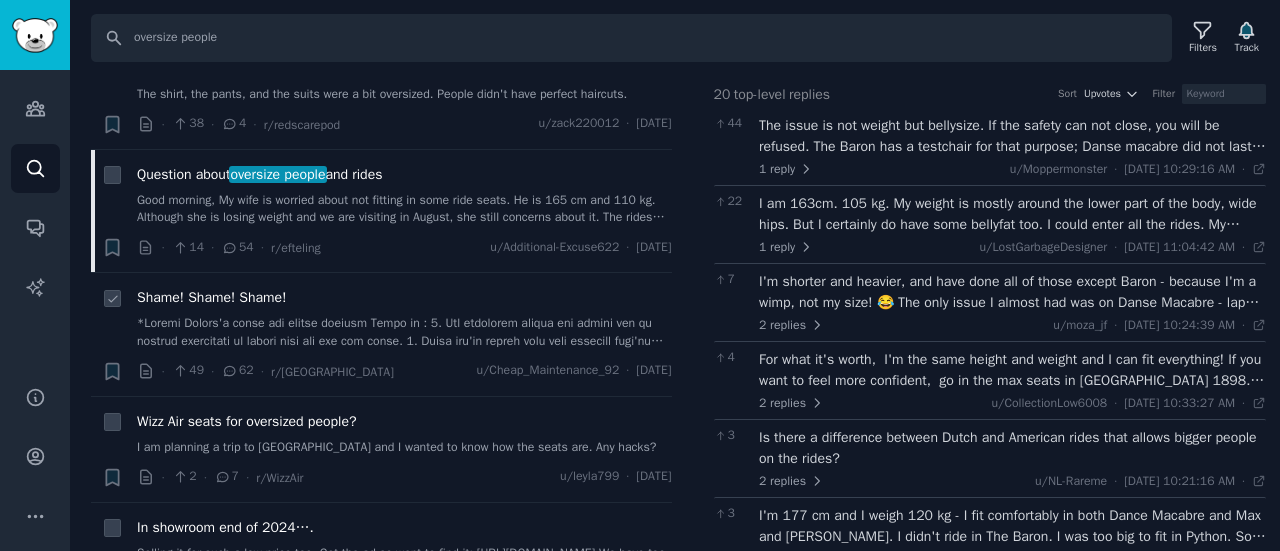 click at bounding box center [404, 332] 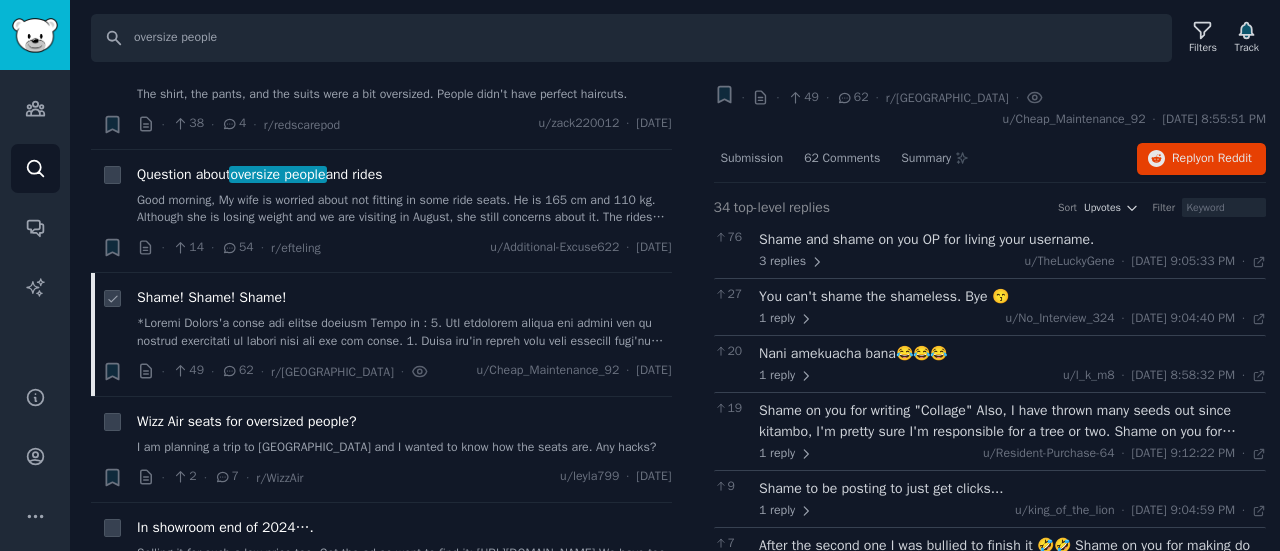 scroll, scrollTop: 119, scrollLeft: 0, axis: vertical 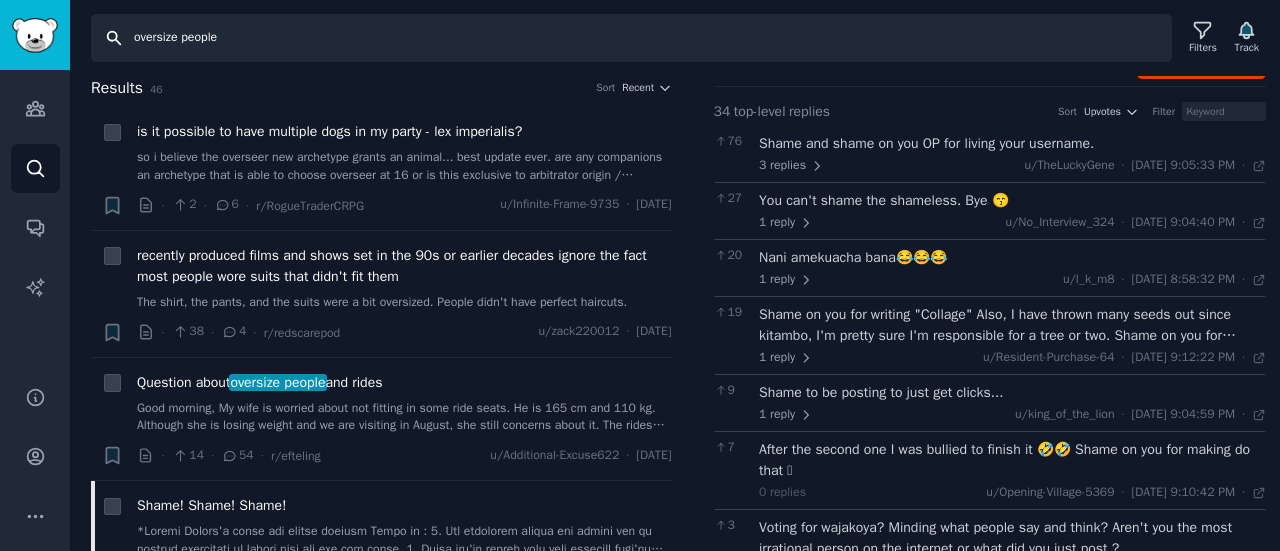 click on "oversize people" at bounding box center [631, 38] 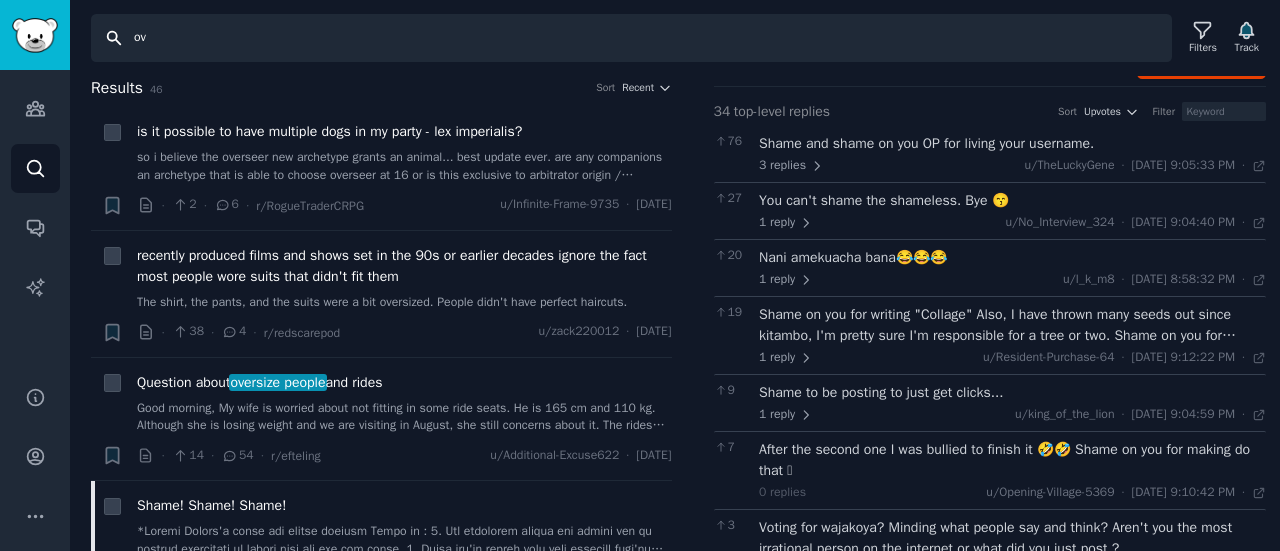 type on "o" 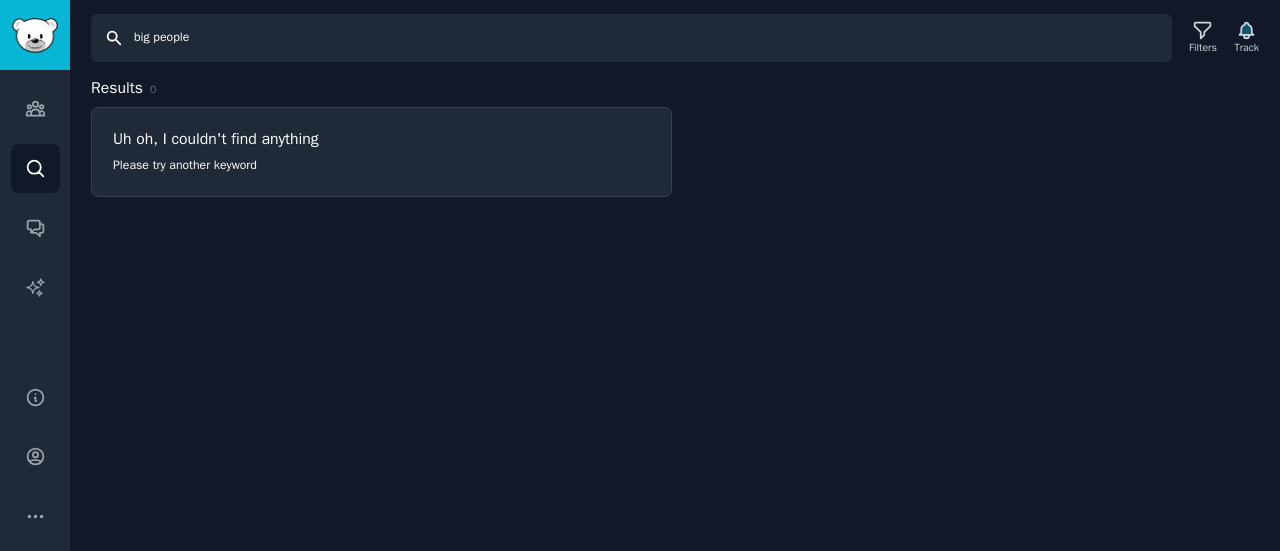 click on "big people" at bounding box center [631, 38] 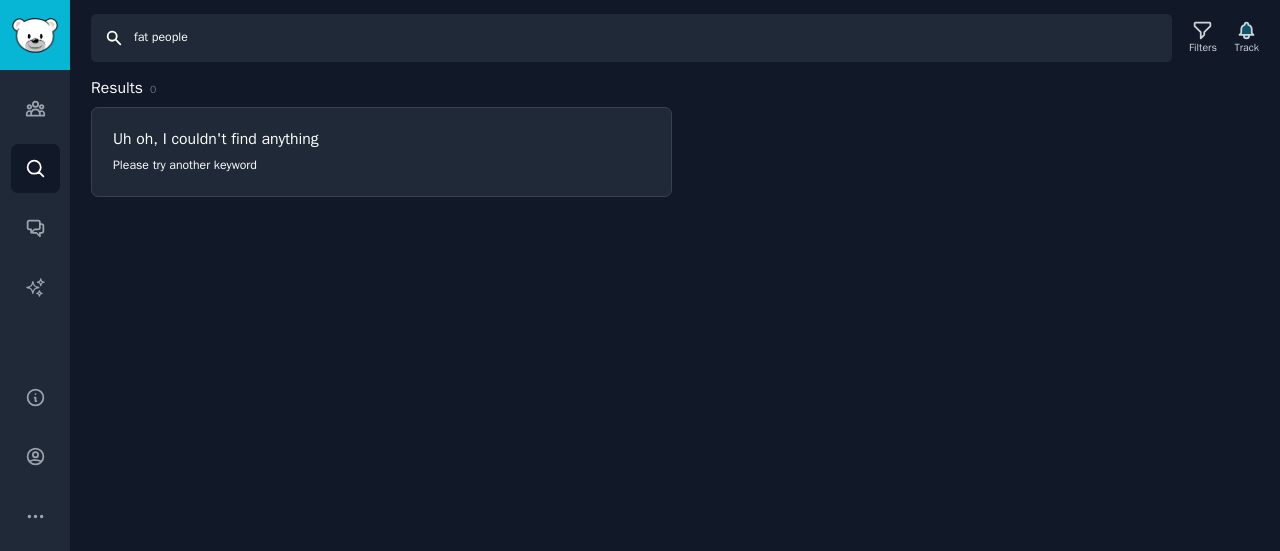 click on "fat people" at bounding box center [631, 38] 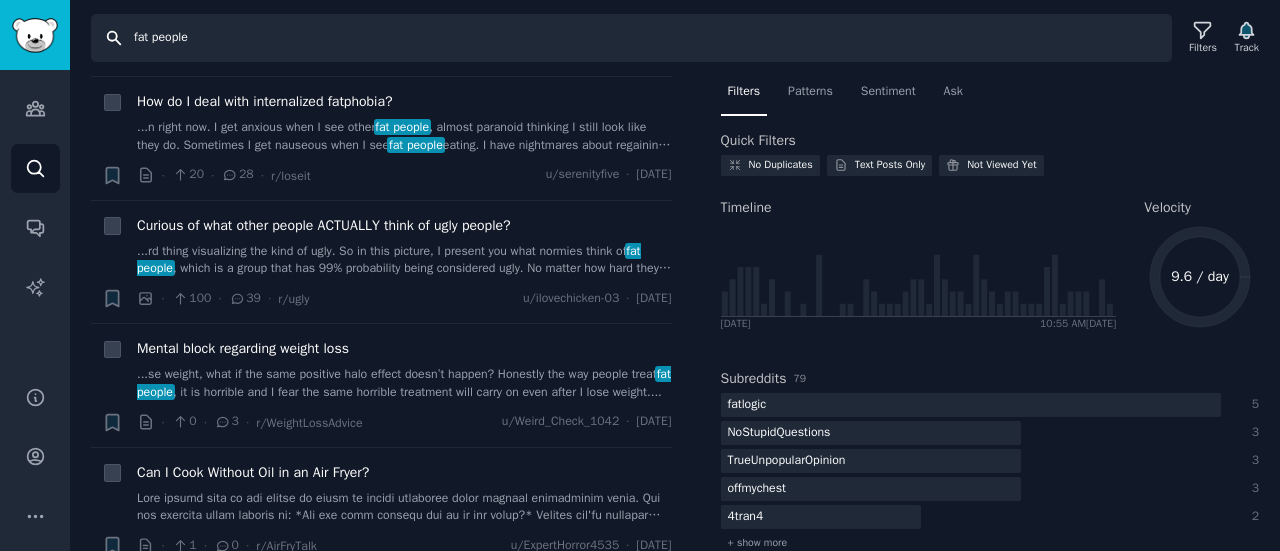 scroll, scrollTop: 0, scrollLeft: 0, axis: both 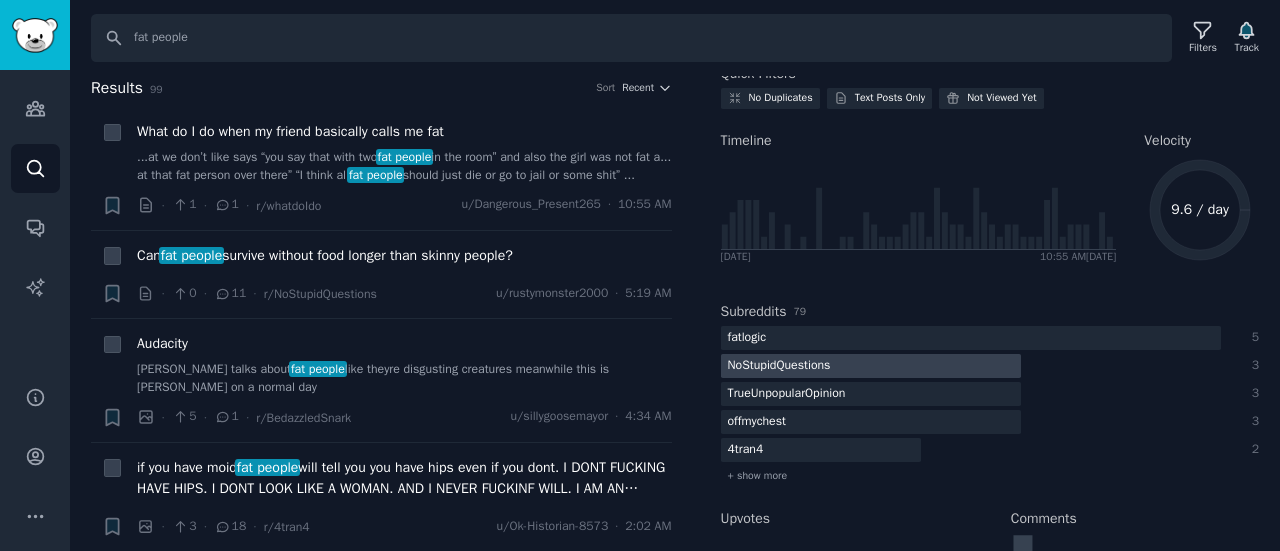 click on "NoStupidQuestions" 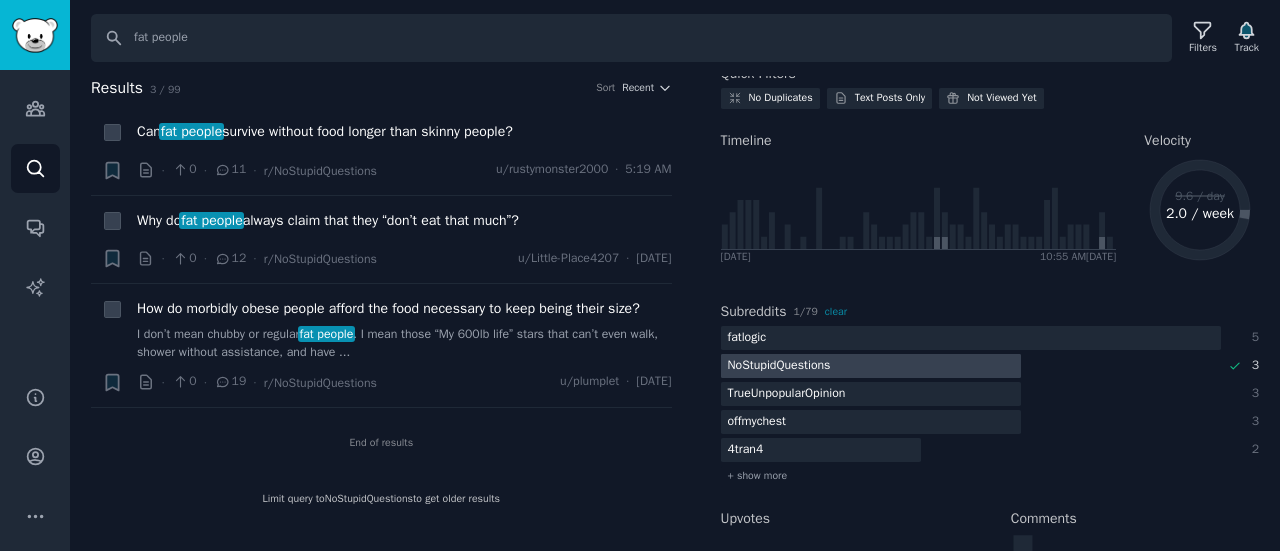 click on "NoStupidQuestions" at bounding box center (779, 366) 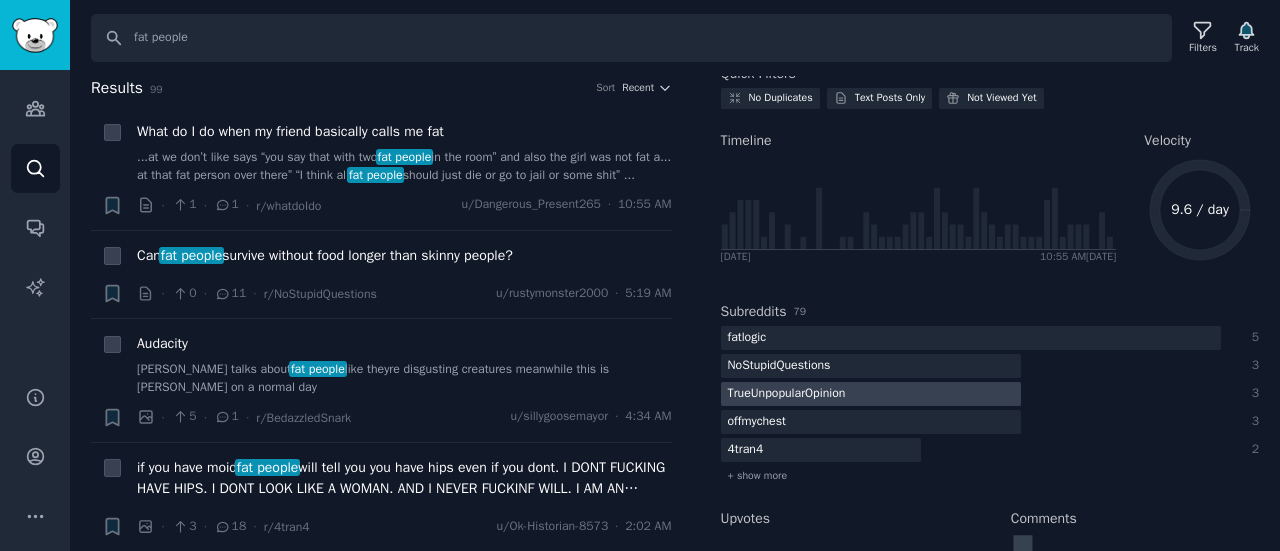 click on "TrueUnpopularOpinion" 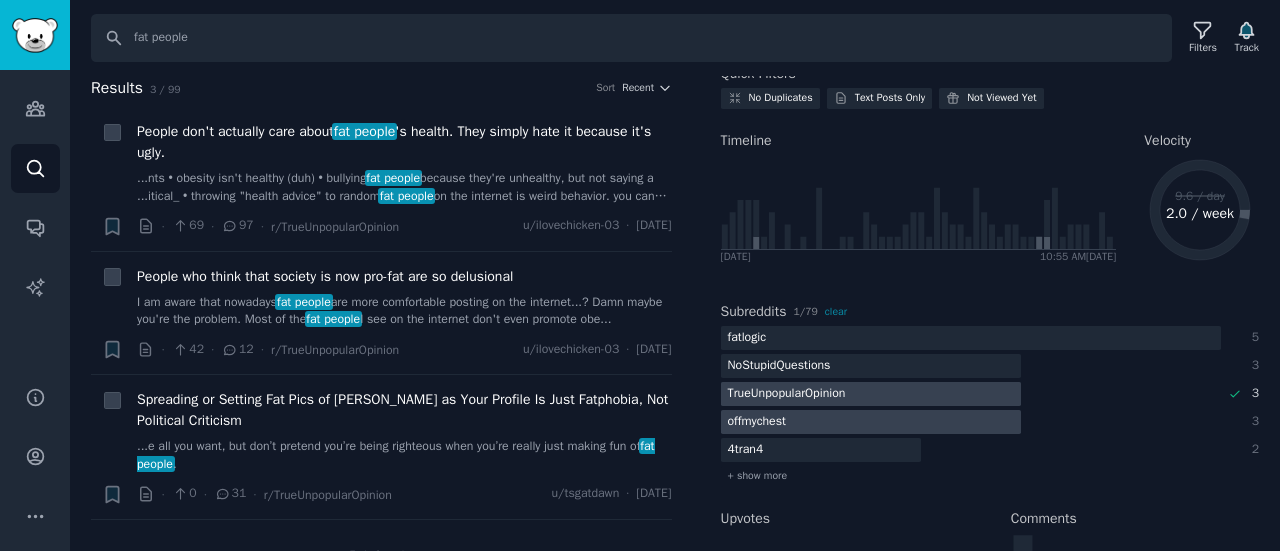 click on "offmychest" 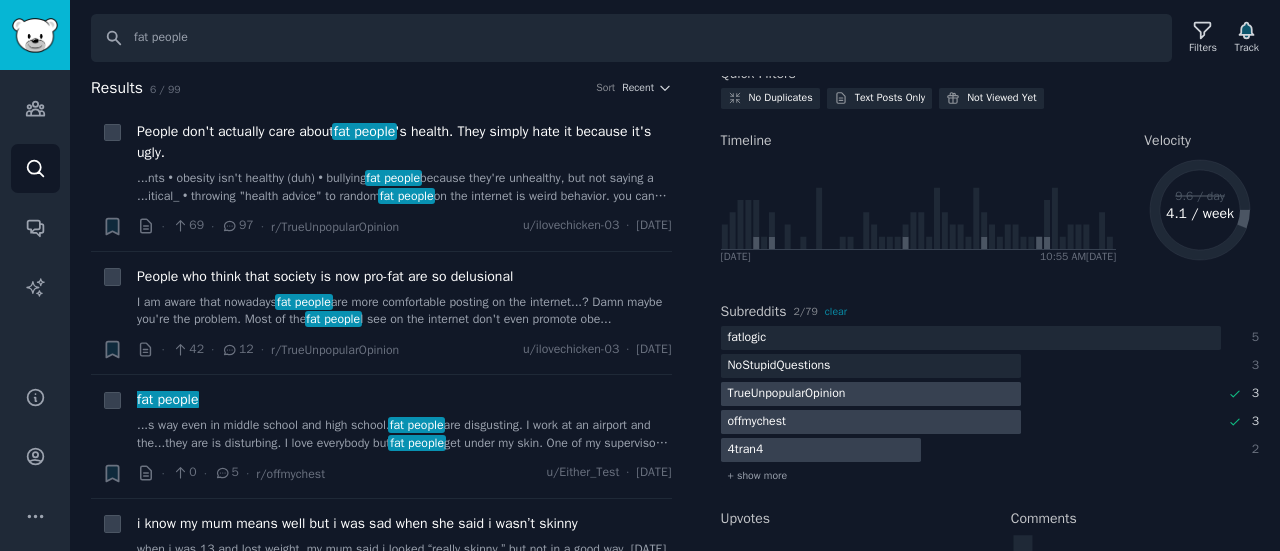 click on "4tran4" 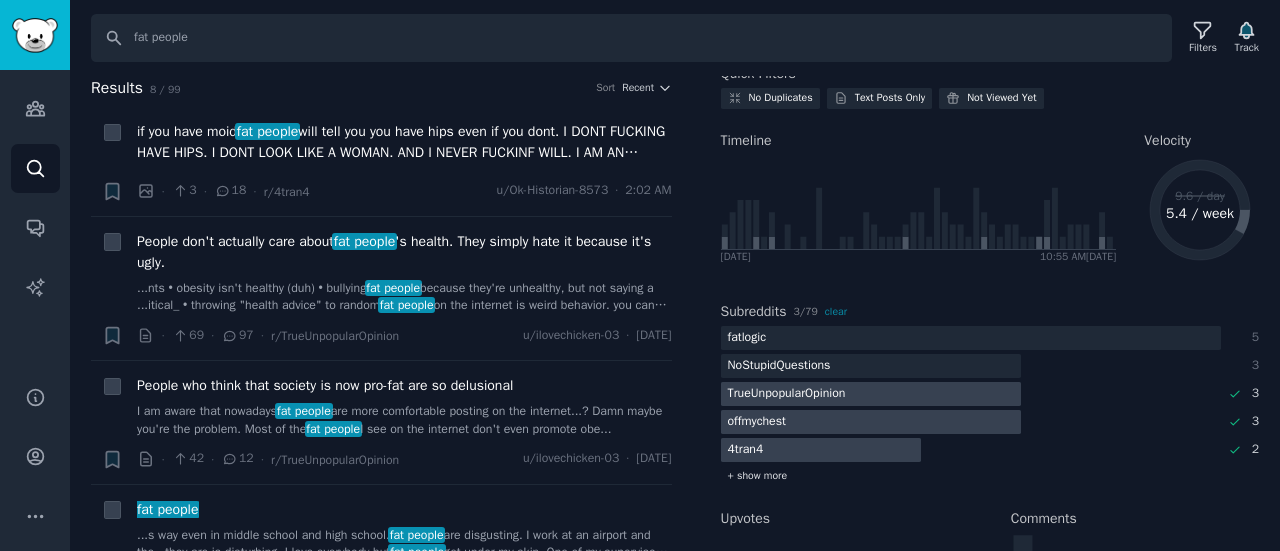 click on "+ show more" at bounding box center [758, 476] 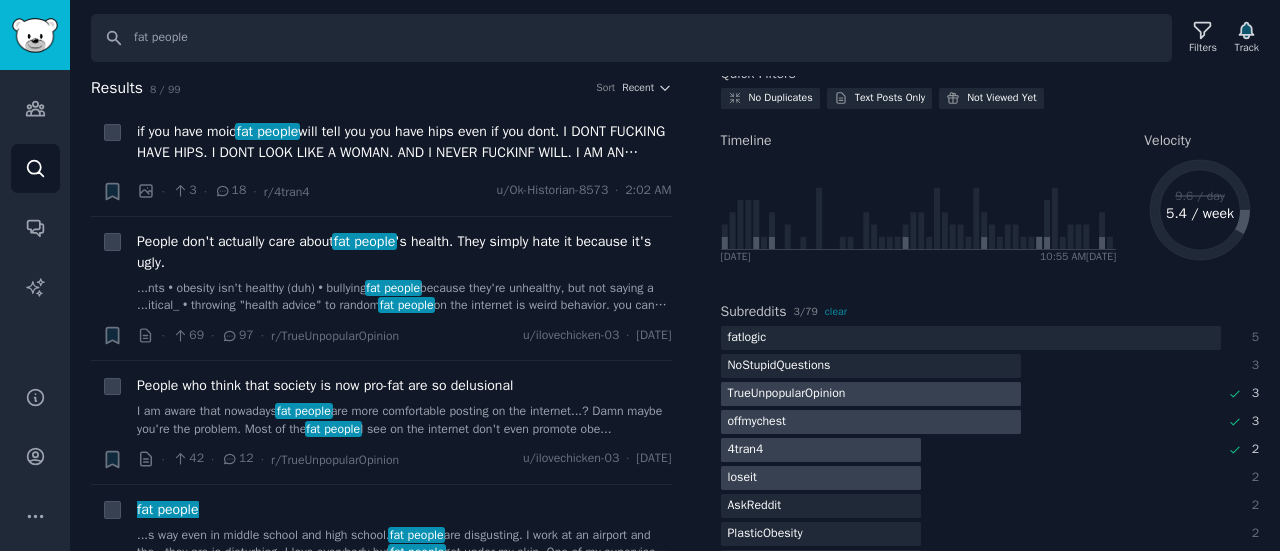 click at bounding box center (821, 478) 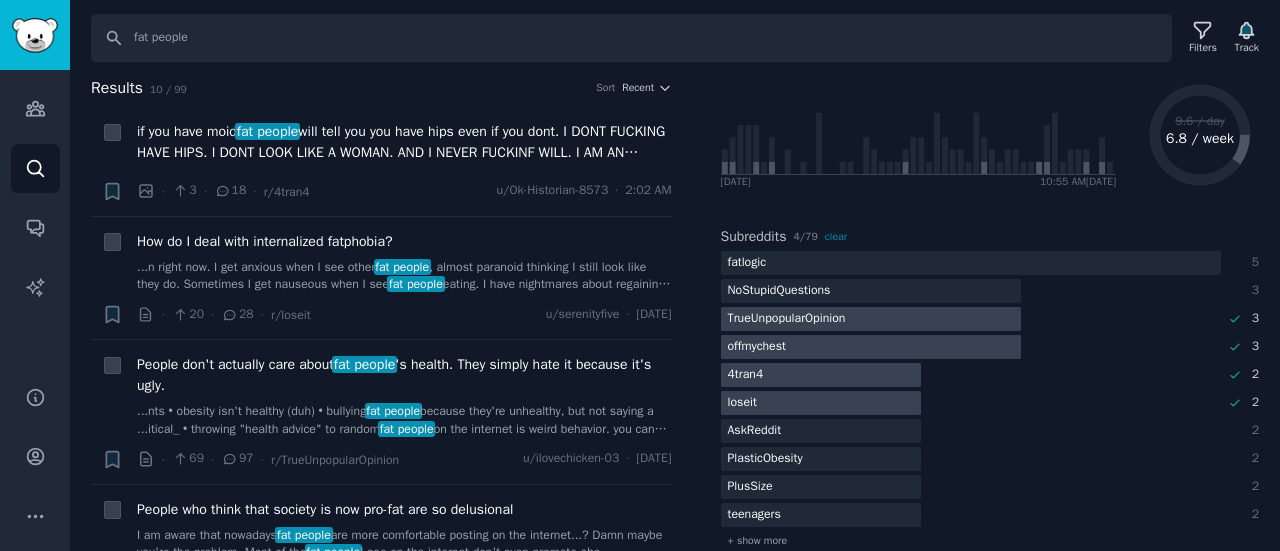 scroll, scrollTop: 143, scrollLeft: 0, axis: vertical 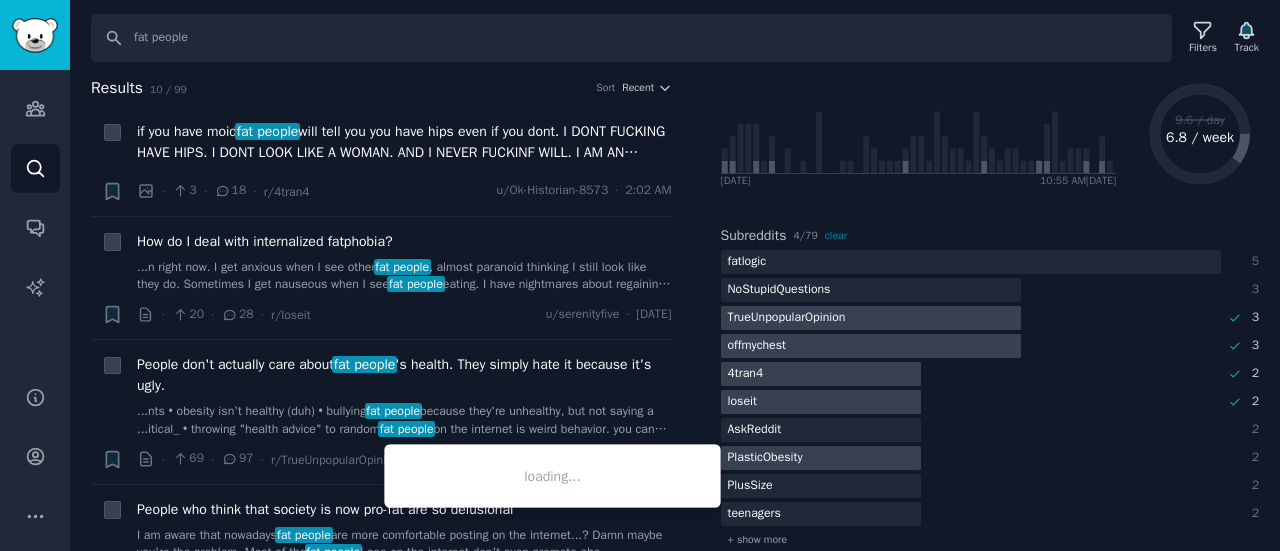 click at bounding box center (821, 458) 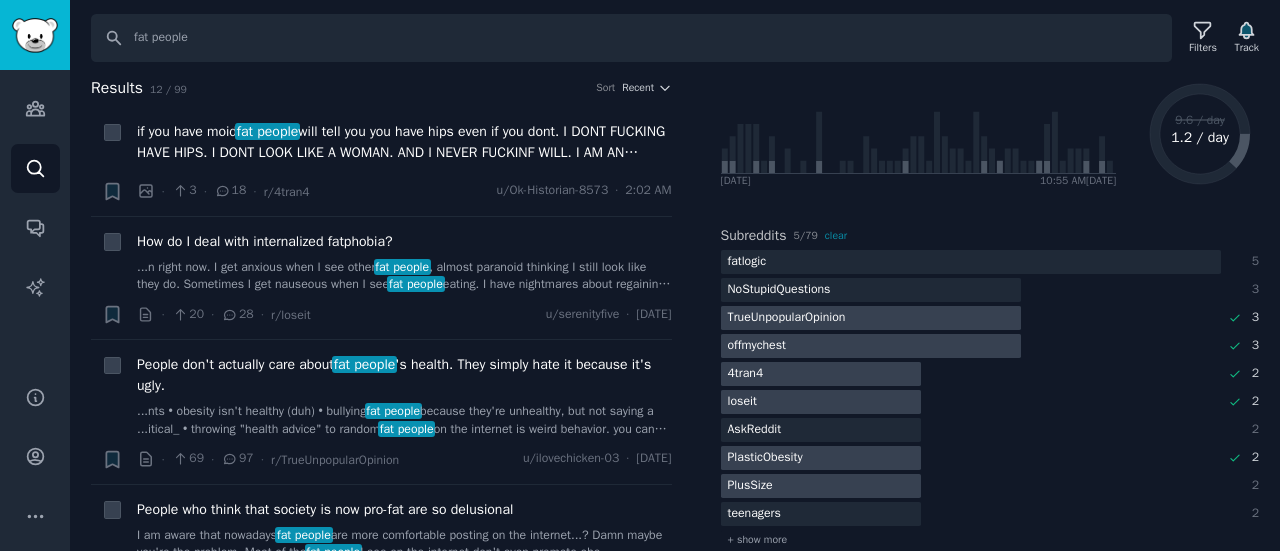 click at bounding box center [821, 486] 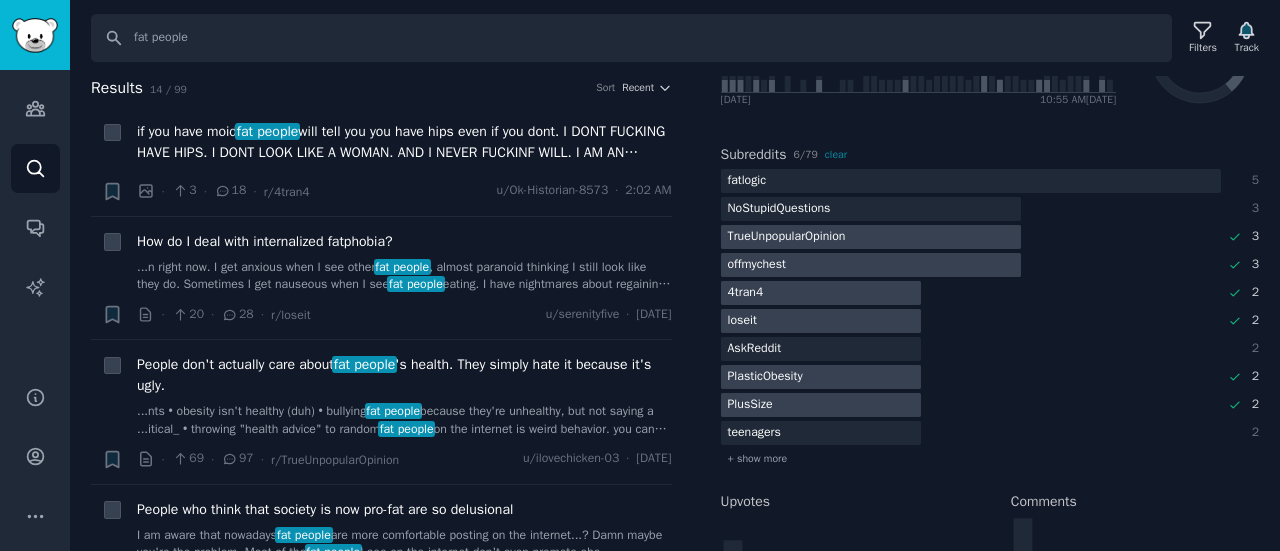 scroll, scrollTop: 226, scrollLeft: 0, axis: vertical 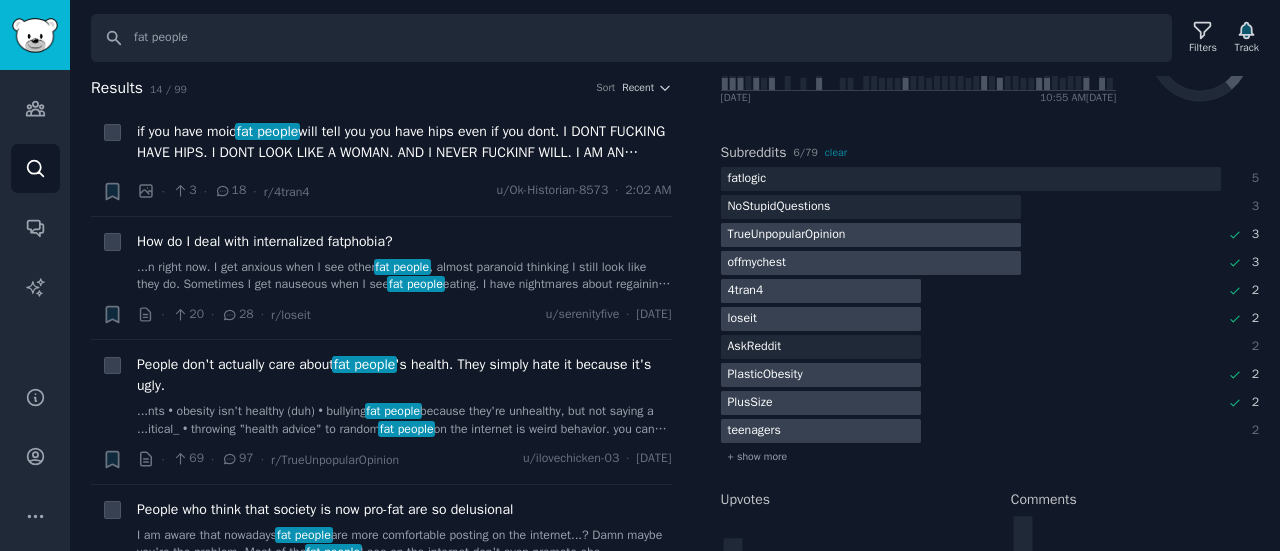 click at bounding box center (821, 431) 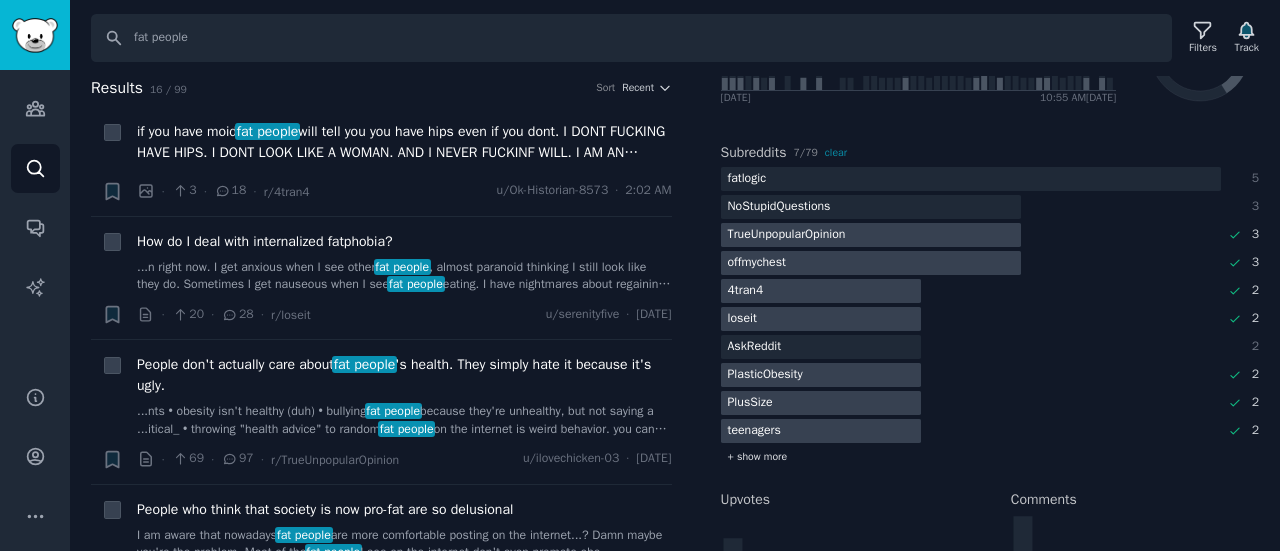 click on "+ show more" at bounding box center (990, 457) 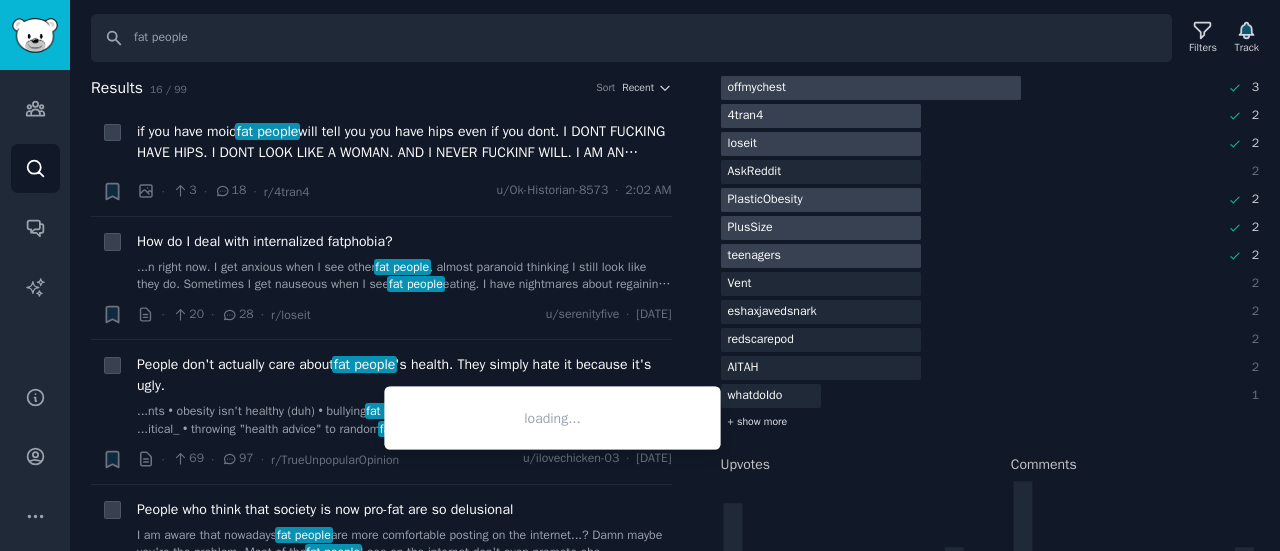 scroll, scrollTop: 403, scrollLeft: 0, axis: vertical 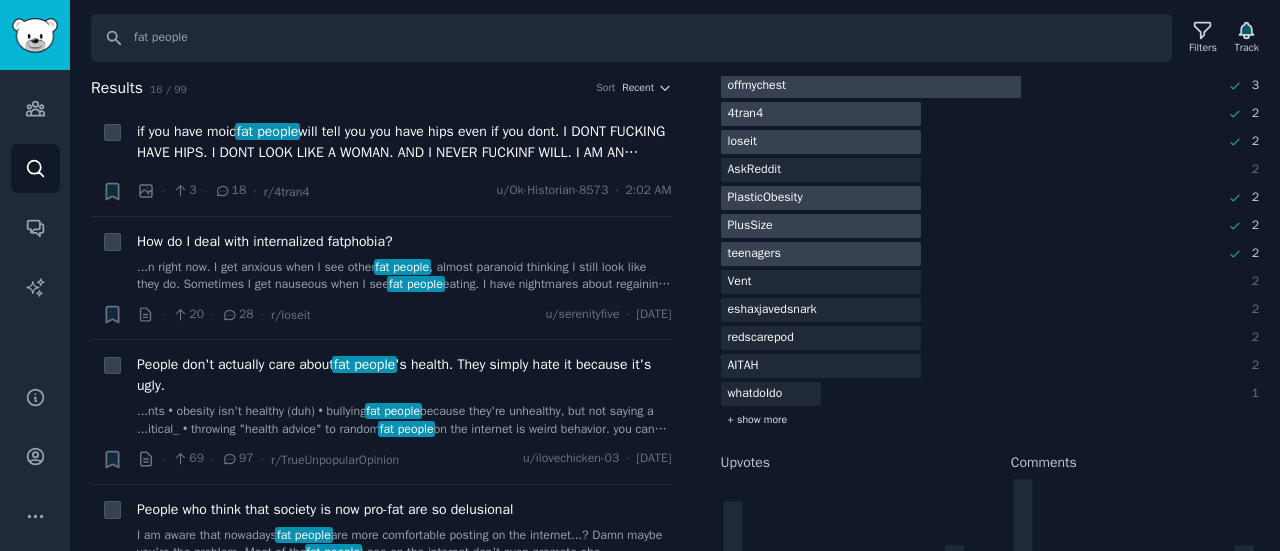 click on "+ show more" at bounding box center [758, 420] 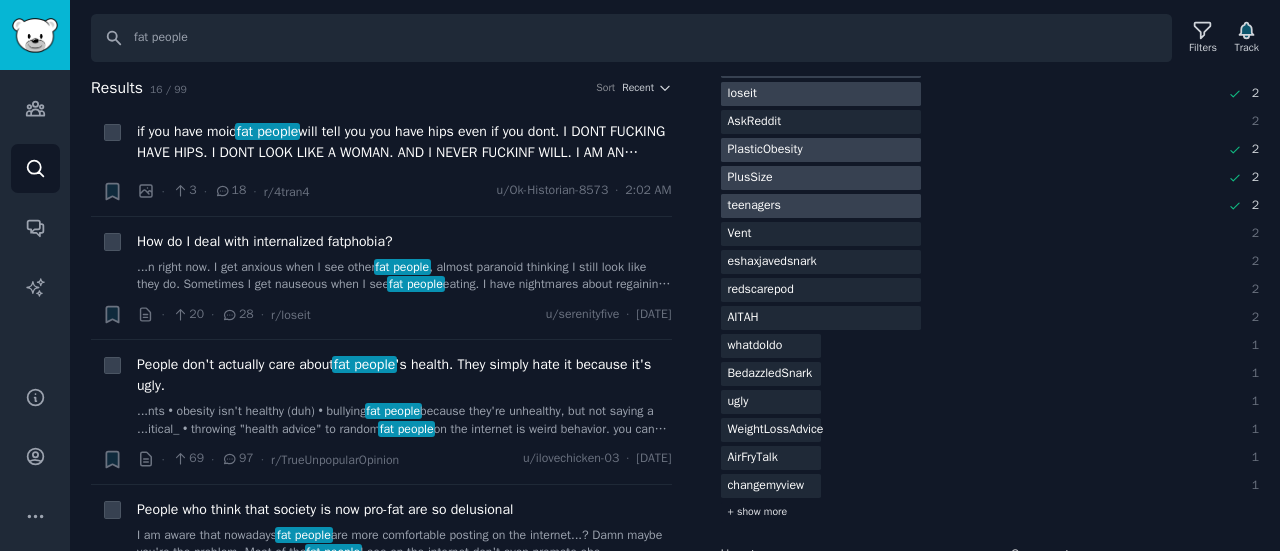 scroll, scrollTop: 452, scrollLeft: 0, axis: vertical 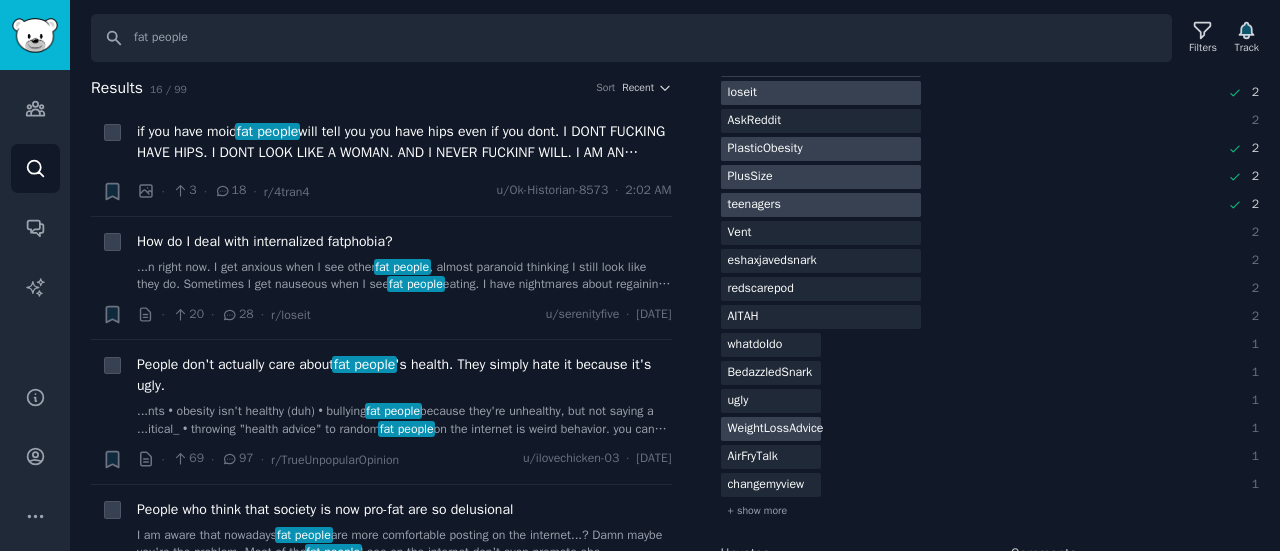 click on "WeightLossAdvice" 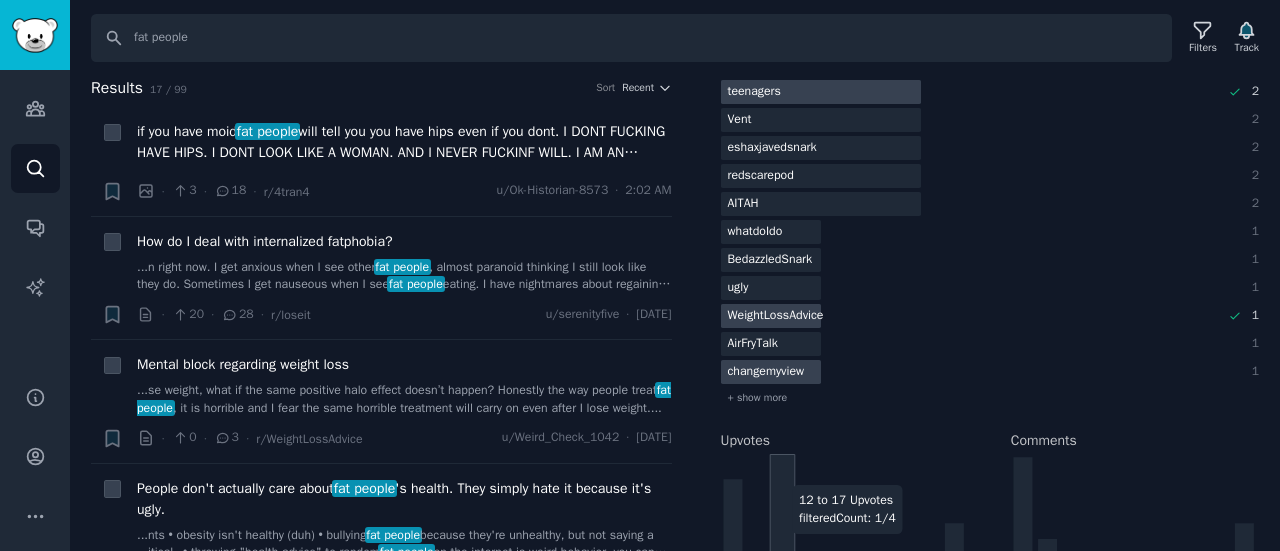 scroll, scrollTop: 566, scrollLeft: 0, axis: vertical 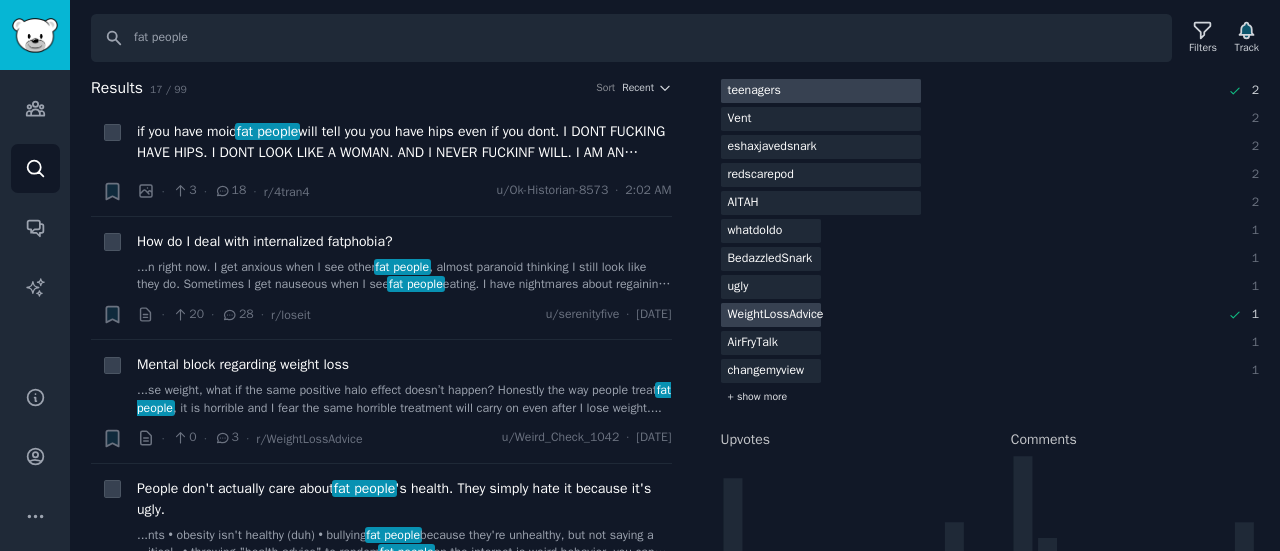 click on "+ show more" at bounding box center (758, 397) 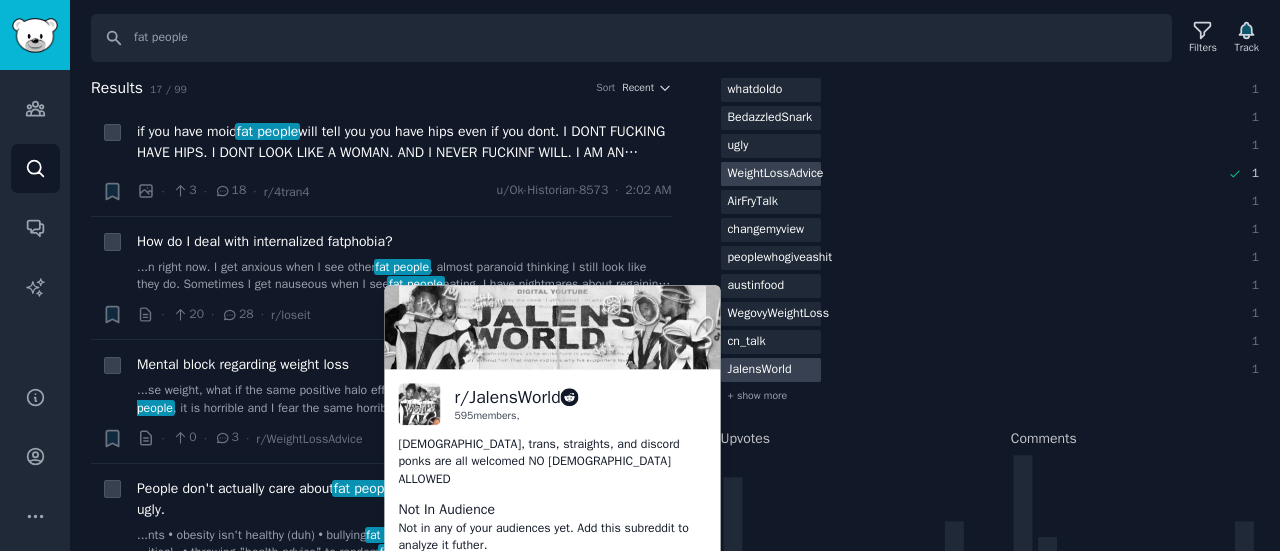 scroll, scrollTop: 708, scrollLeft: 0, axis: vertical 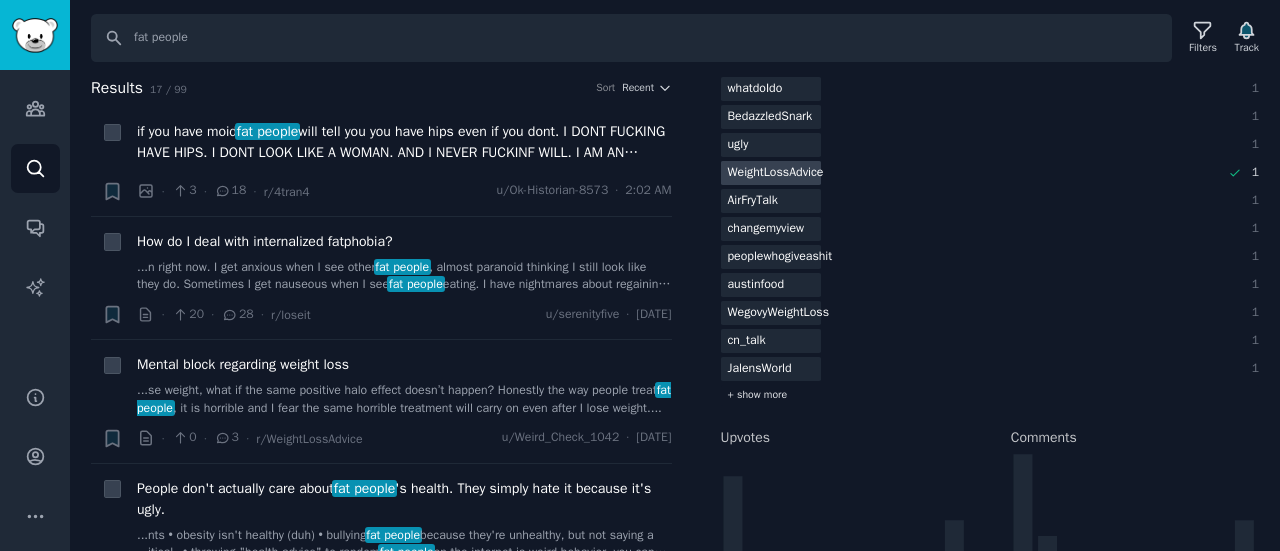 click on "+ show more" at bounding box center [758, 395] 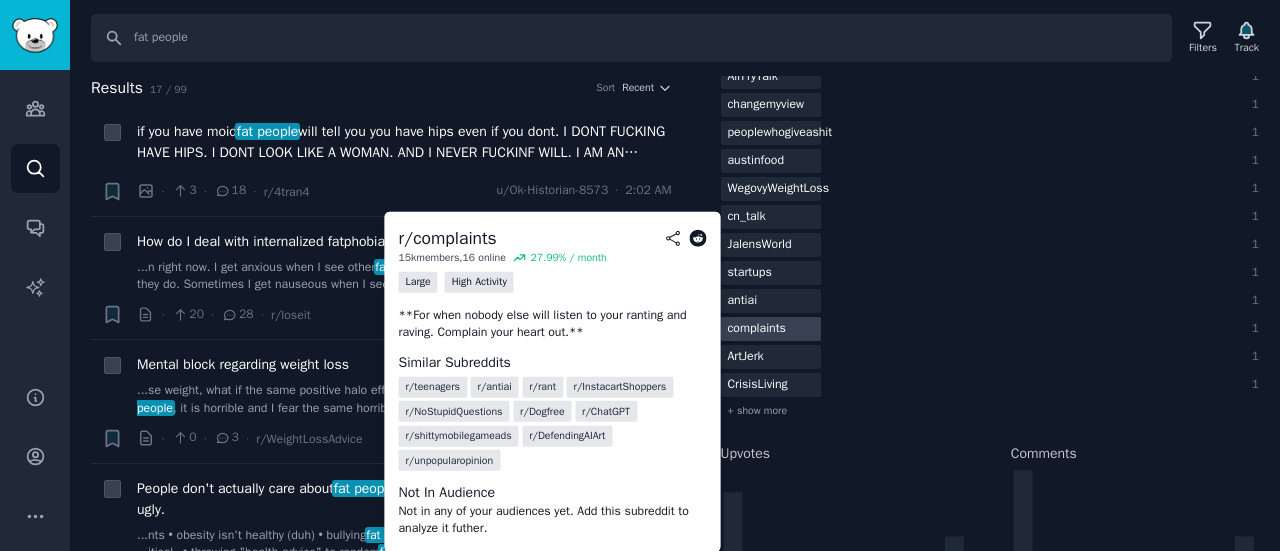 scroll, scrollTop: 838, scrollLeft: 0, axis: vertical 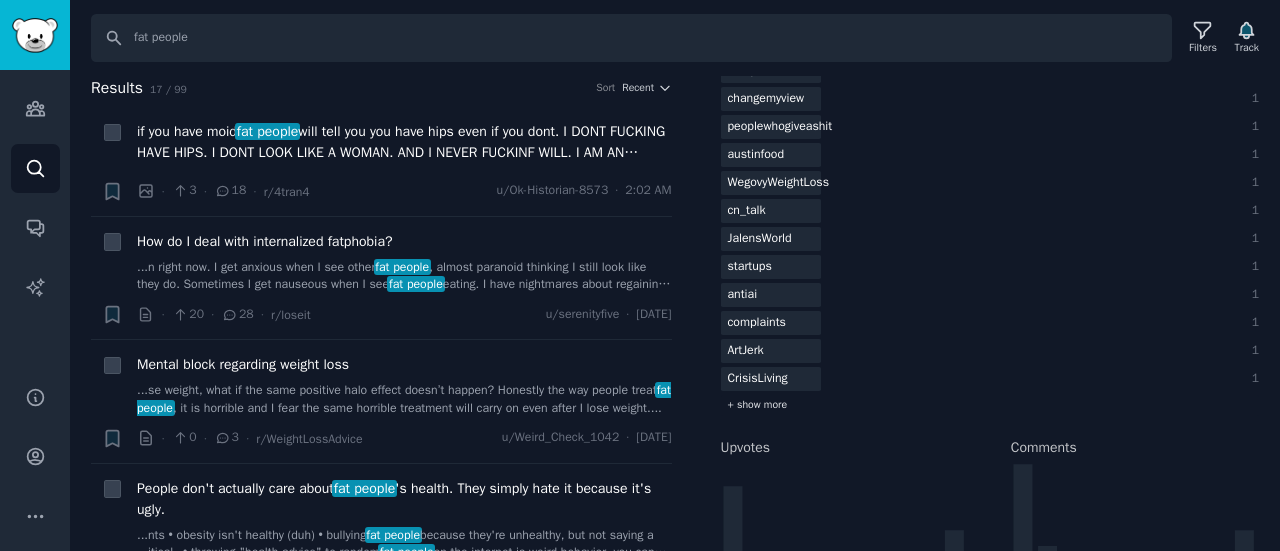 click on "+ show more" at bounding box center (758, 405) 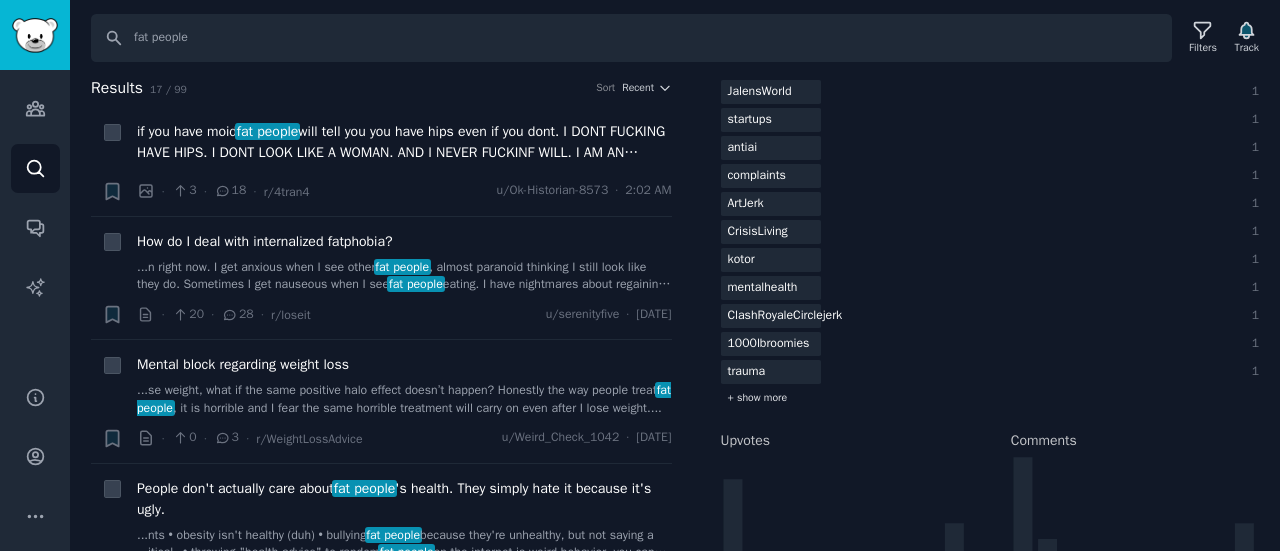 scroll, scrollTop: 986, scrollLeft: 0, axis: vertical 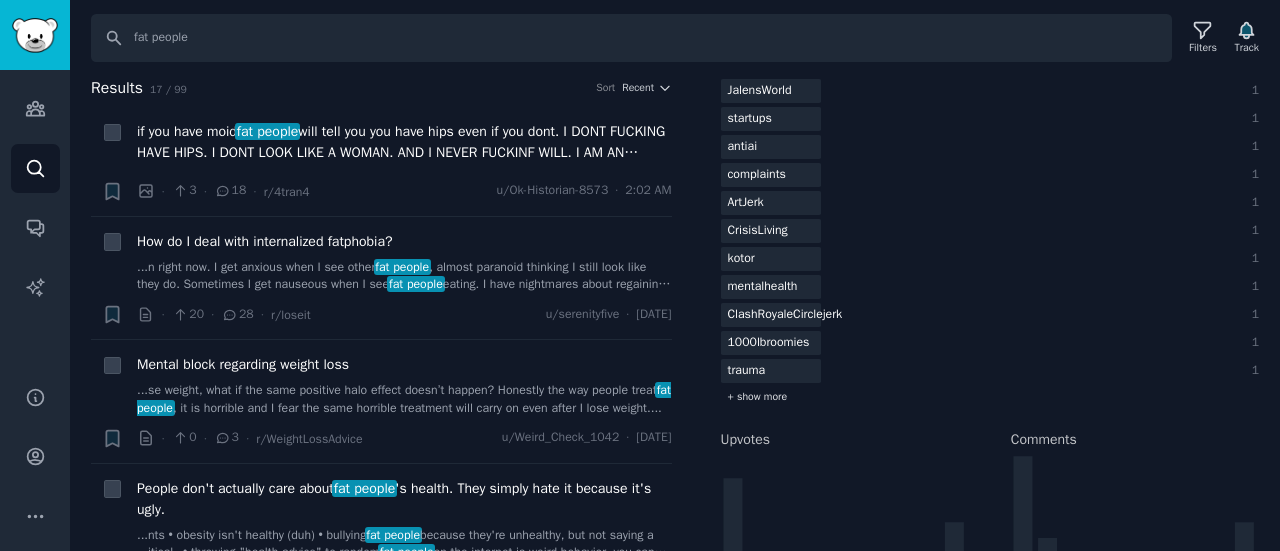 click on "+ show more" at bounding box center (758, 397) 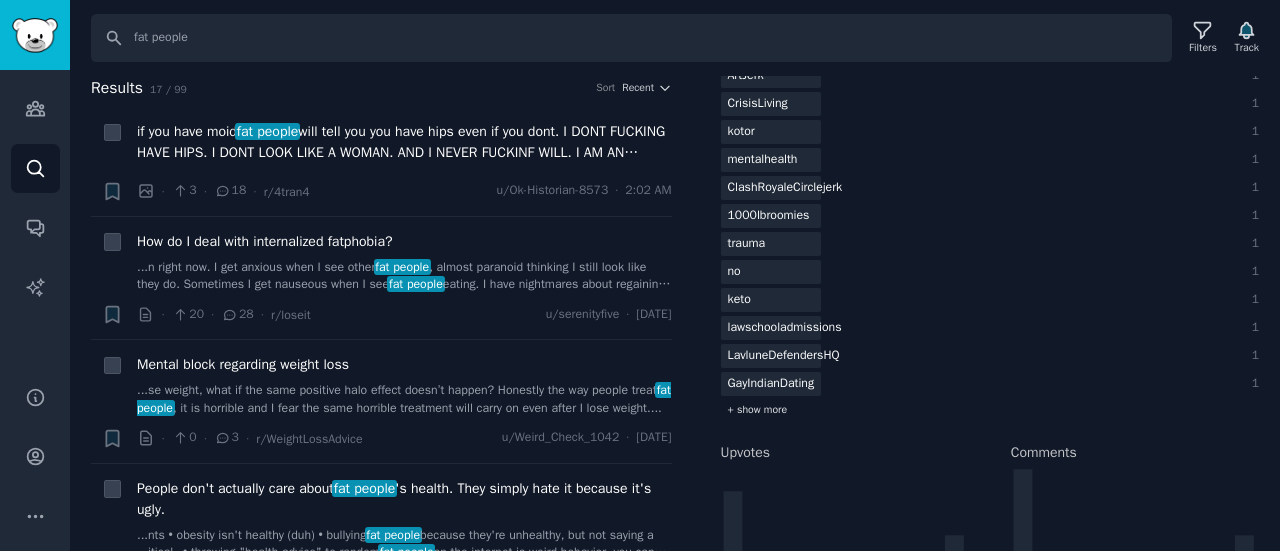 scroll, scrollTop: 1115, scrollLeft: 0, axis: vertical 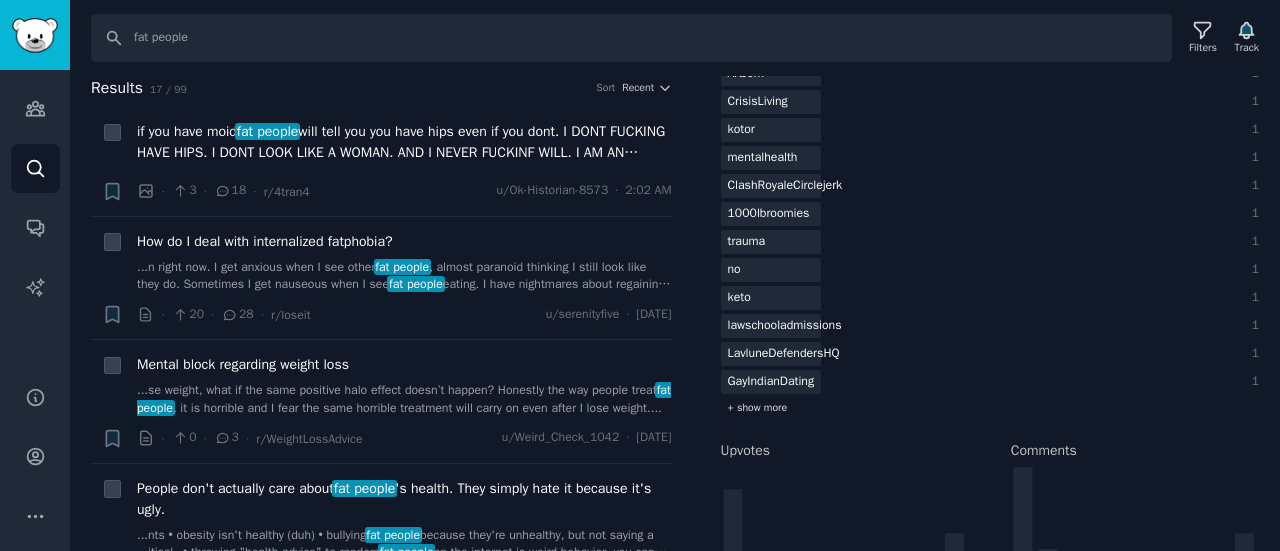 click on "+ show more" at bounding box center [758, 408] 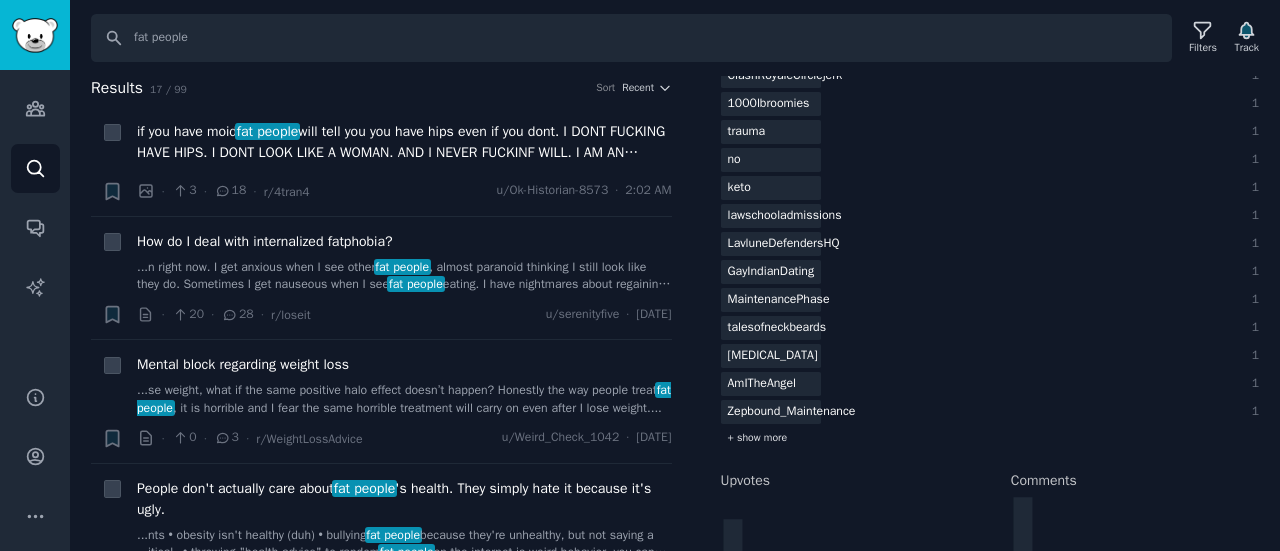 scroll, scrollTop: 1226, scrollLeft: 0, axis: vertical 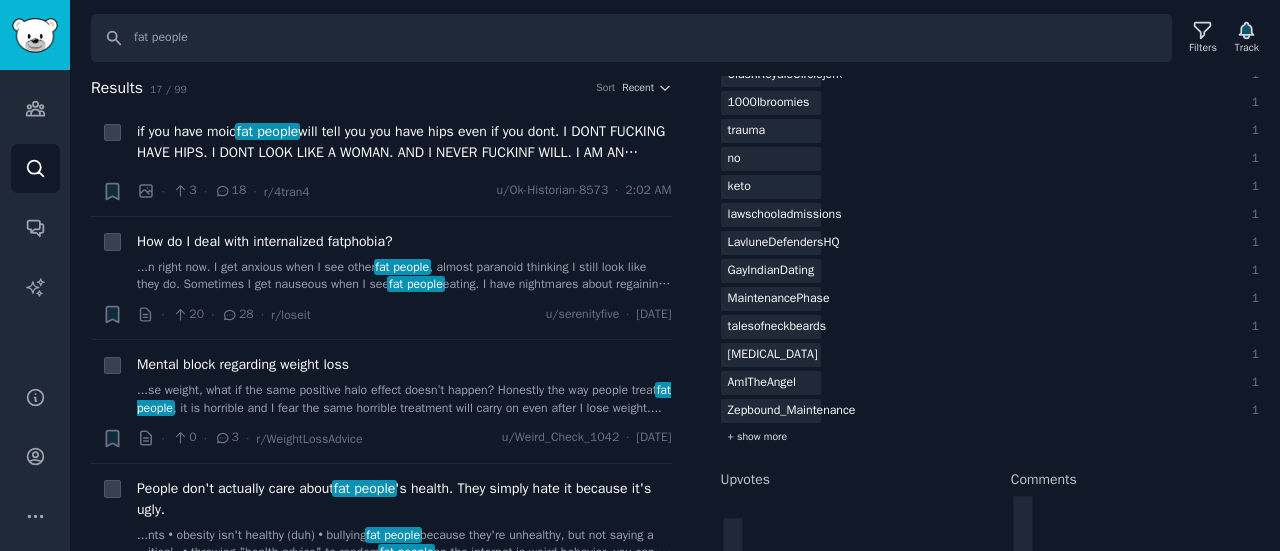 click on "+ show more" at bounding box center [758, 437] 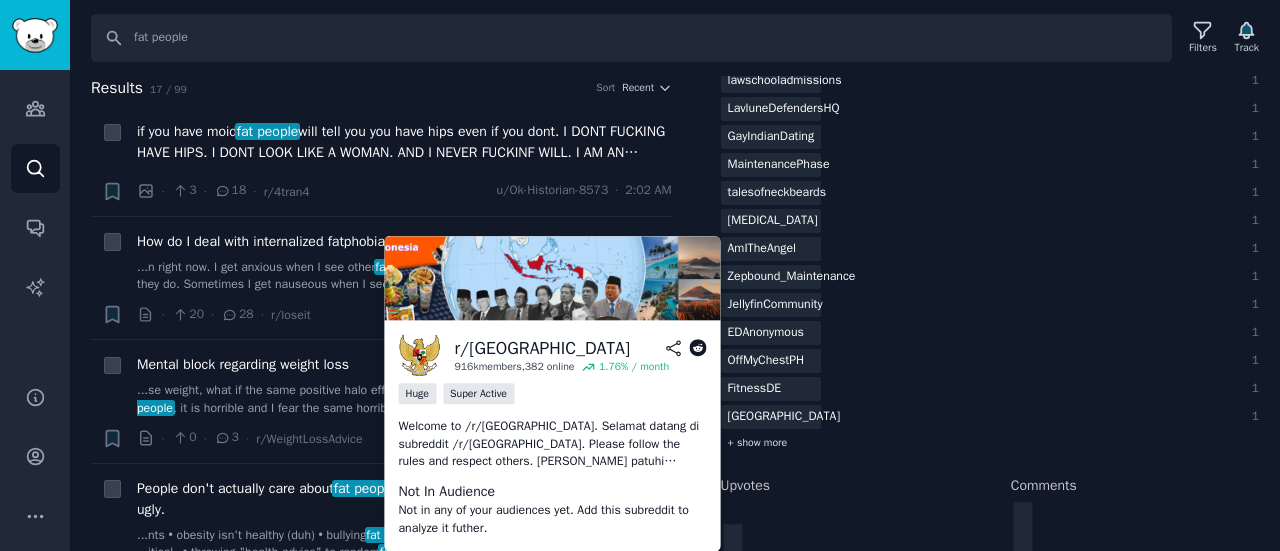 scroll, scrollTop: 1370, scrollLeft: 0, axis: vertical 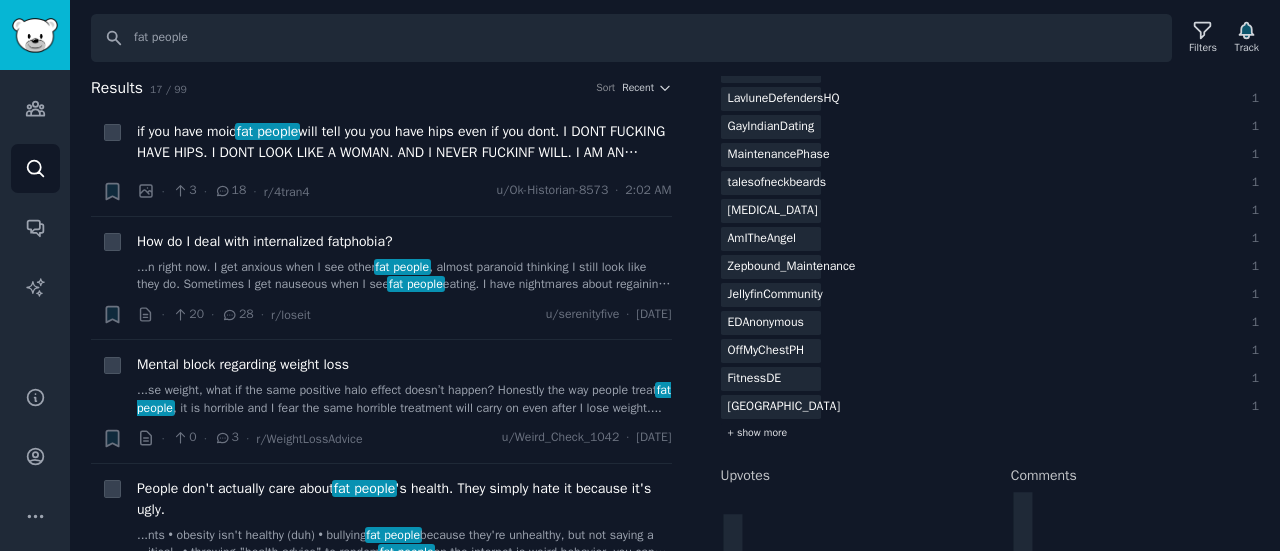 click on "+ show more" at bounding box center (758, 433) 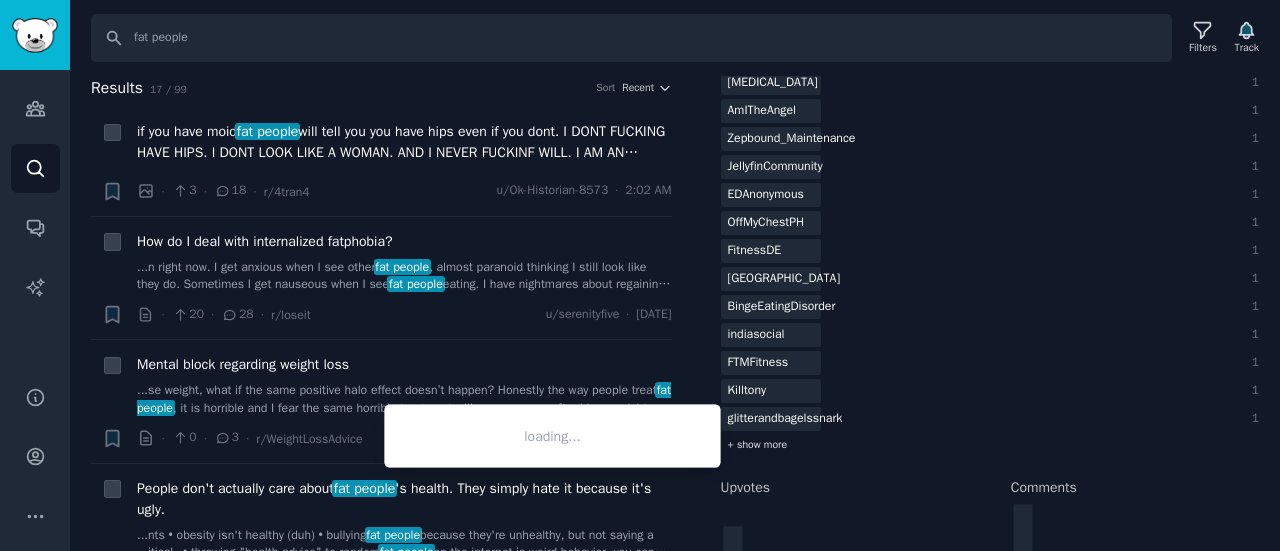scroll, scrollTop: 1499, scrollLeft: 0, axis: vertical 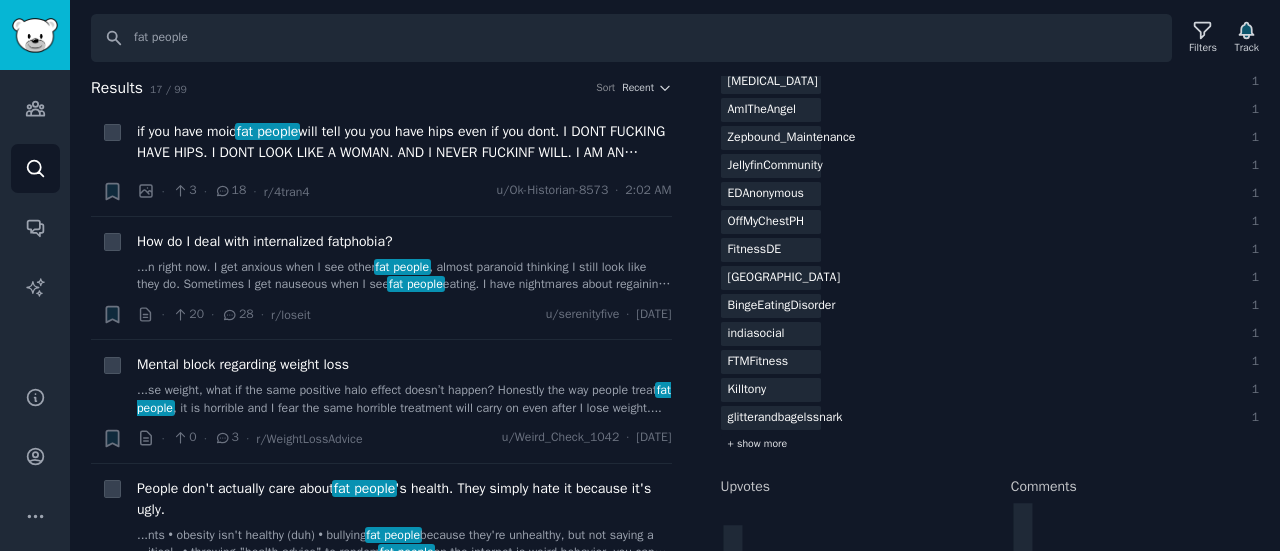click on "+ show more" at bounding box center [758, 444] 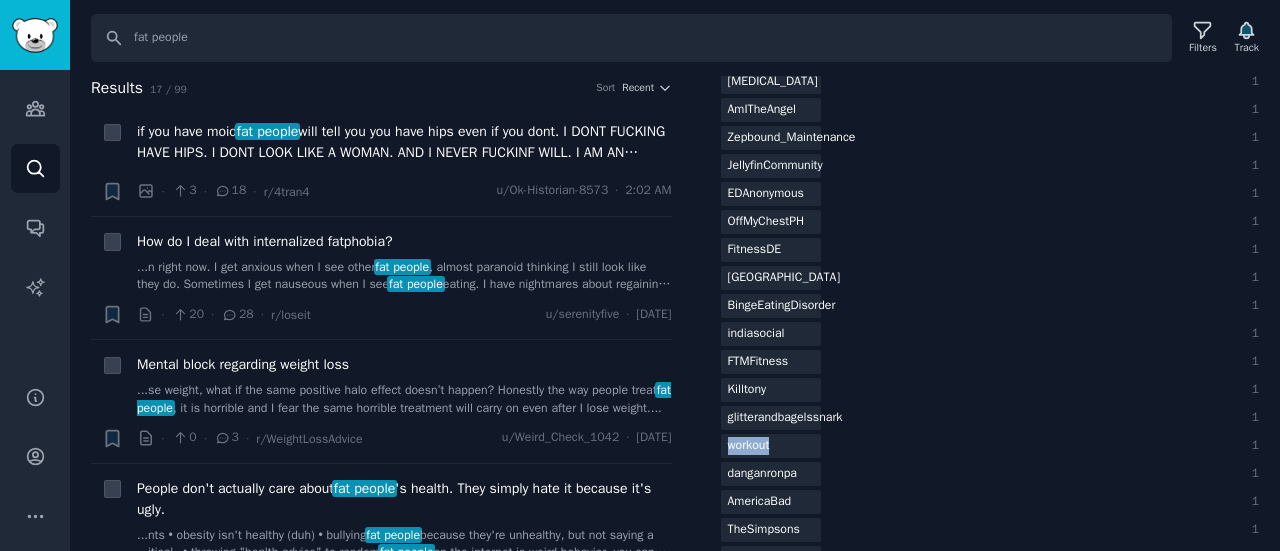 click on "workout" 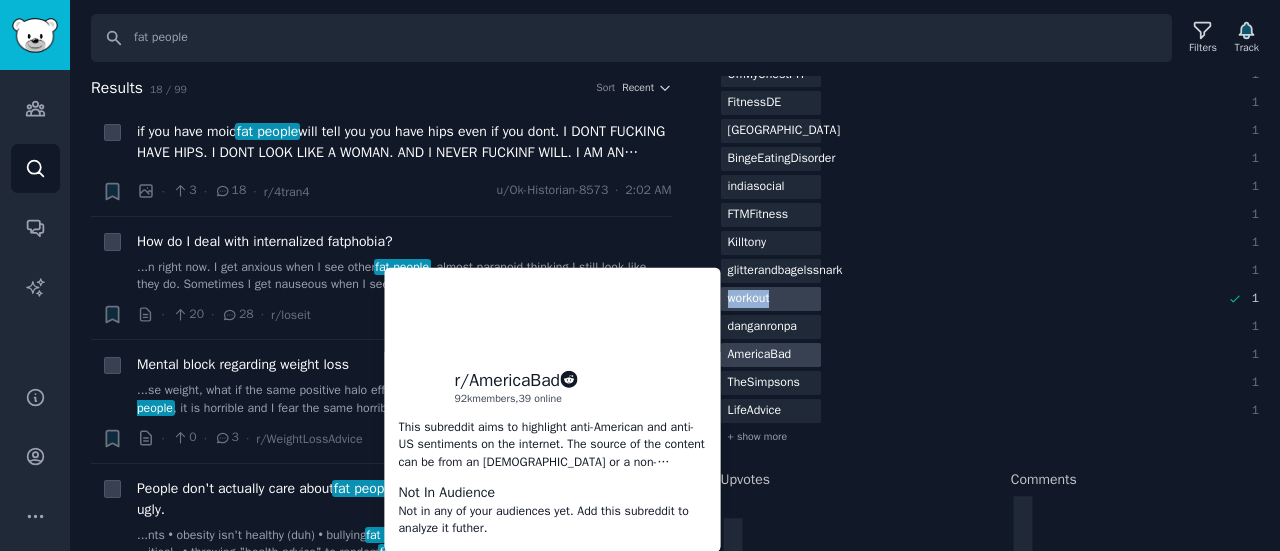 scroll, scrollTop: 1647, scrollLeft: 0, axis: vertical 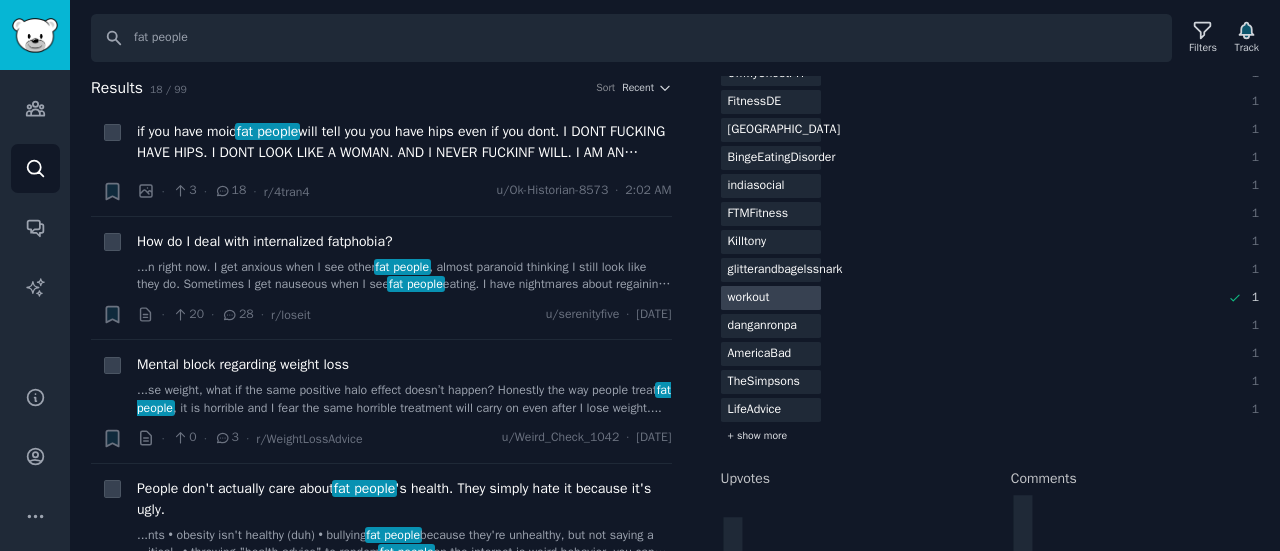 click on "+ show more" at bounding box center (758, 436) 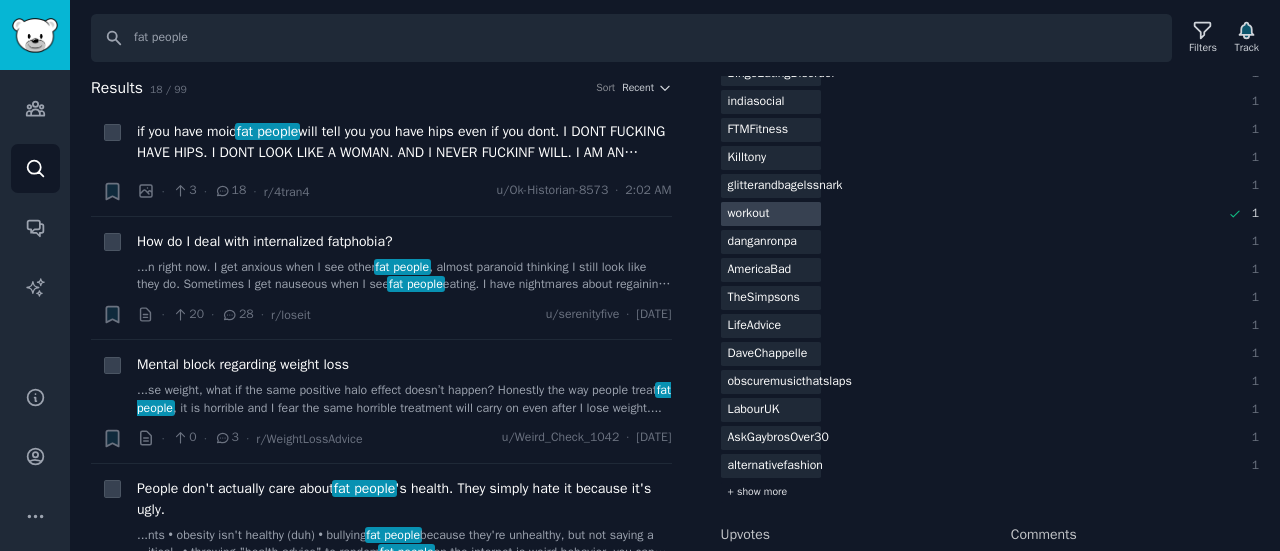 scroll, scrollTop: 1732, scrollLeft: 0, axis: vertical 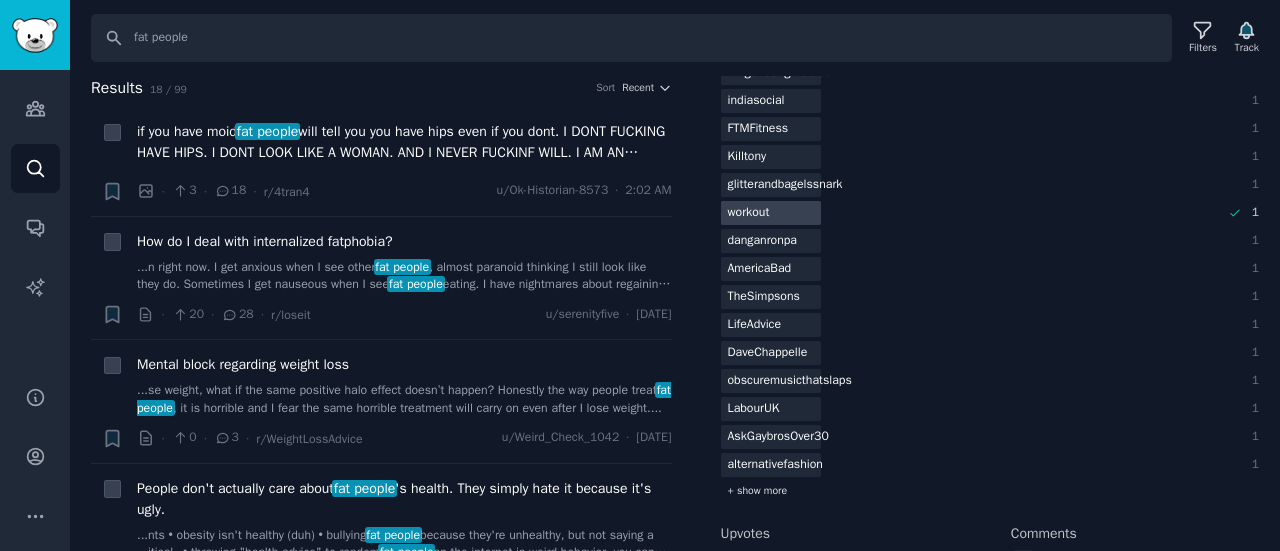 click on "+ show more" at bounding box center (758, 491) 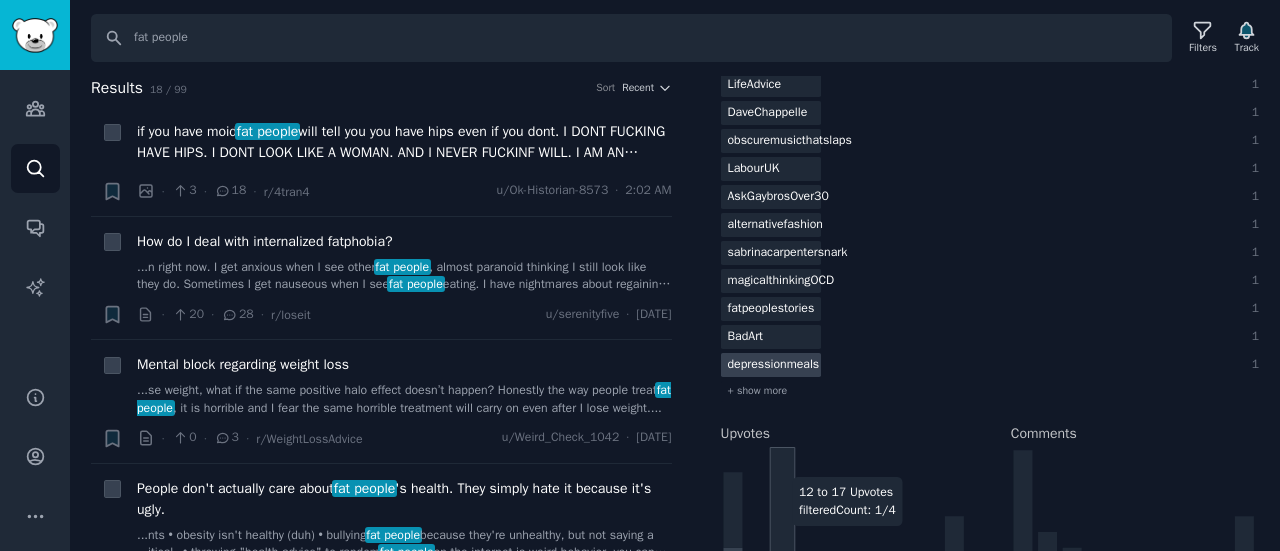 scroll, scrollTop: 1973, scrollLeft: 0, axis: vertical 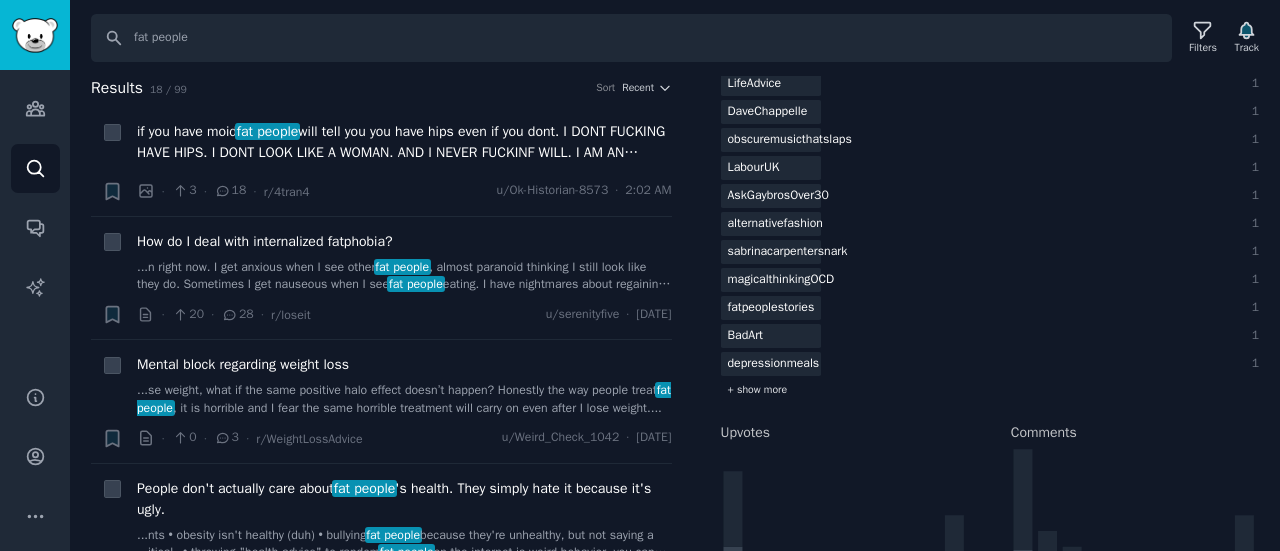 click on "+ show more" at bounding box center [758, 390] 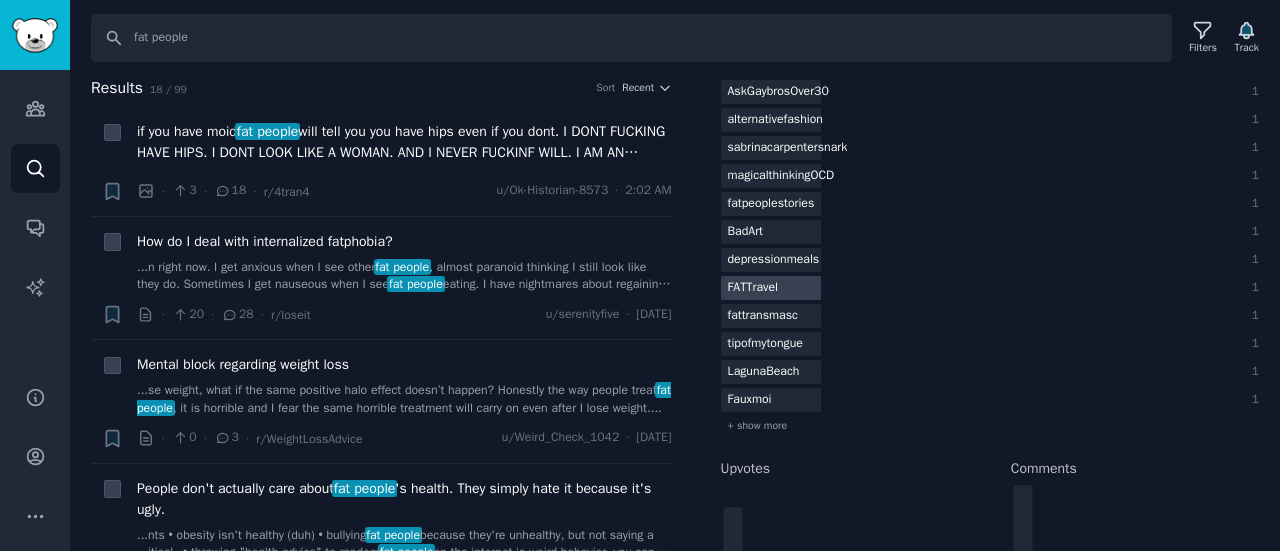 scroll, scrollTop: 2082, scrollLeft: 0, axis: vertical 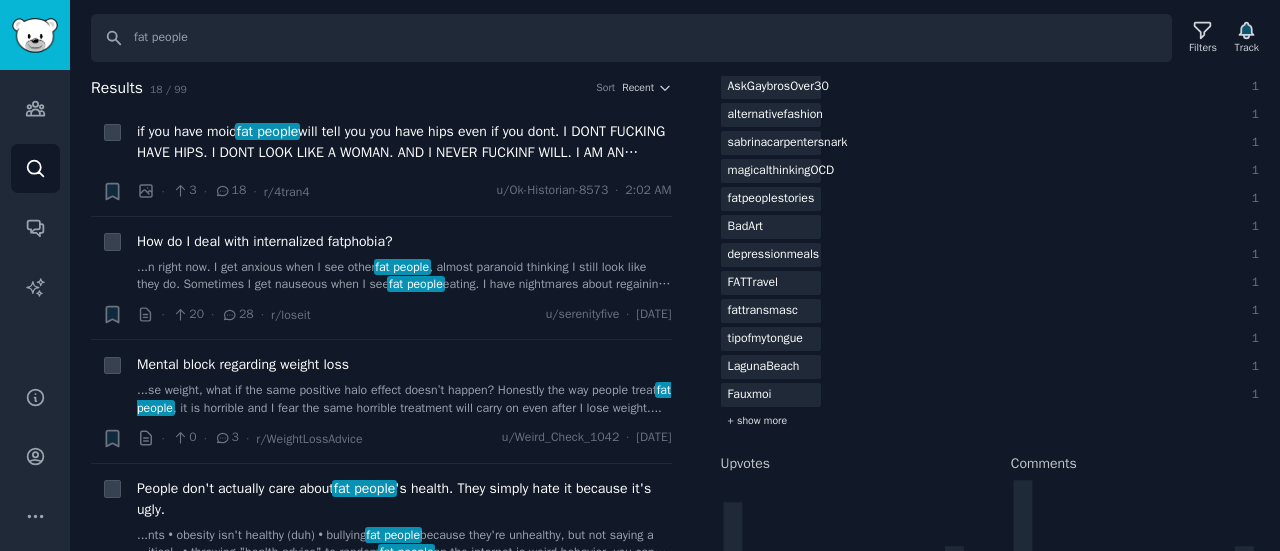 click on "+ show more" at bounding box center (758, 421) 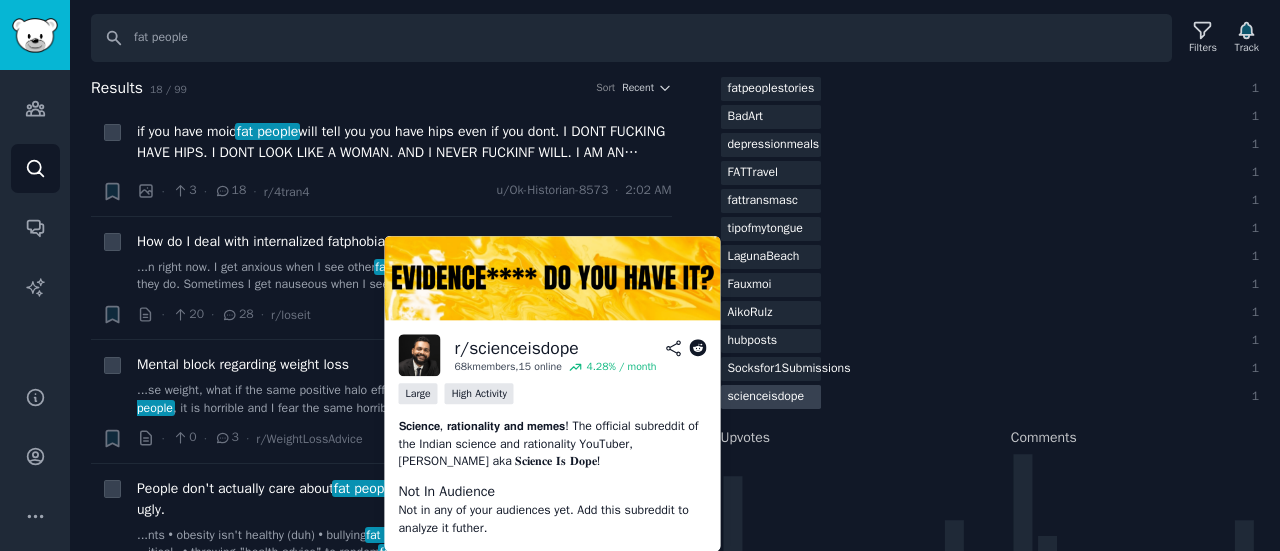 scroll, scrollTop: 2266, scrollLeft: 0, axis: vertical 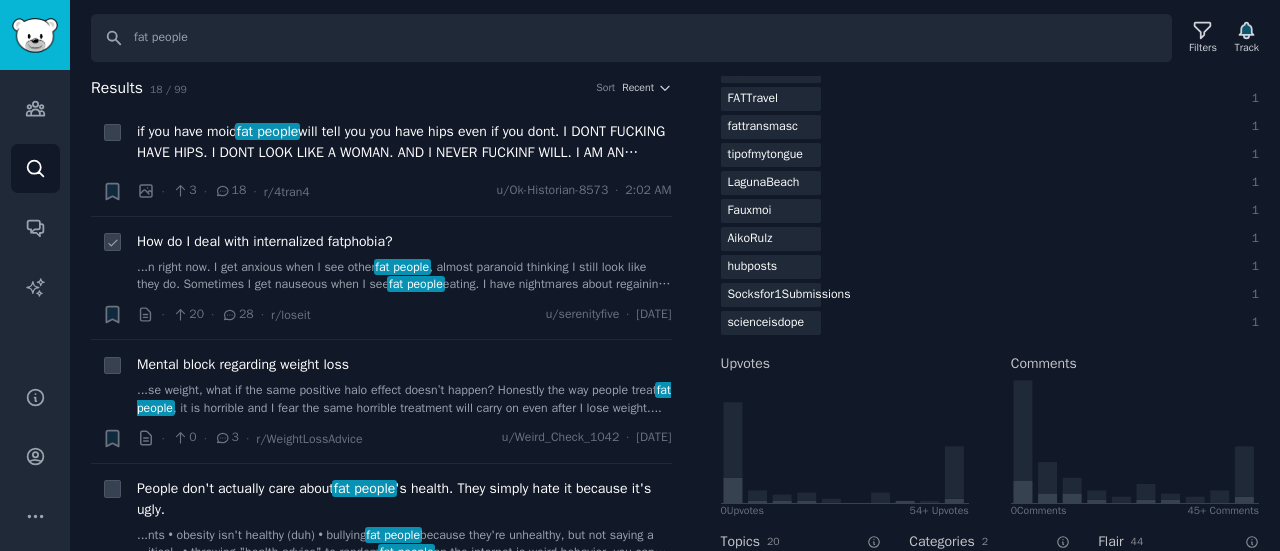 click 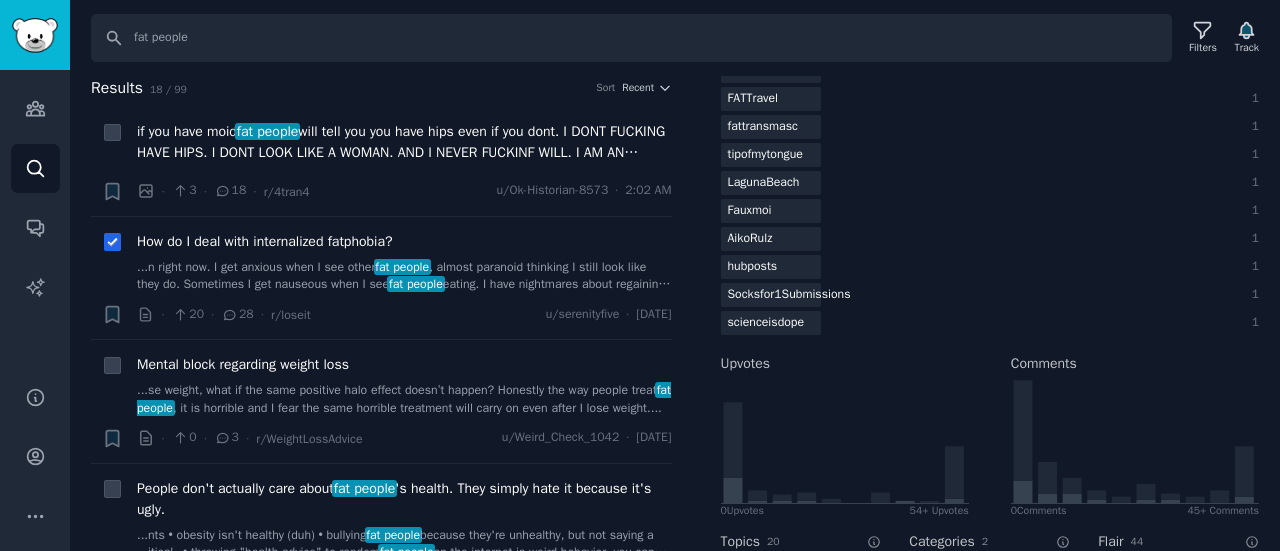 checkbox on "true" 